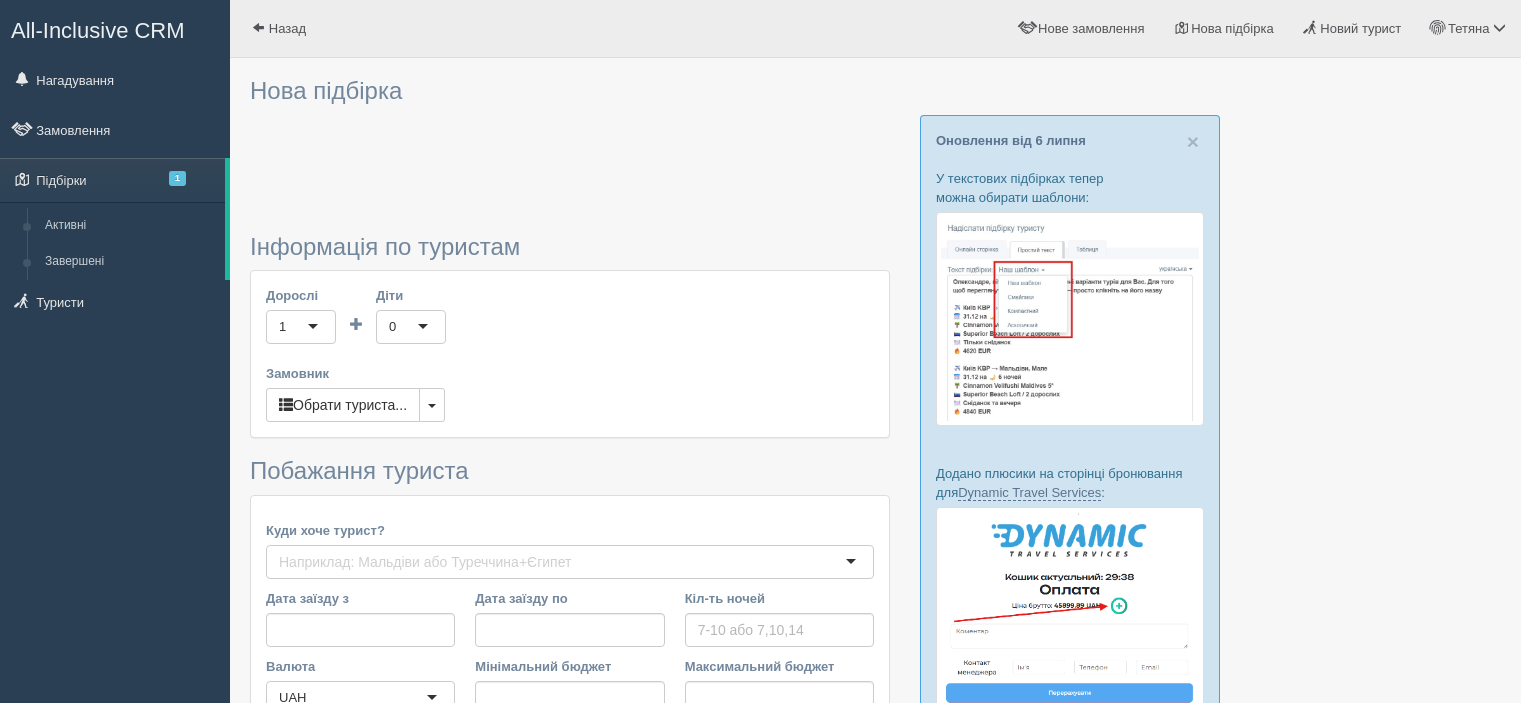 scroll, scrollTop: 0, scrollLeft: 0, axis: both 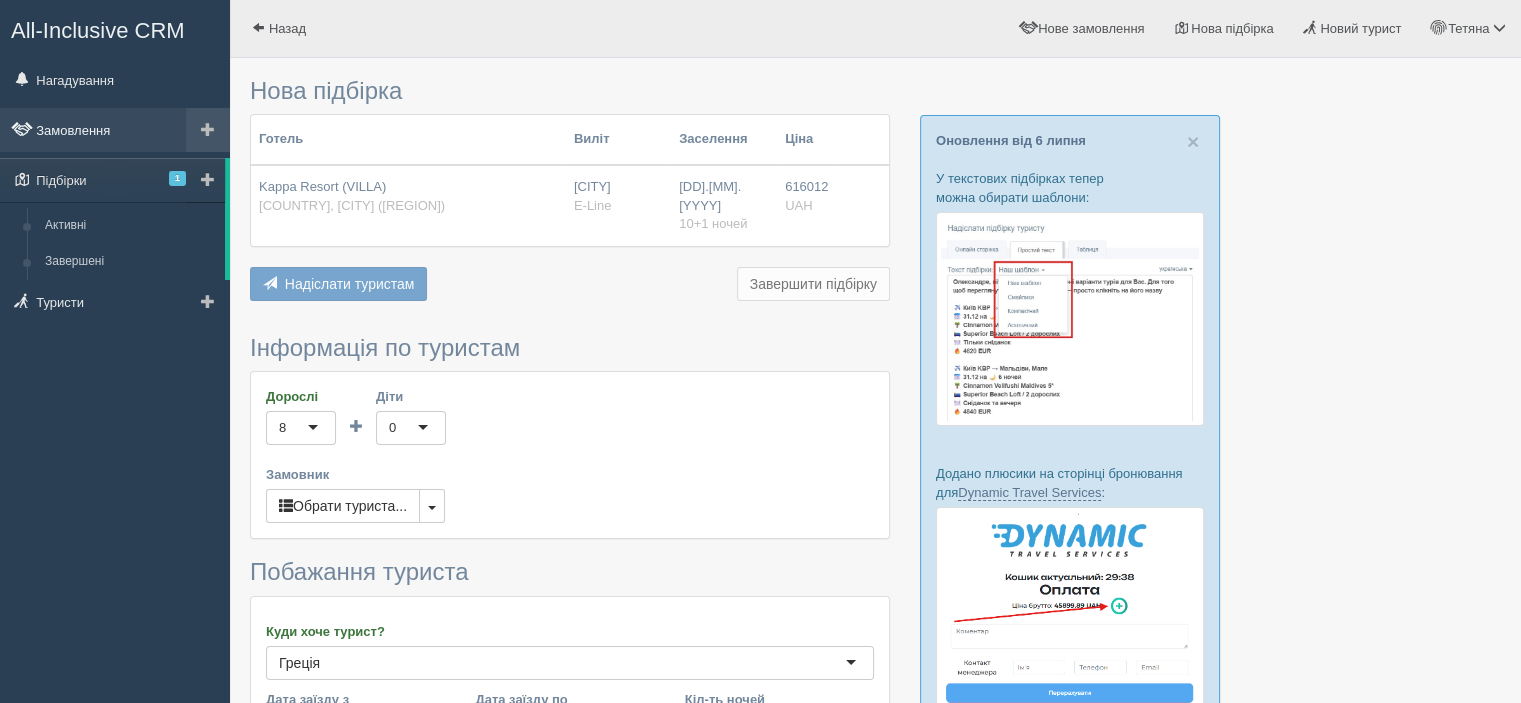 click on "Замовлення" at bounding box center (115, 130) 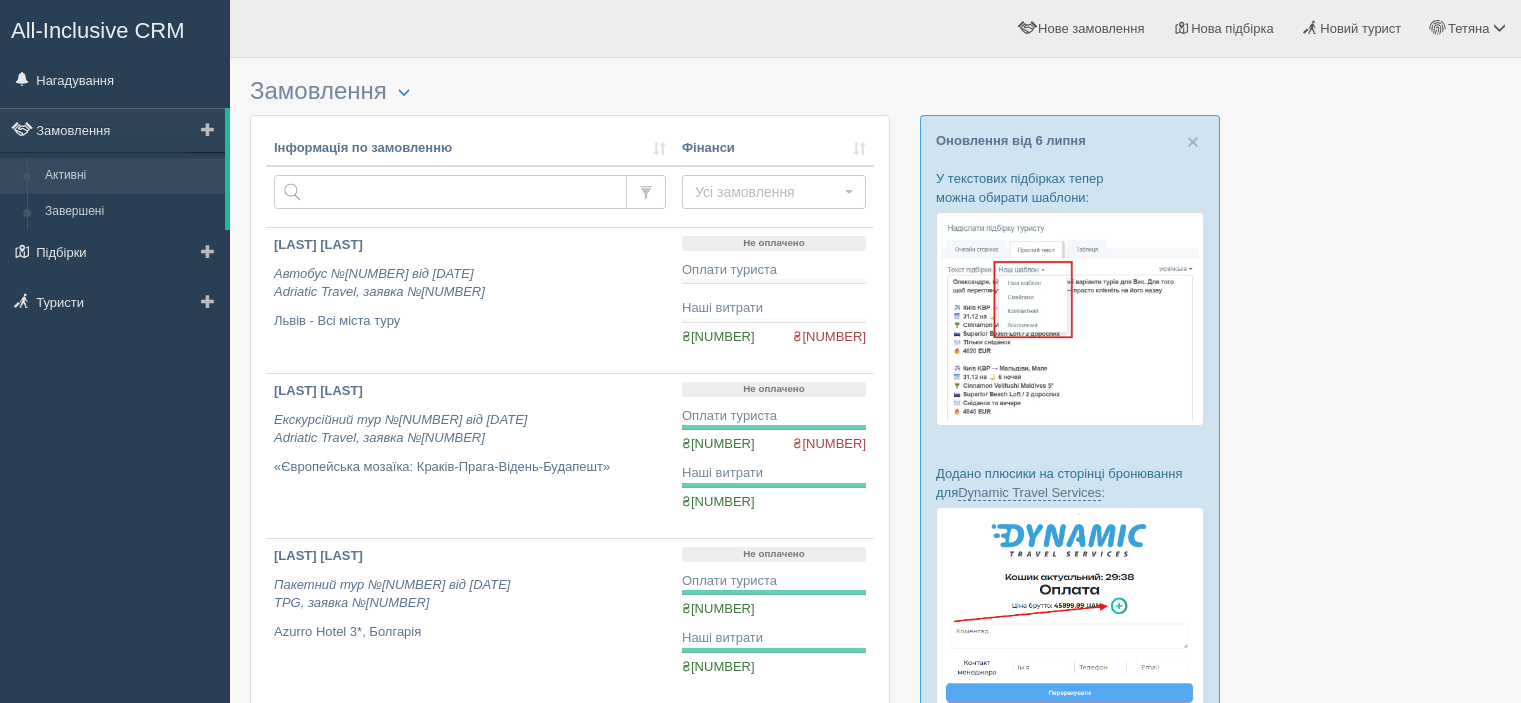 scroll, scrollTop: 0, scrollLeft: 0, axis: both 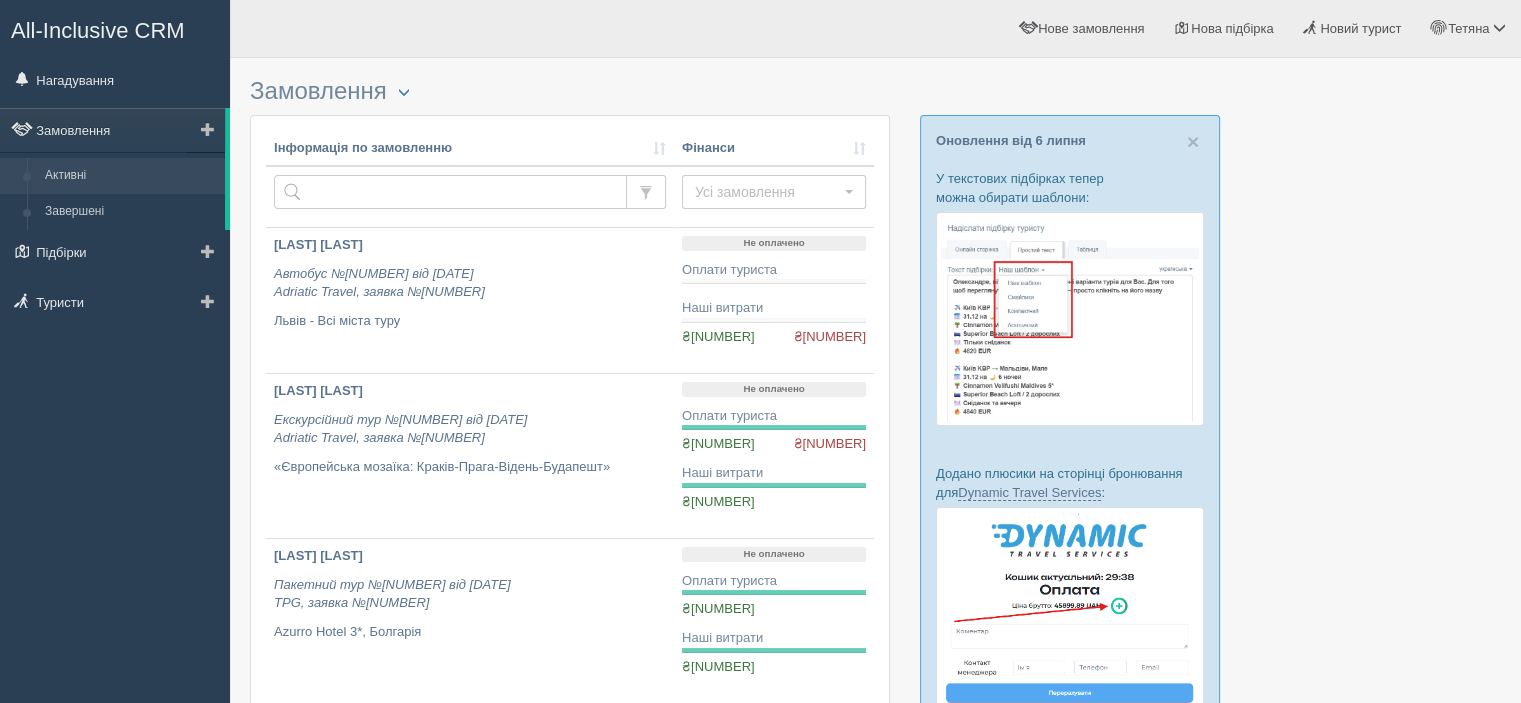 click on "Активні" at bounding box center (130, 176) 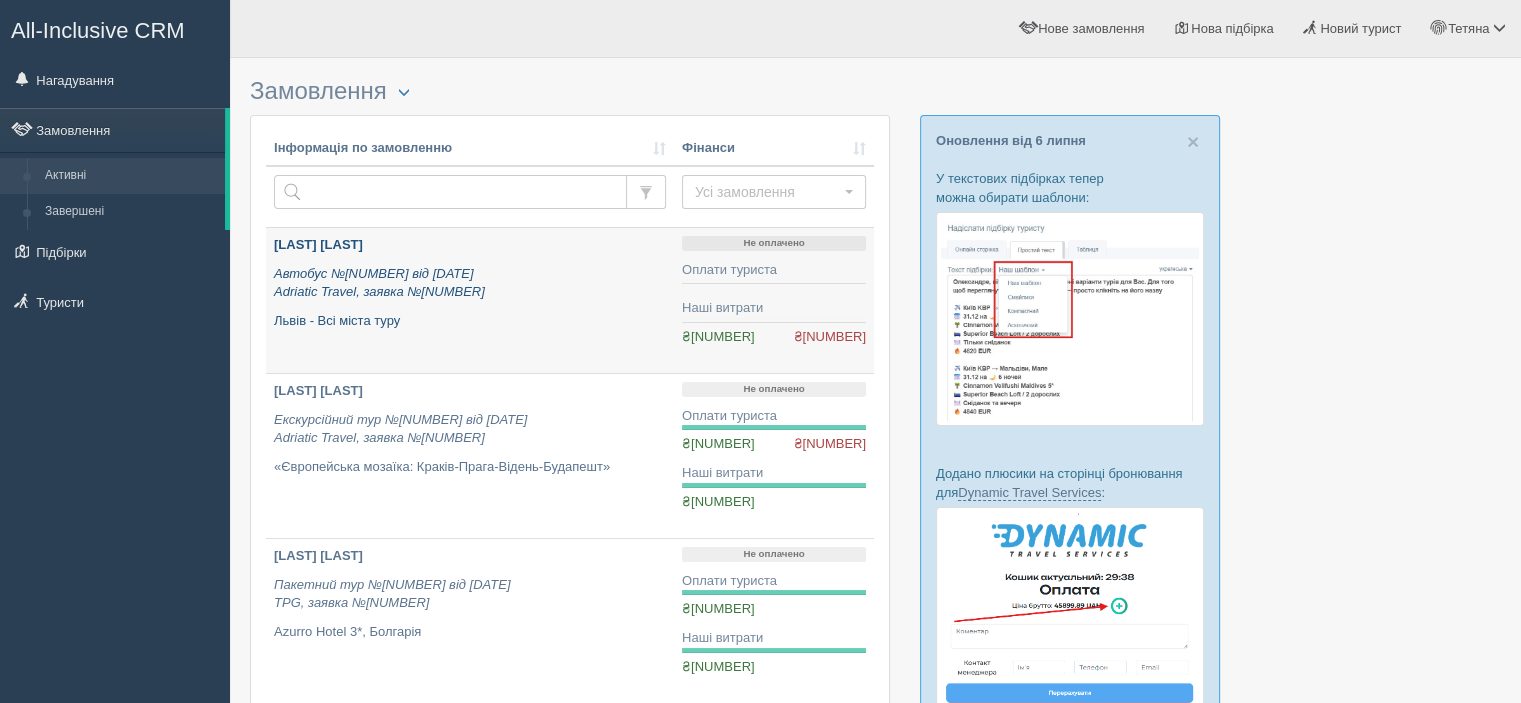 click on "[LAST_NAME] [FIRST_NAME]" at bounding box center [318, 244] 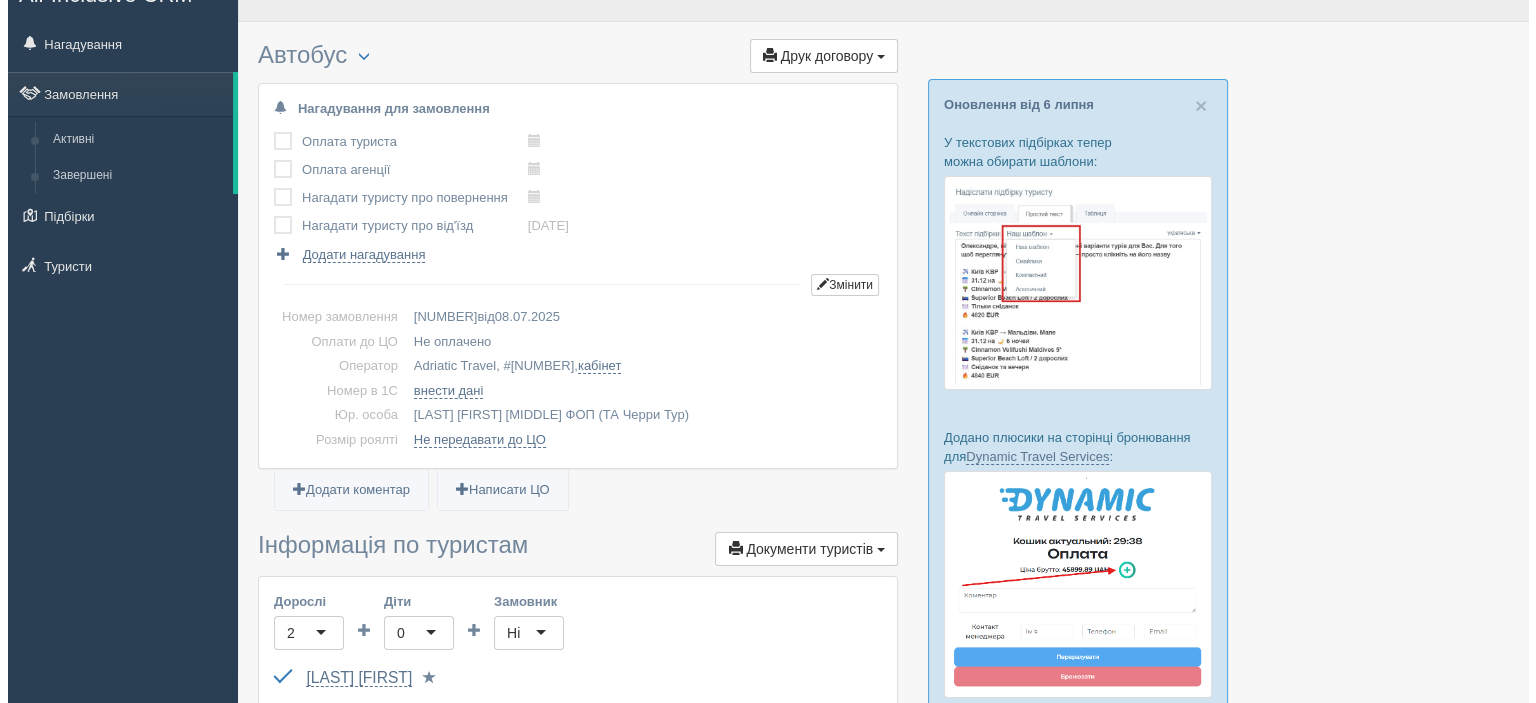 scroll, scrollTop: 0, scrollLeft: 0, axis: both 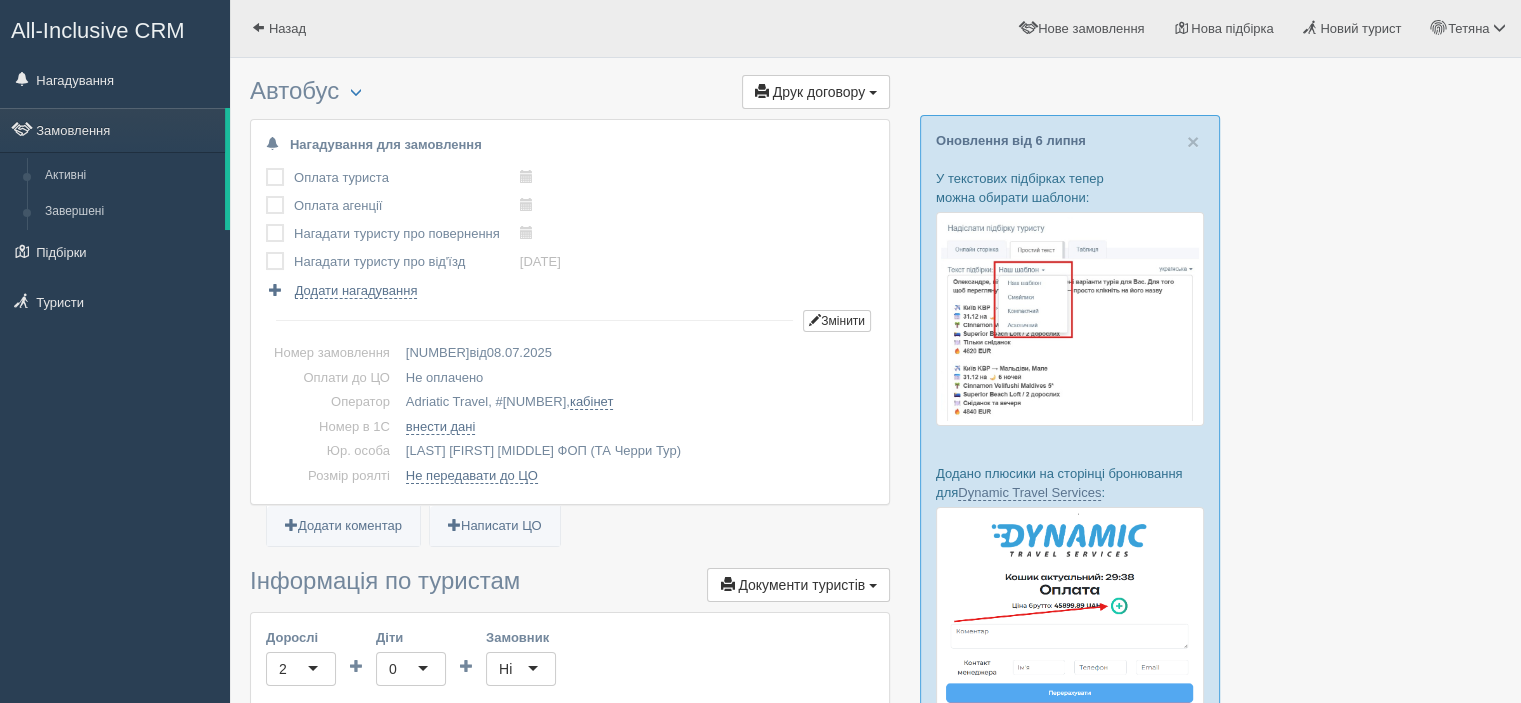 click on "Автобус
Менеджер:
Тетяна Назаренко
Змінити тип
Створити копію
Об'єднати договори
Видалити замовлення
Друк договору
Друк" at bounding box center (570, 93) 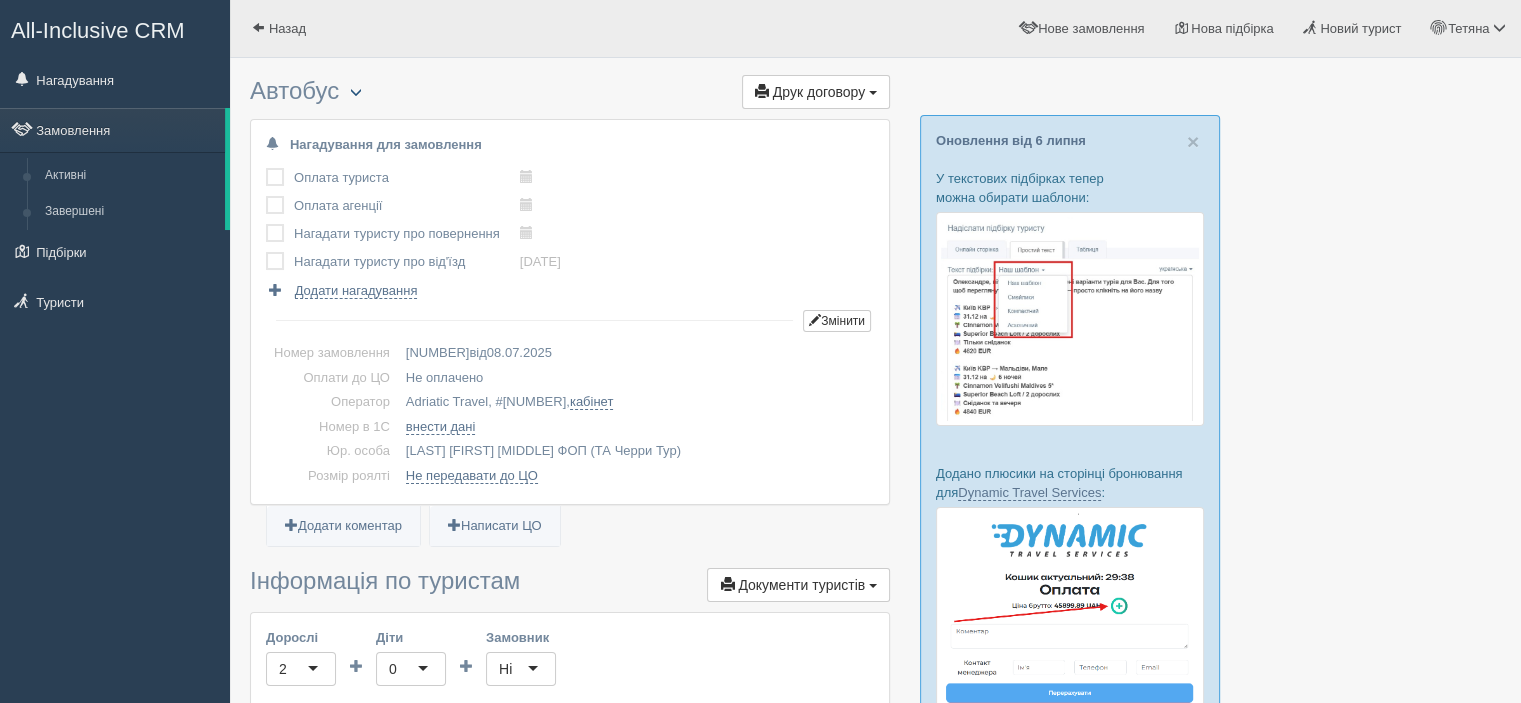 click at bounding box center (356, 93) 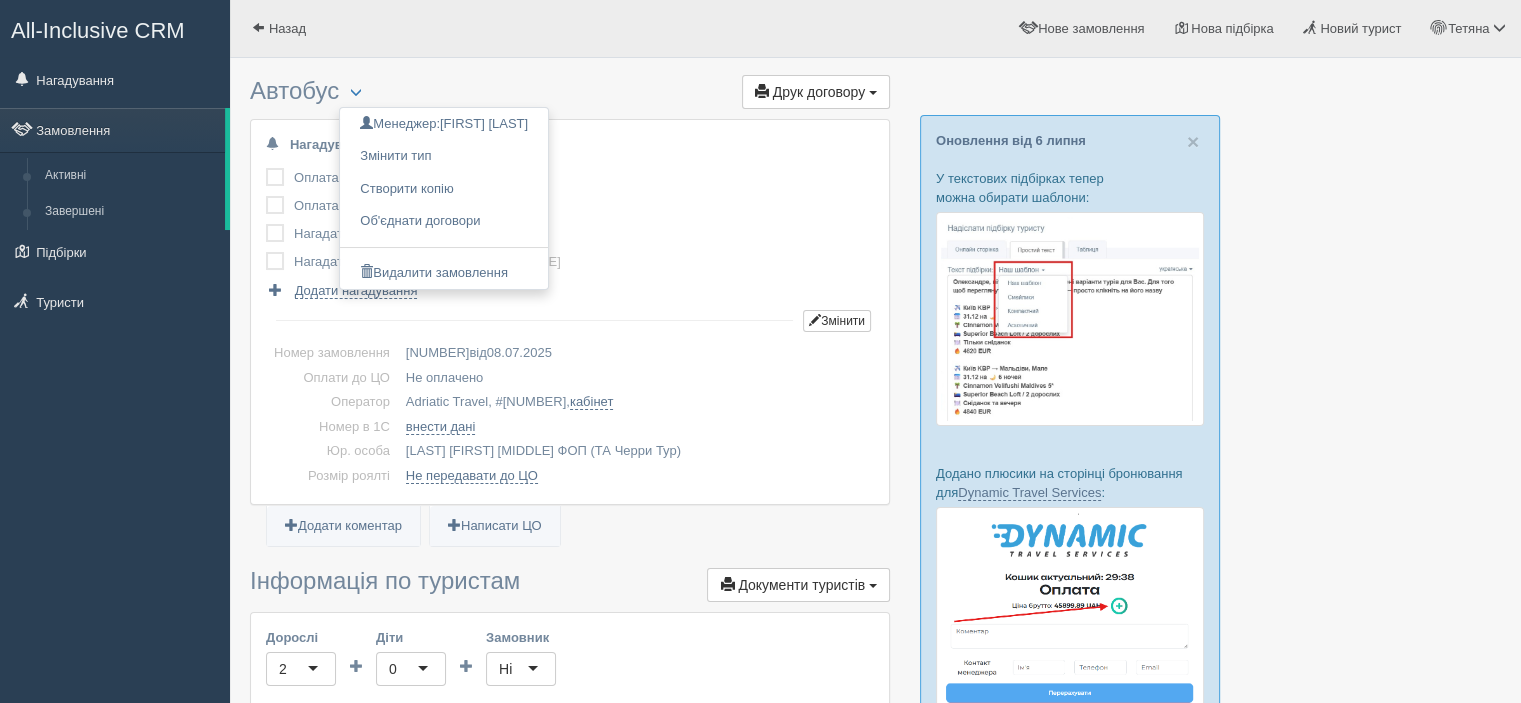 click on "Туристи
Інформація по туристам
Документи туристів
Документи
Інфолист
Паспортні дані
Відгук про подорож
Віза (Шрі-Ланка)" at bounding box center [570, 585] 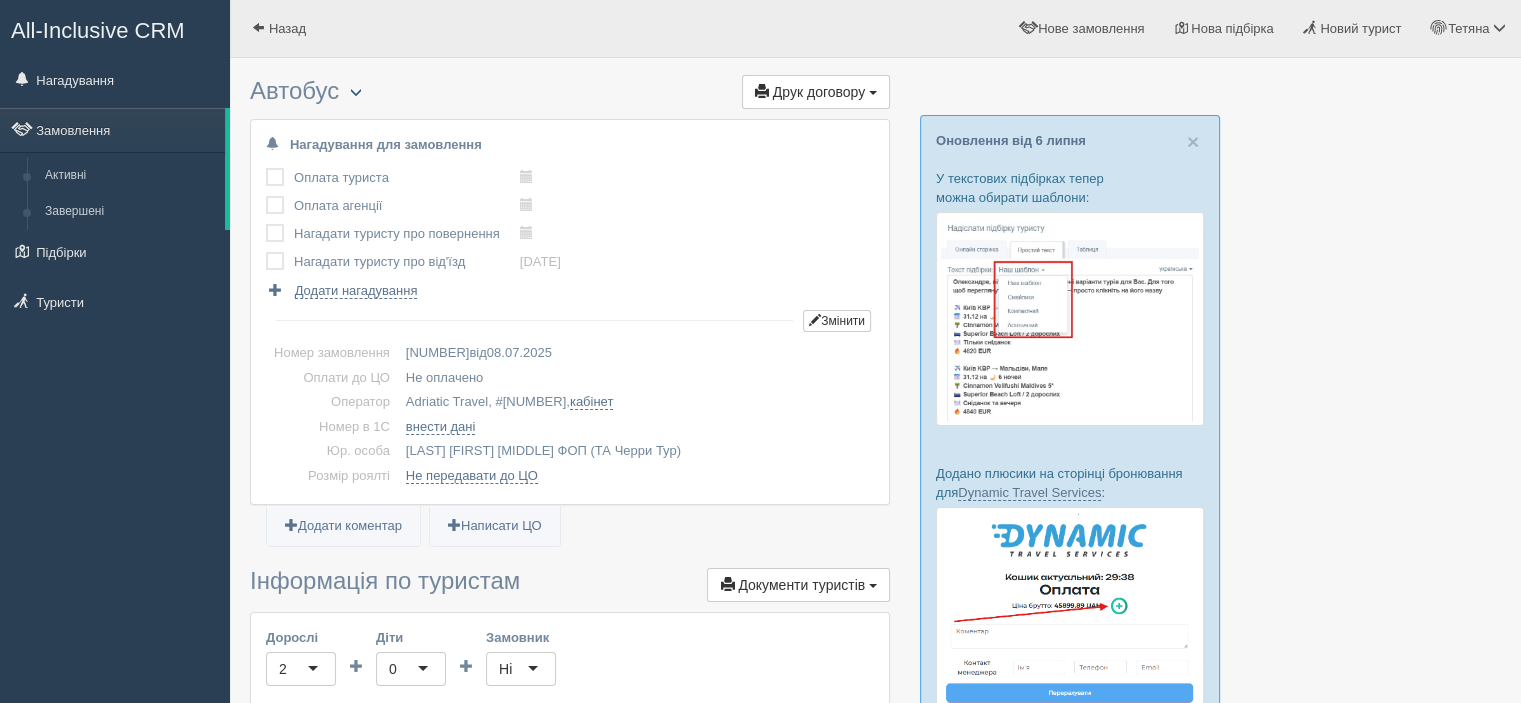 click at bounding box center (356, 92) 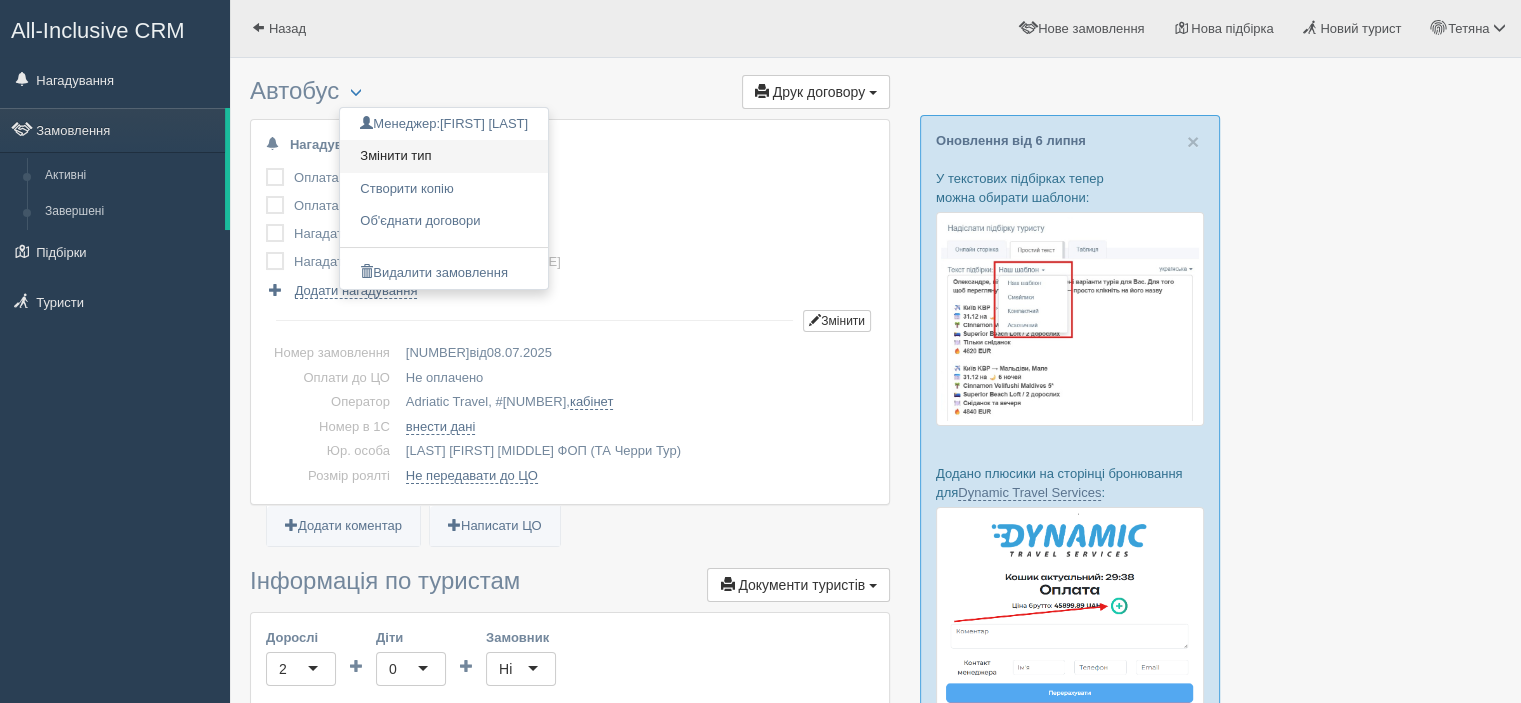 click on "Змінити тип" at bounding box center (444, 124) 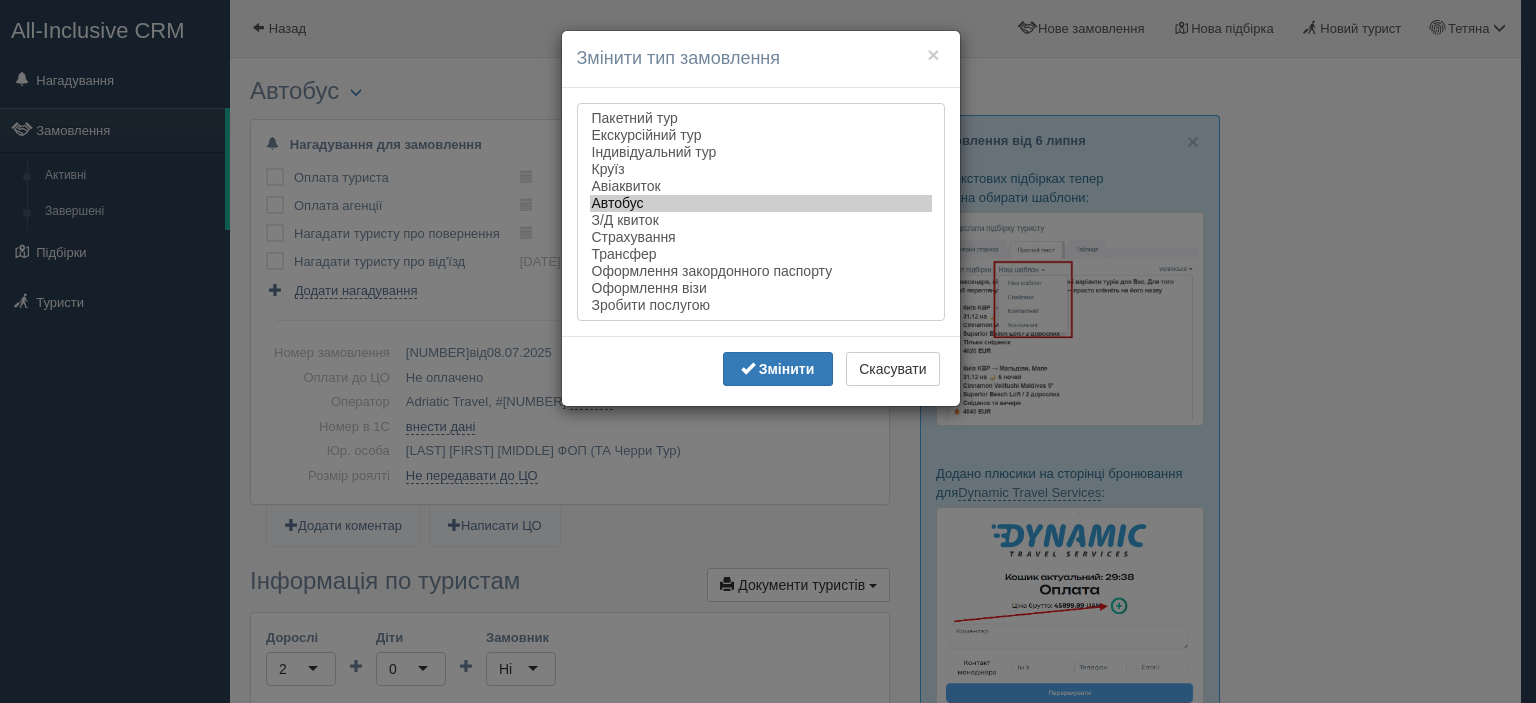 select on "bus" 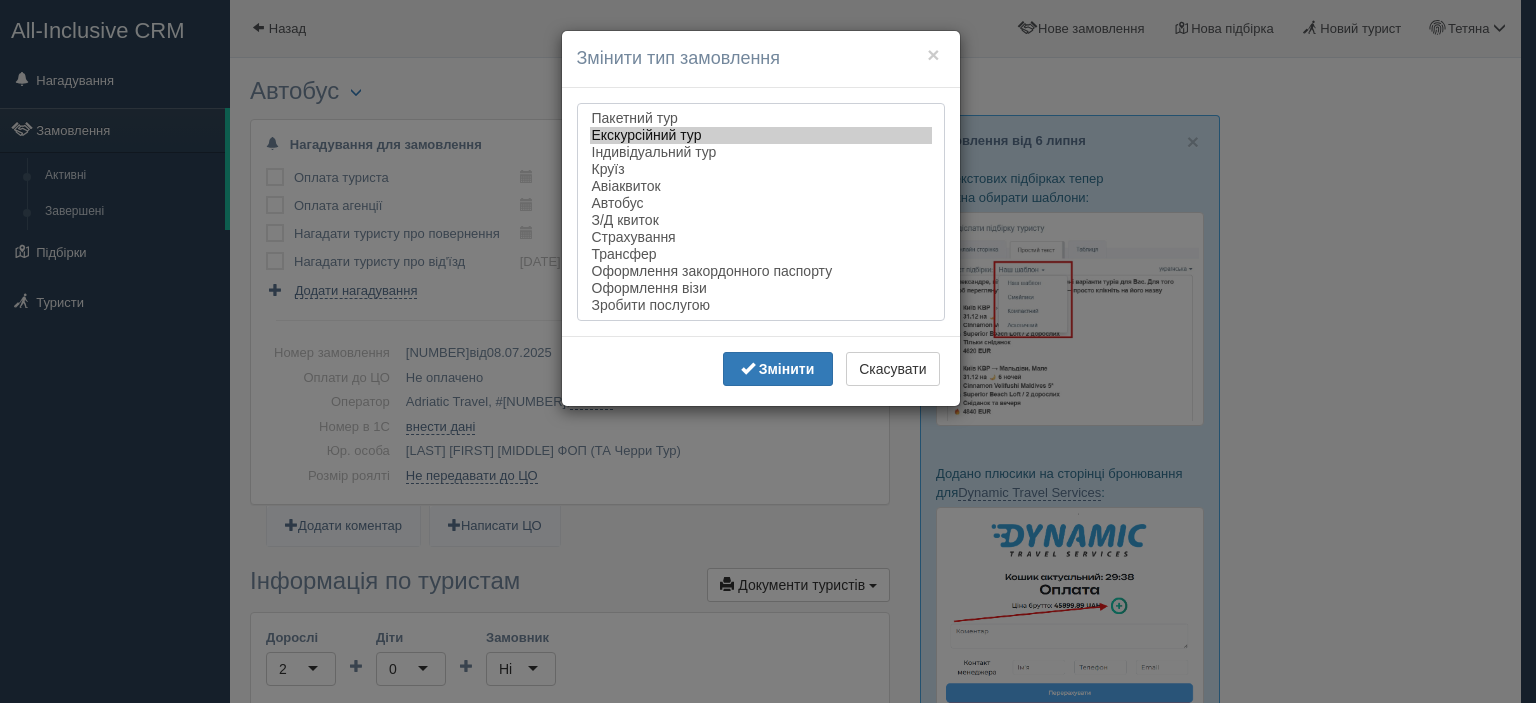 click on "Екскурсійний тур" at bounding box center (761, 135) 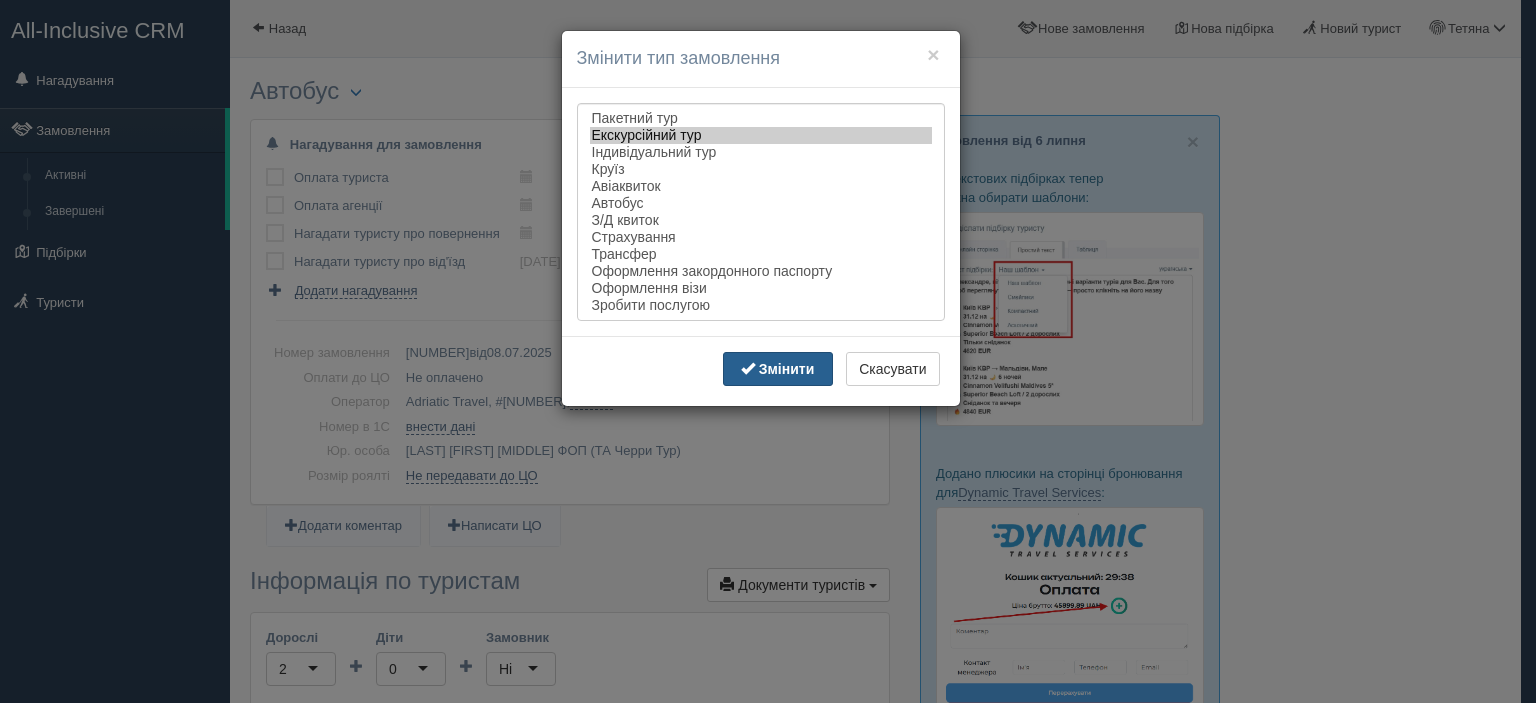 click on "Змінити" at bounding box center (787, 369) 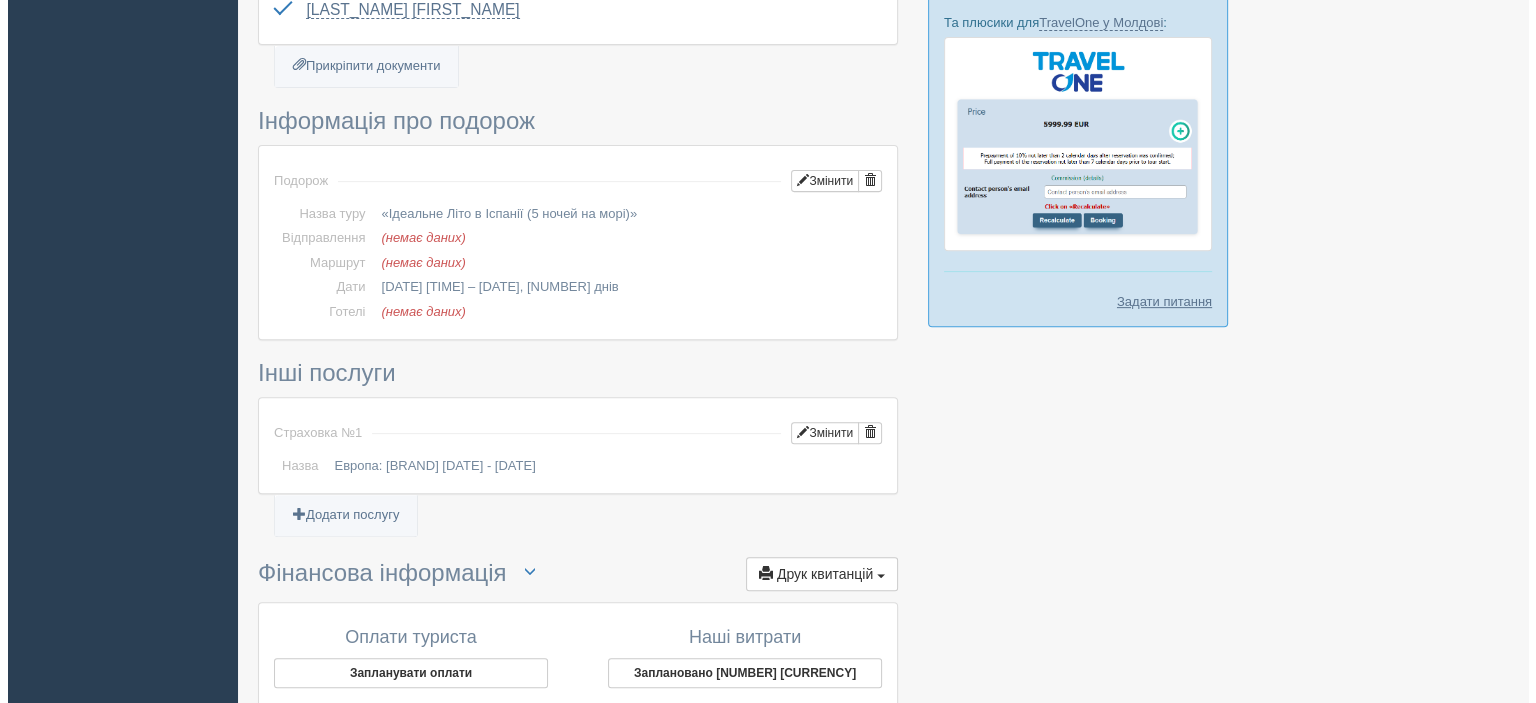 scroll, scrollTop: 800, scrollLeft: 0, axis: vertical 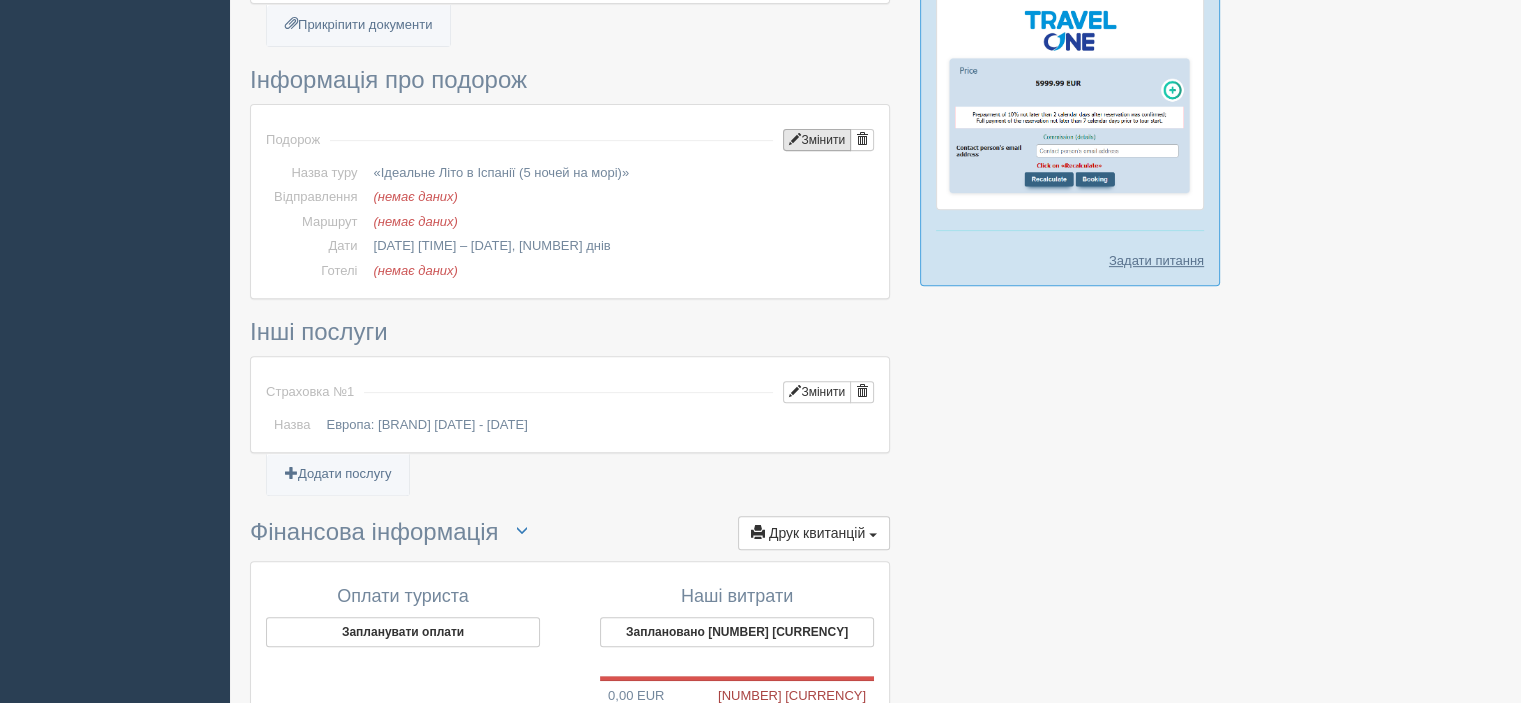 click on "Змінити" at bounding box center [817, 140] 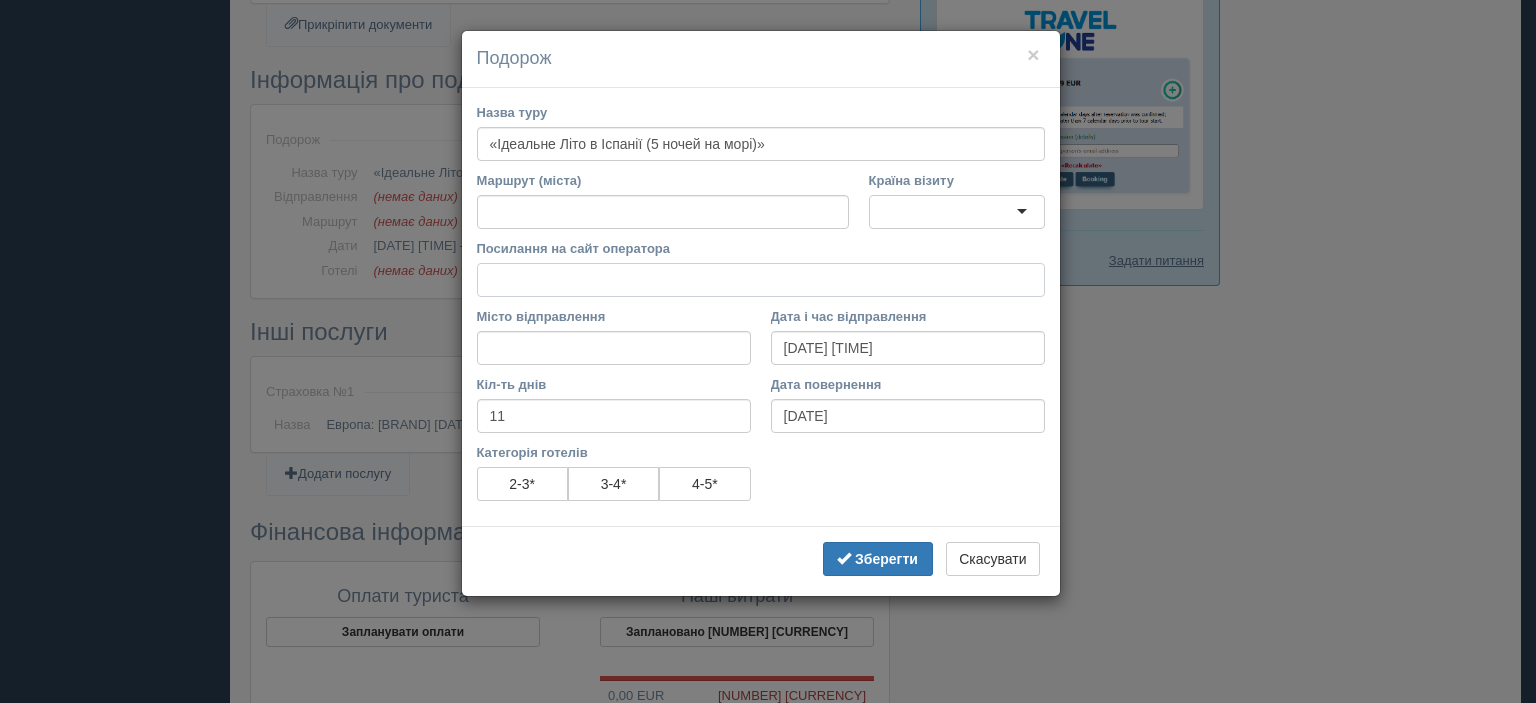 click on "Посилання на сайт оператора" at bounding box center [761, 280] 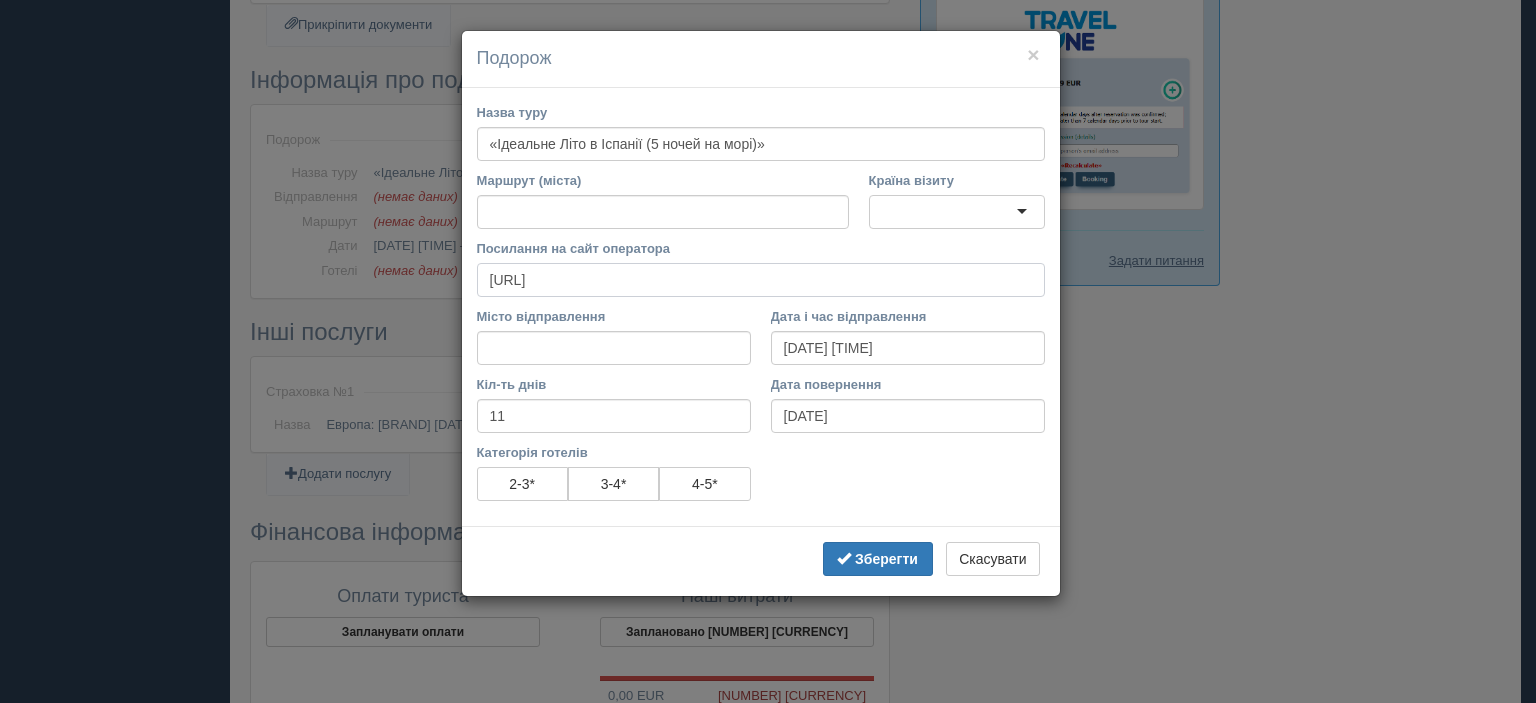 scroll, scrollTop: 0, scrollLeft: 92, axis: horizontal 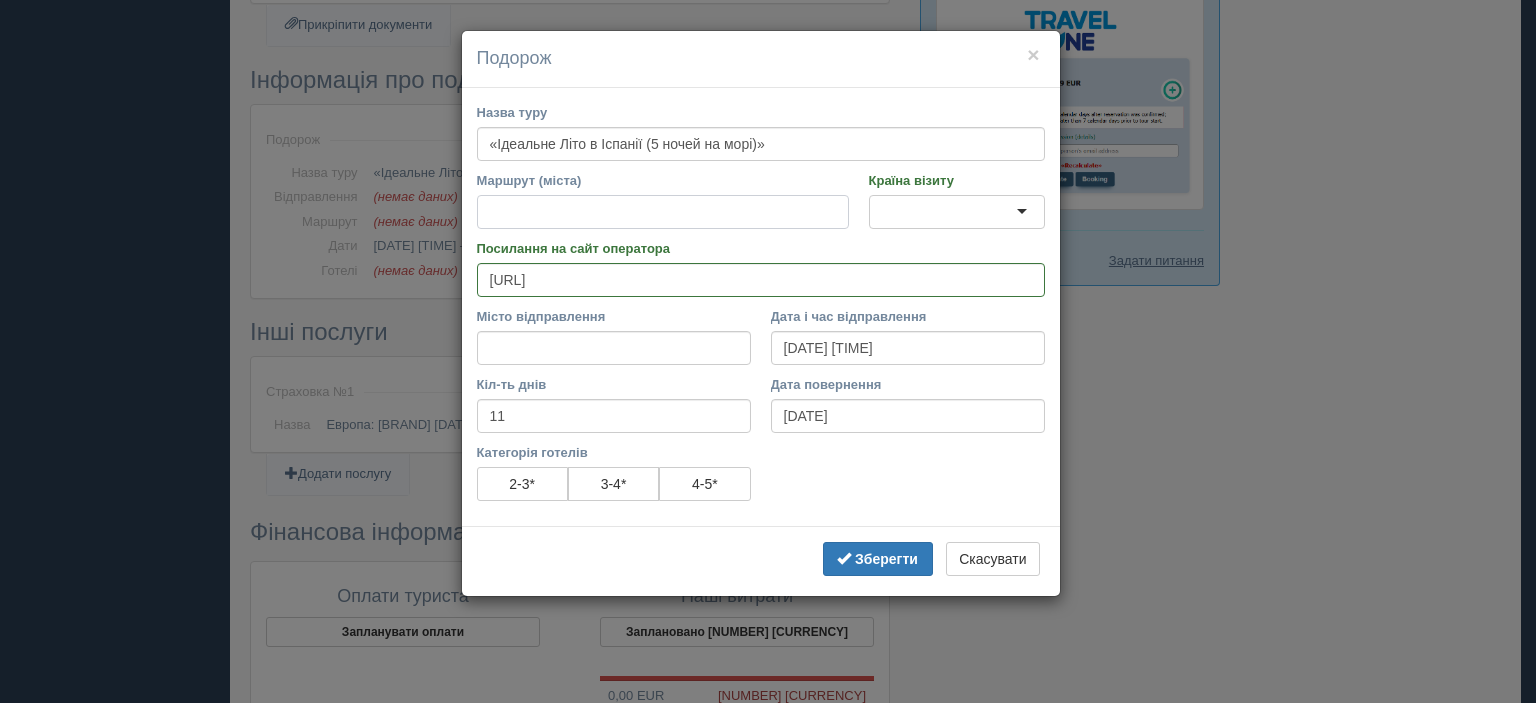 click on "Маршрут (міста)" at bounding box center [663, 212] 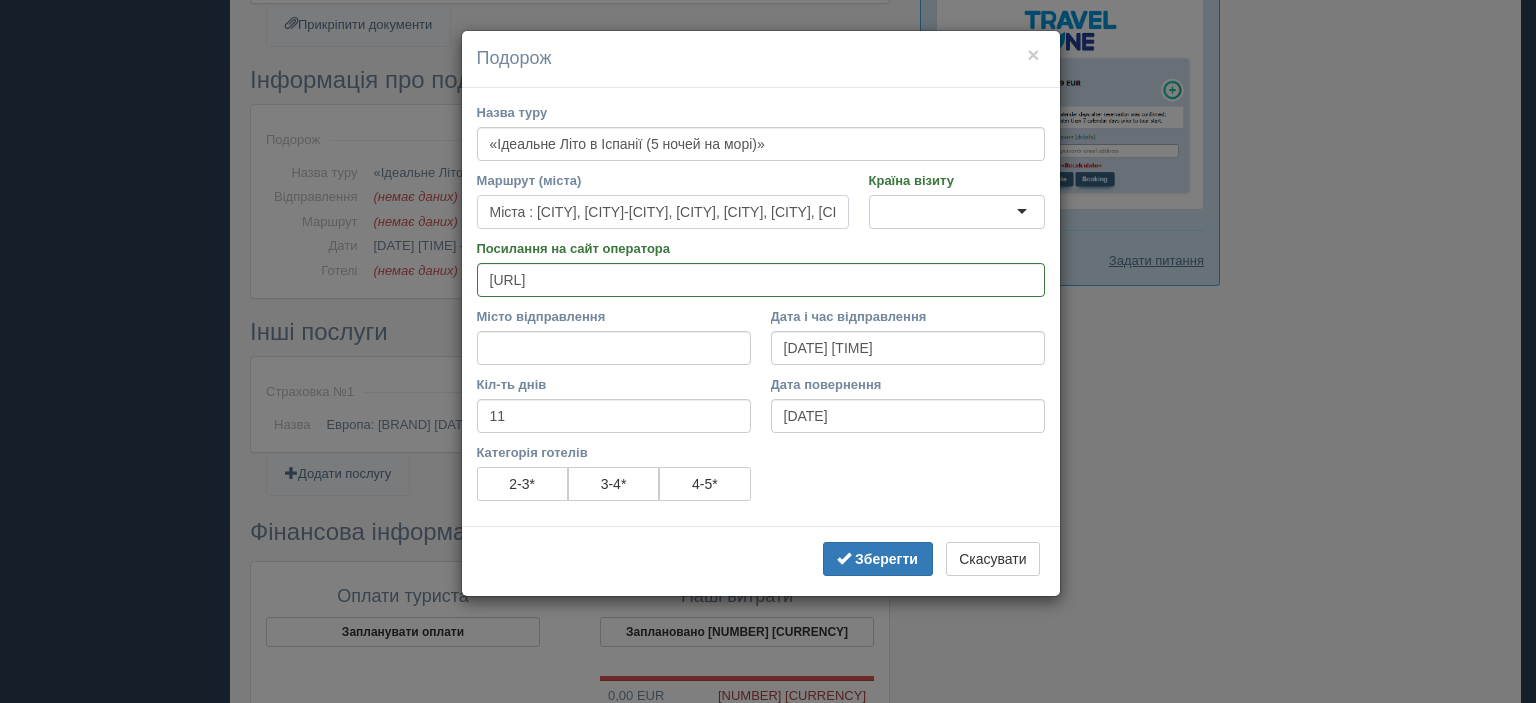 scroll, scrollTop: 0, scrollLeft: 1300, axis: horizontal 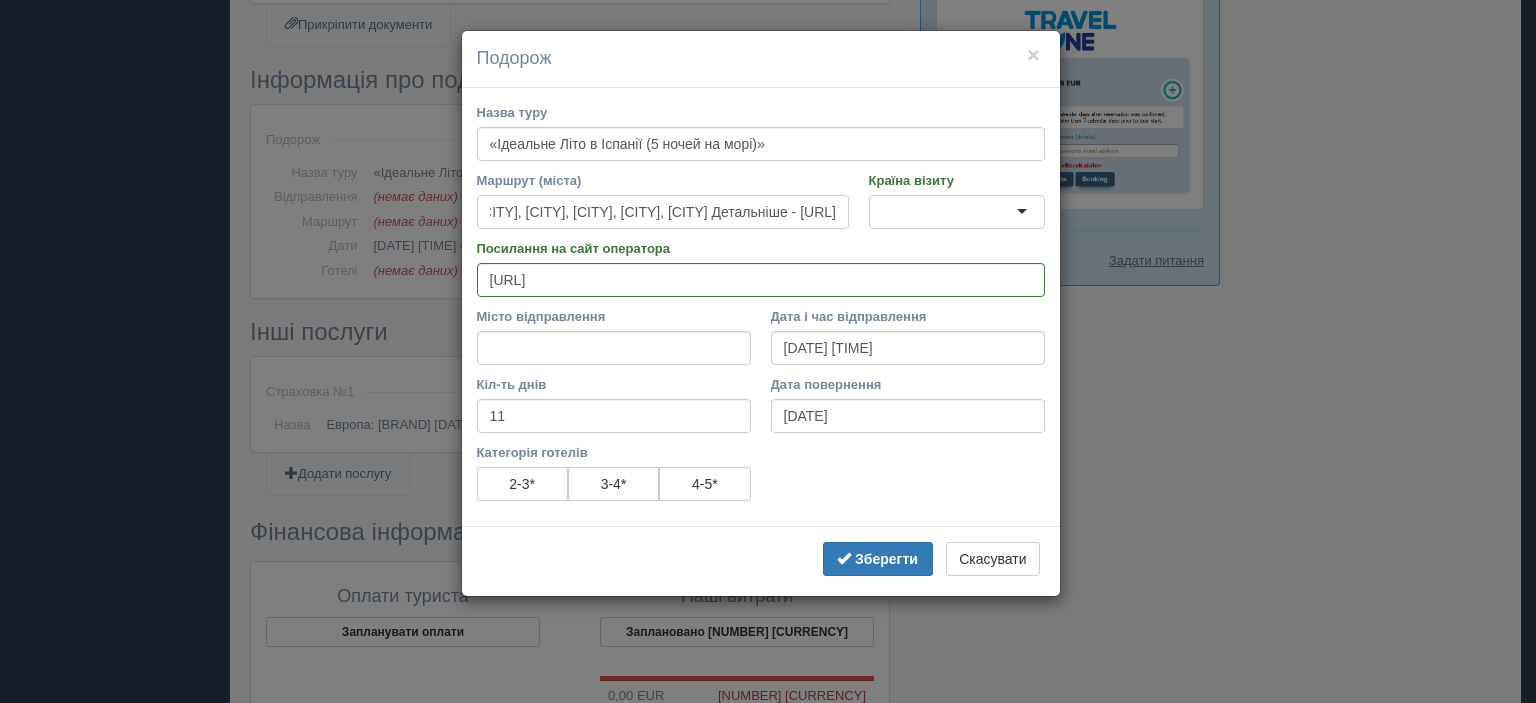 type on "Міста : [CITY], [CITY], [CITY], [CITY], [CITY], [CITY], [CITY](4 ночі), [CITY], [CITY], [CITY], [CITY]  Детальніше - https://adriatic-travel.com.ua/tour/idealne-lito-v-ispanii-5-nochey-na-mori?date=2025-08-17#route" 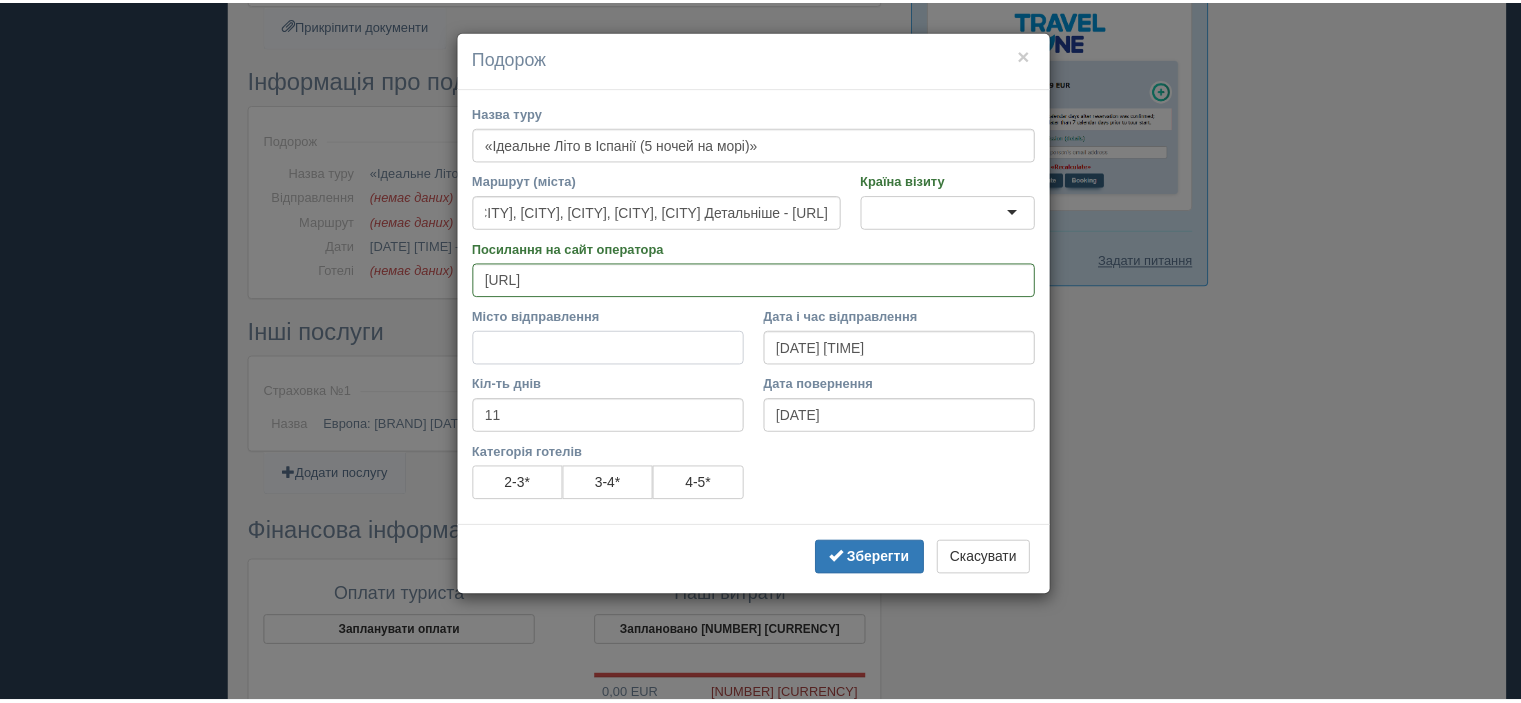 scroll, scrollTop: 0, scrollLeft: 0, axis: both 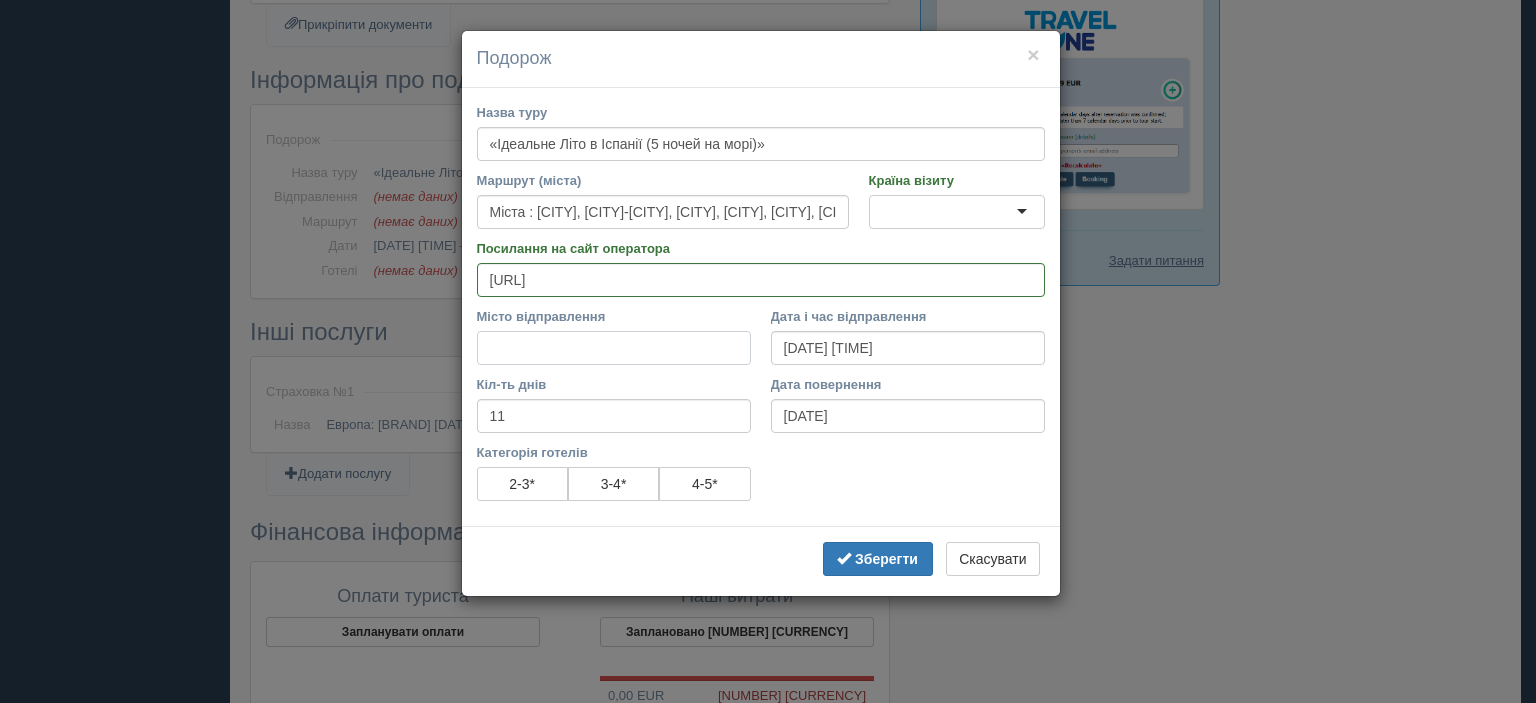 click on "Місто відправлення" at bounding box center [614, 348] 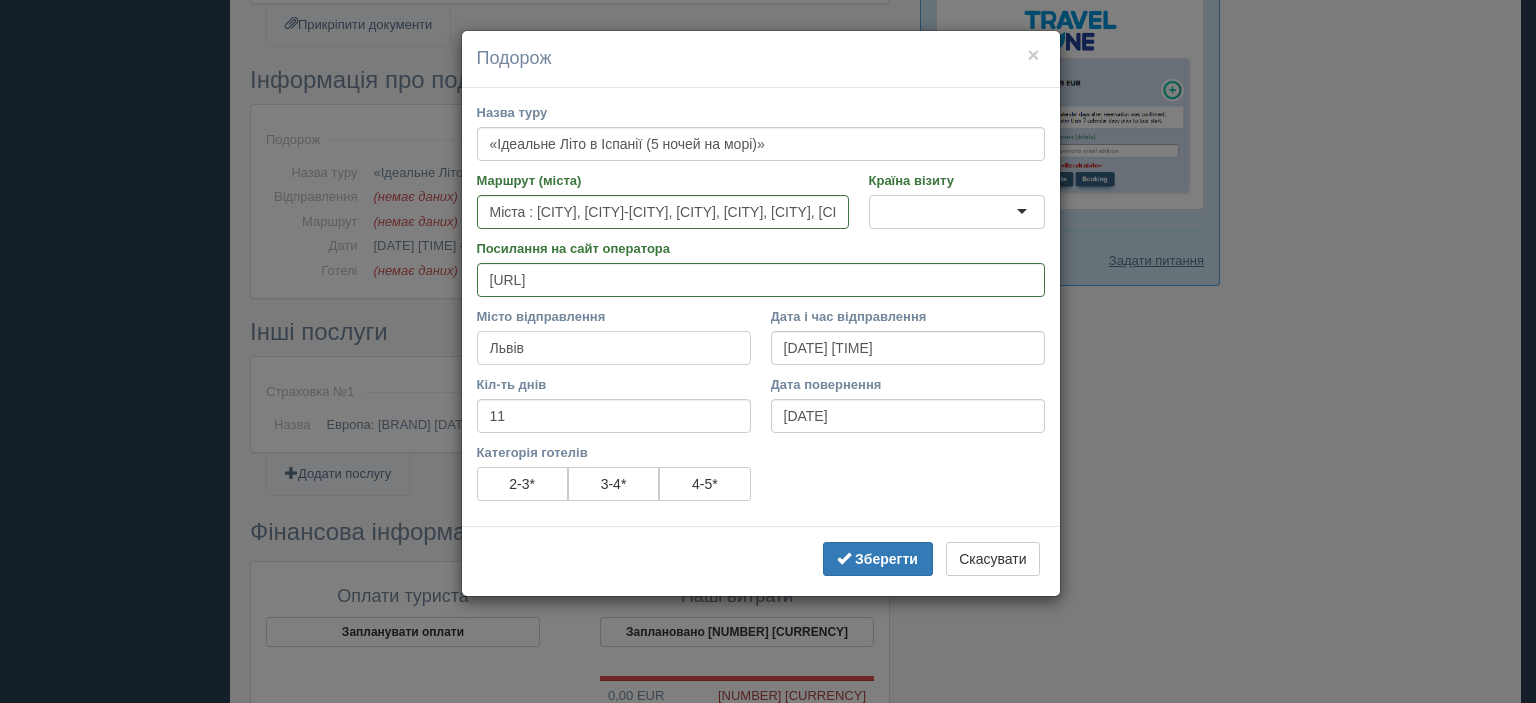 type on "Львів" 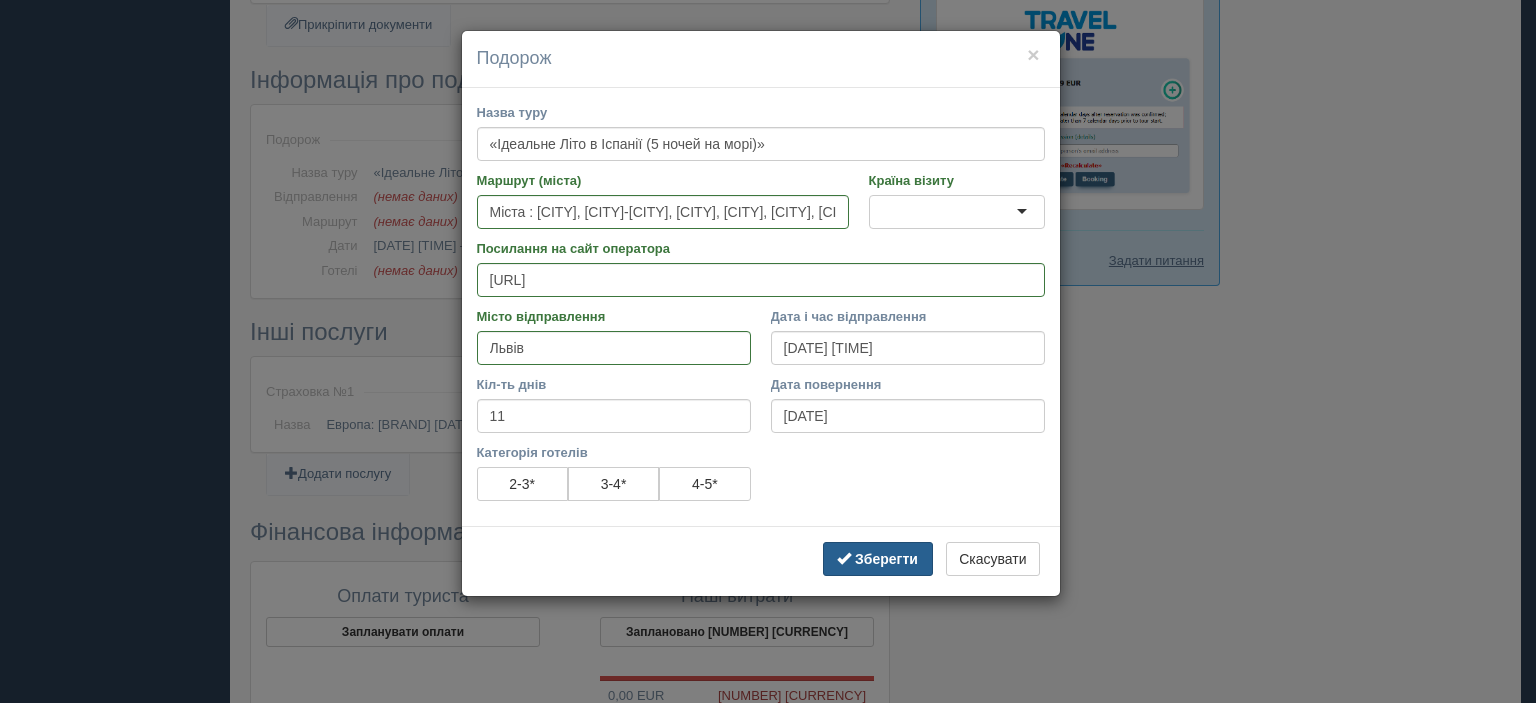 click on "Зберегти" at bounding box center (886, 559) 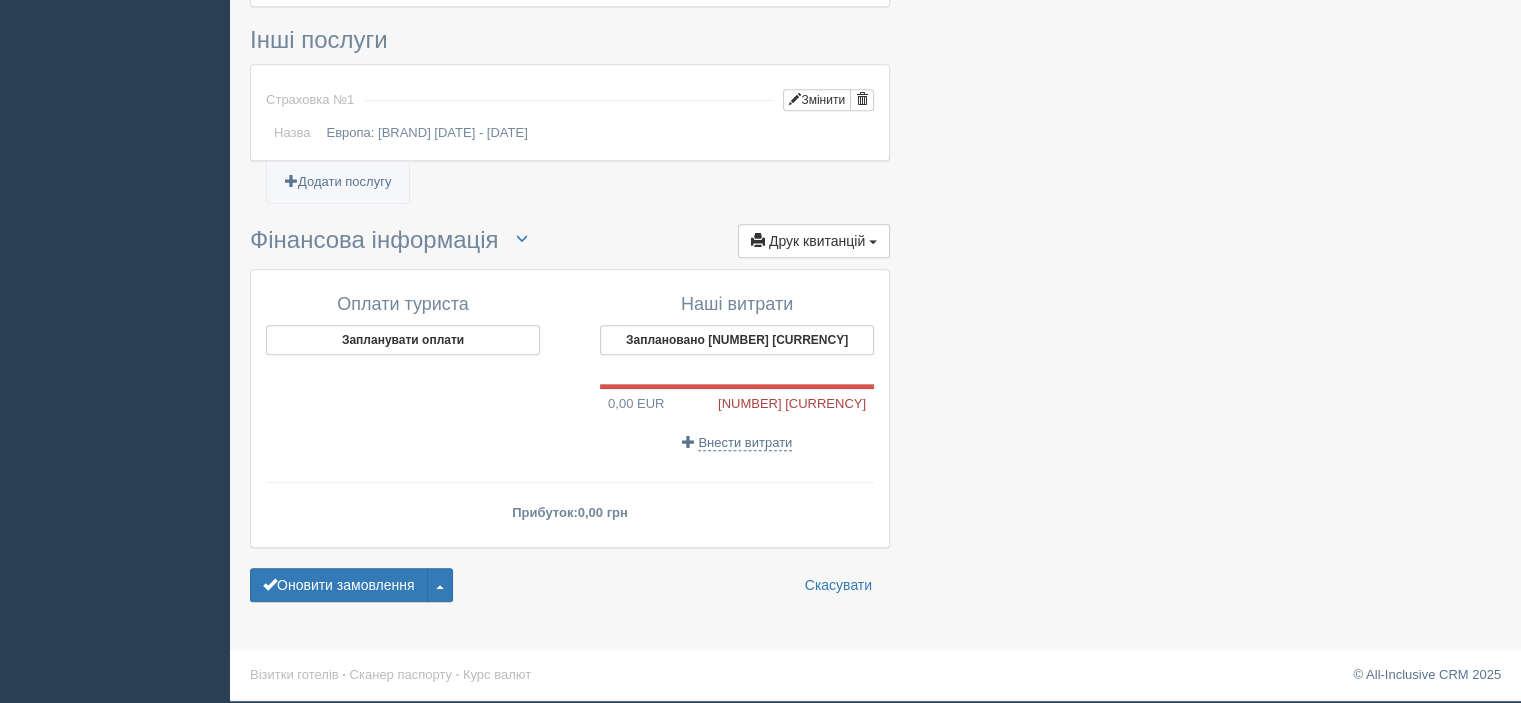 scroll, scrollTop: 1160, scrollLeft: 0, axis: vertical 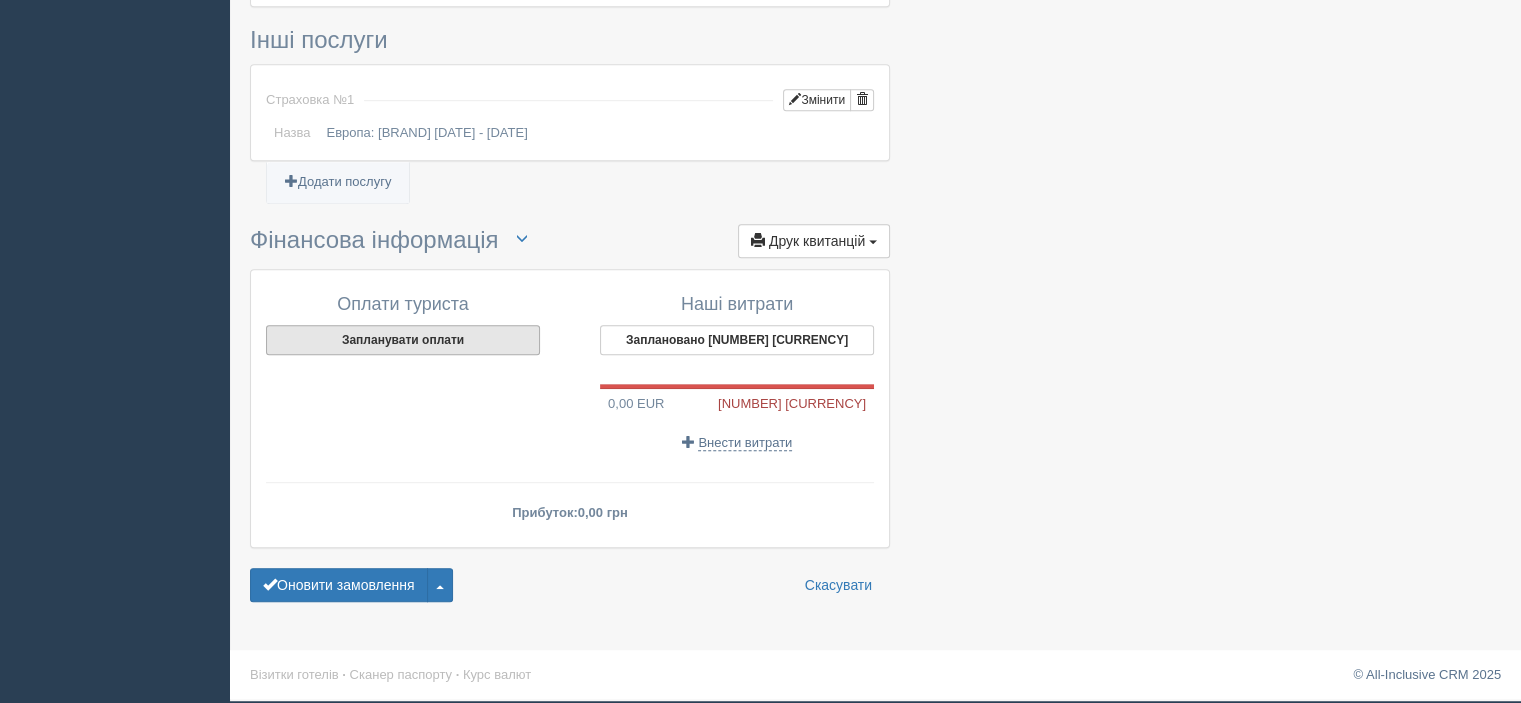 click on "Запланувати оплати" at bounding box center [403, 340] 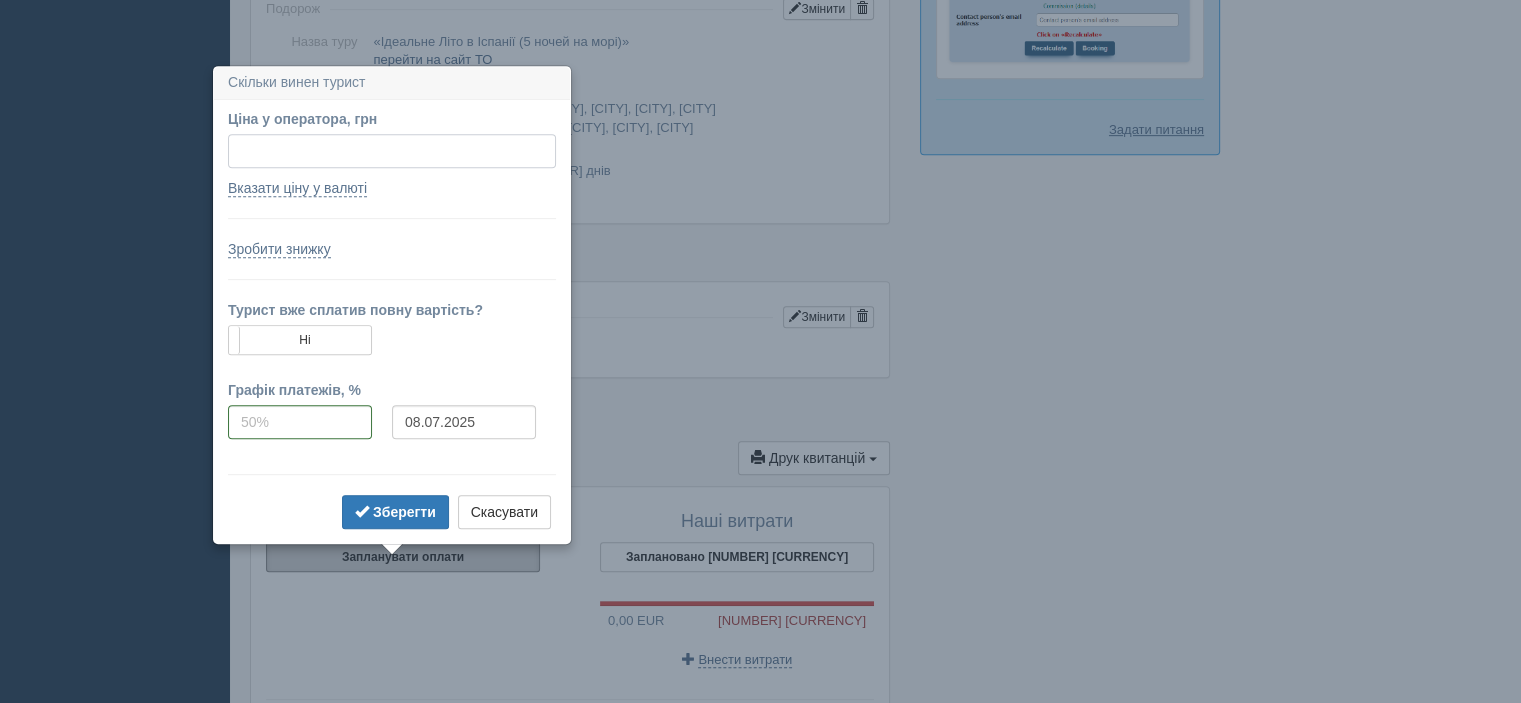 scroll, scrollTop: 996, scrollLeft: 0, axis: vertical 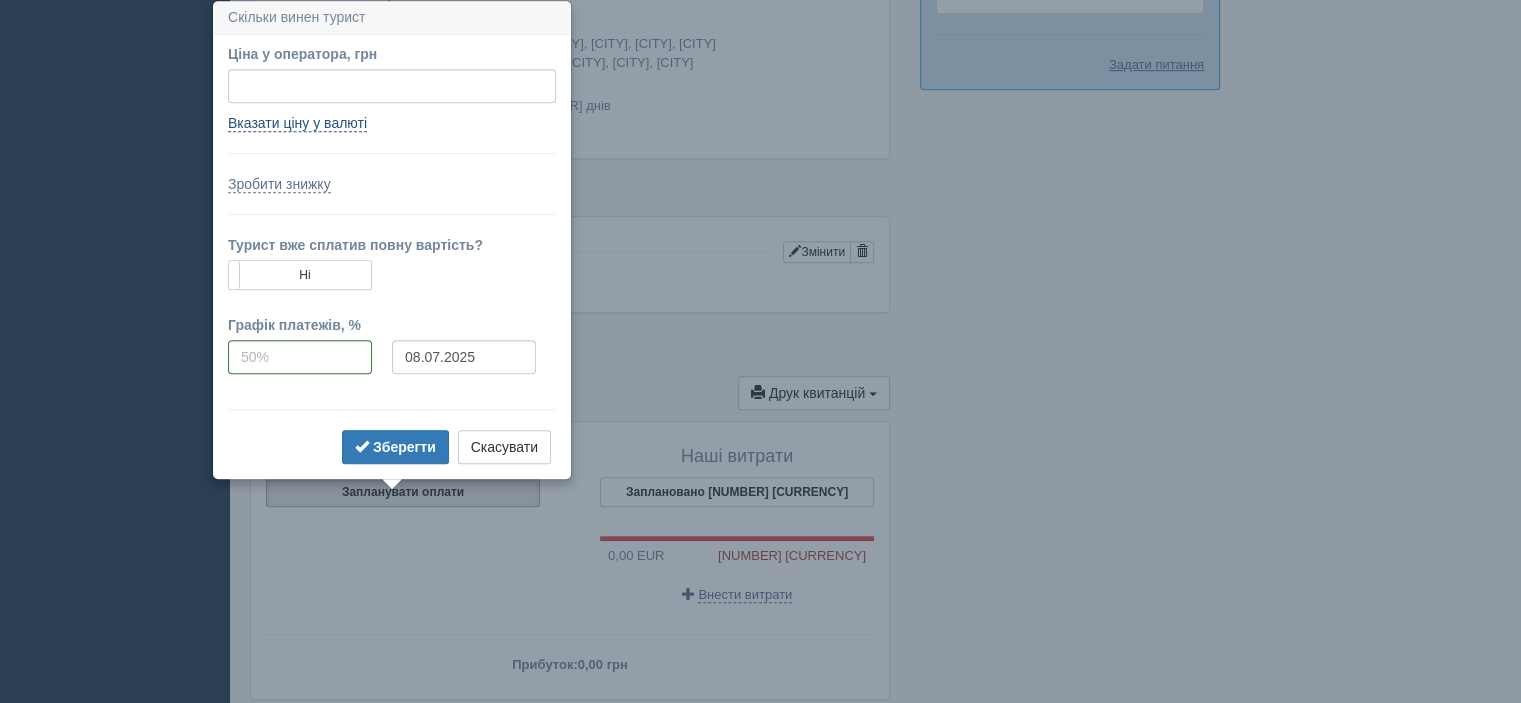 click on "Вказати ціну у валюті" at bounding box center (297, 123) 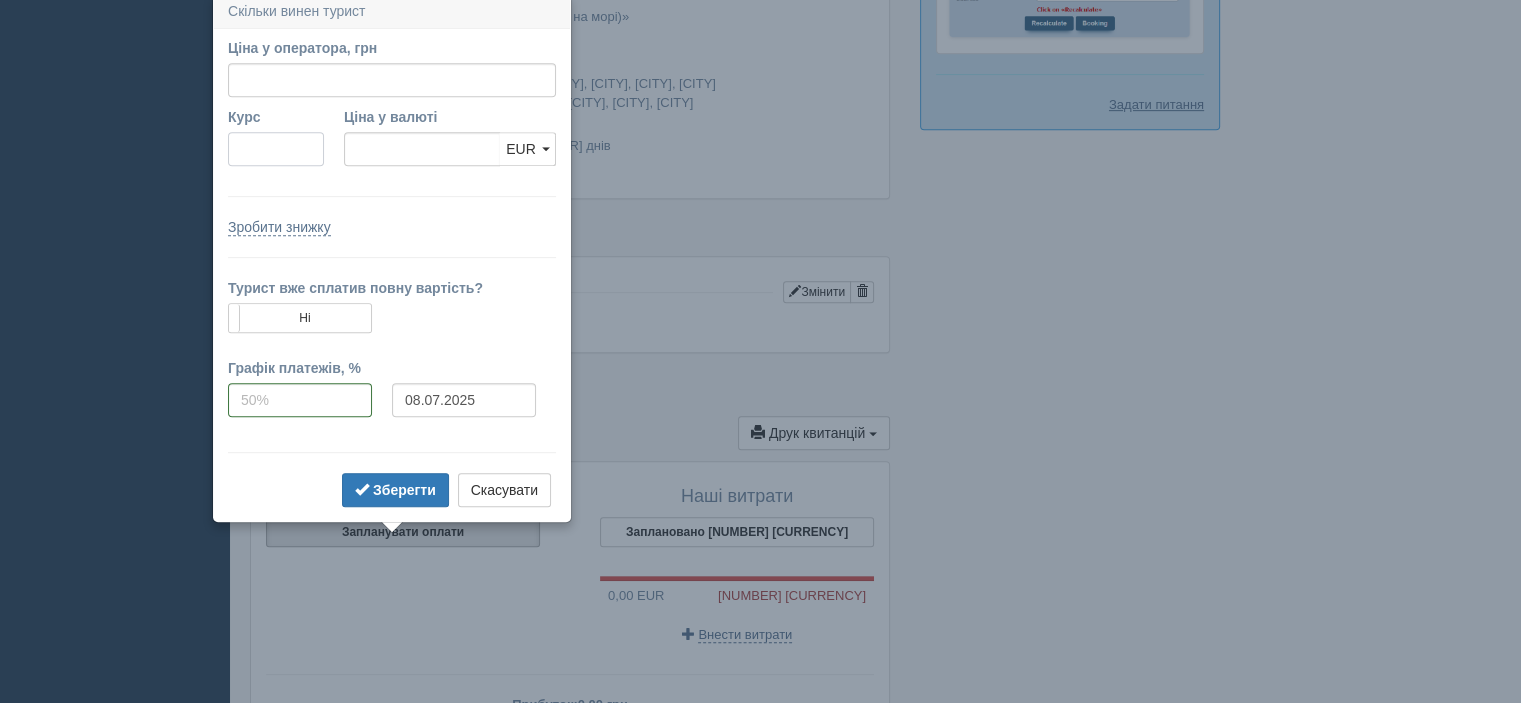 scroll, scrollTop: 950, scrollLeft: 0, axis: vertical 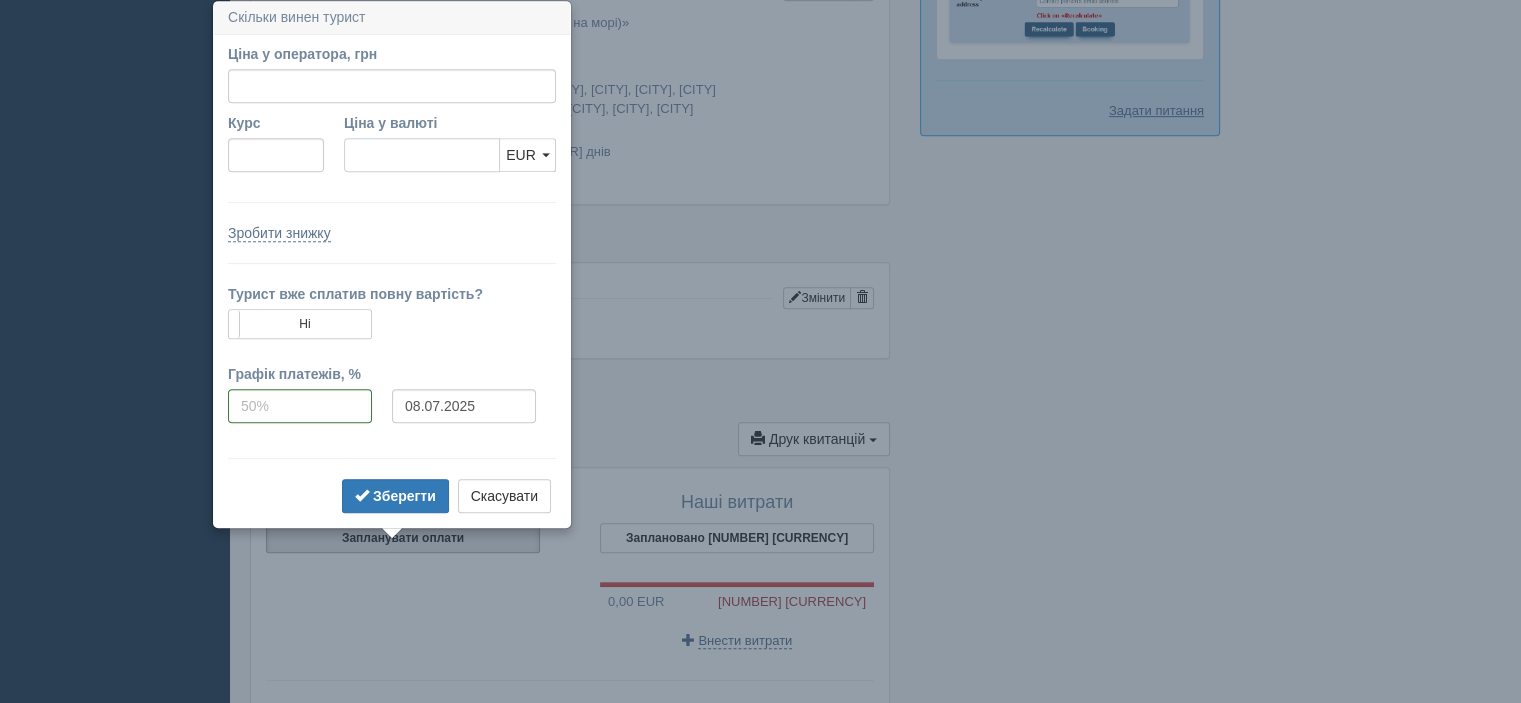 click on "Ціна у валюті" at bounding box center [422, 155] 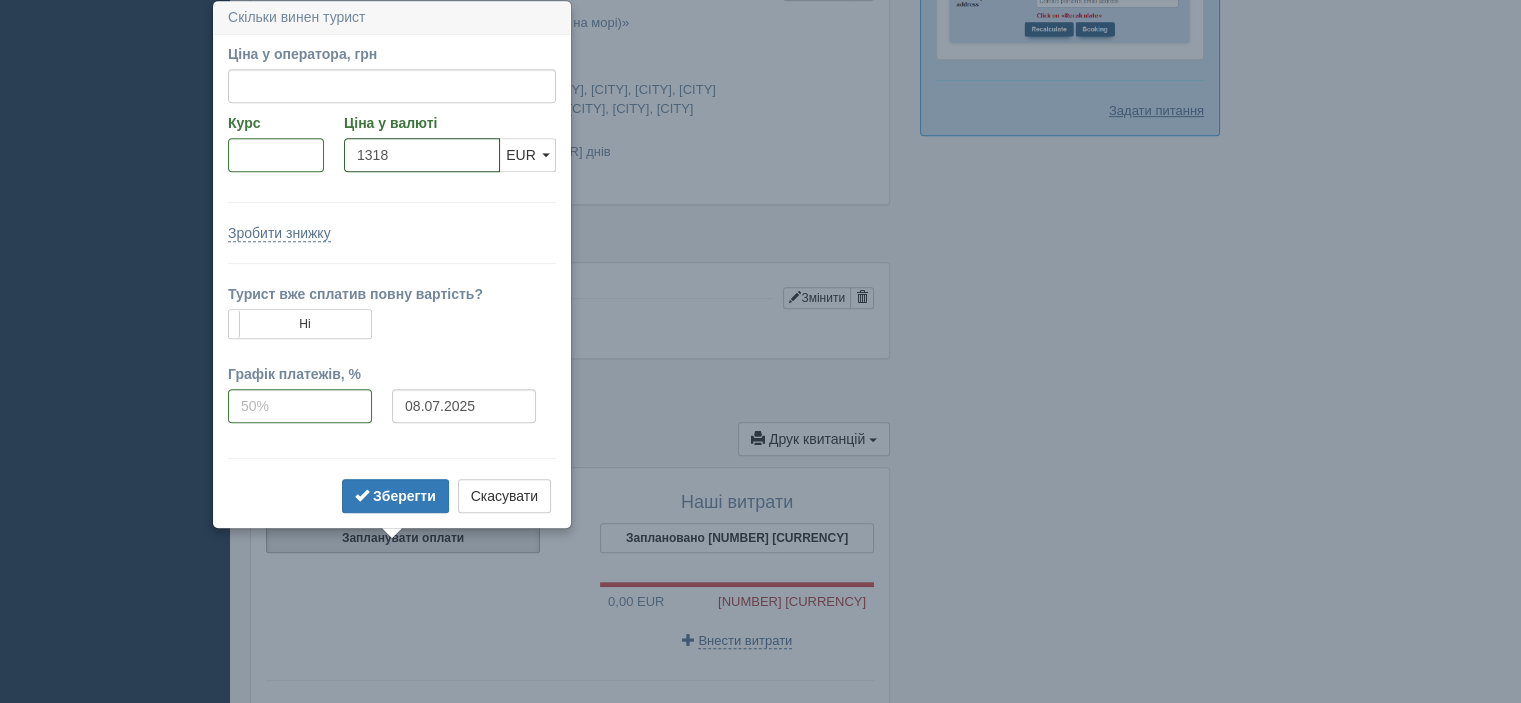 type on "1318" 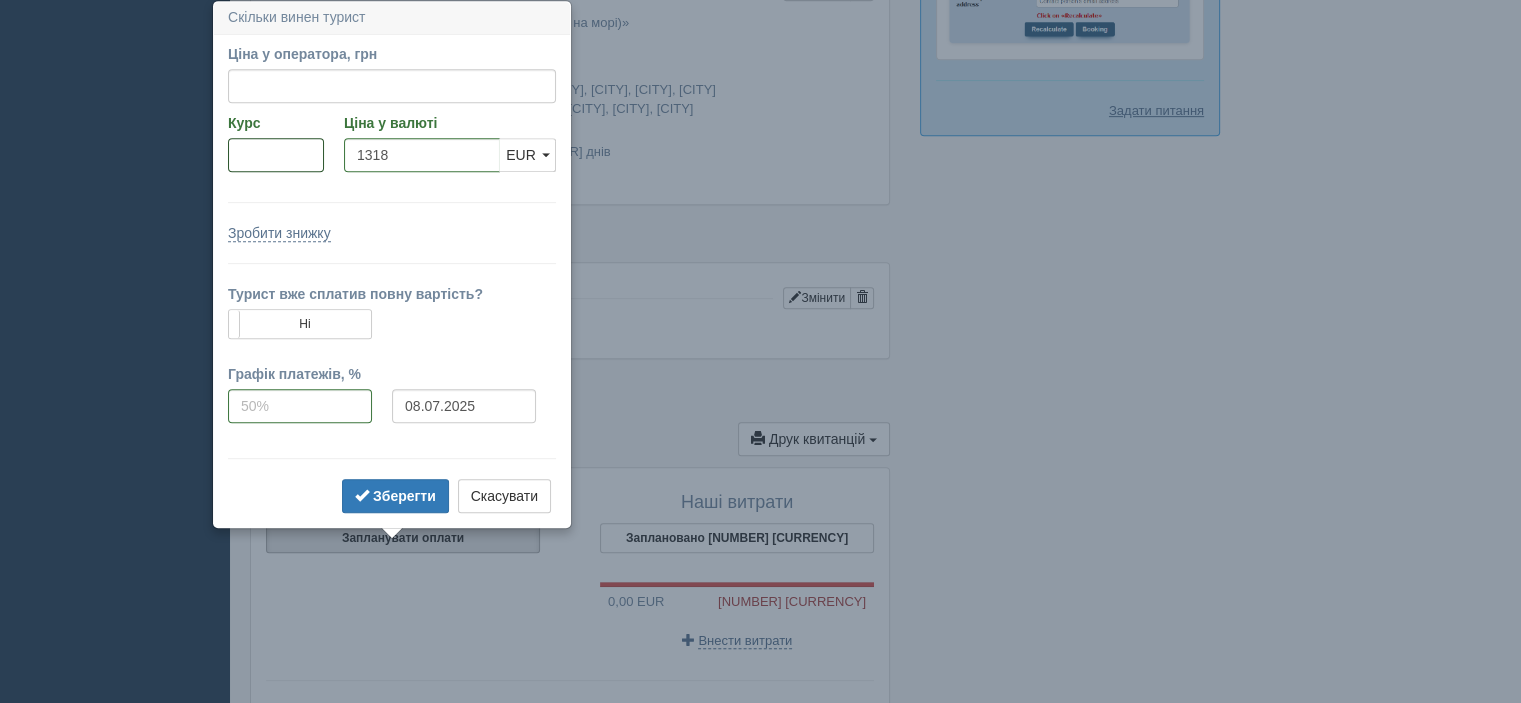 click on "Курс" at bounding box center (276, 155) 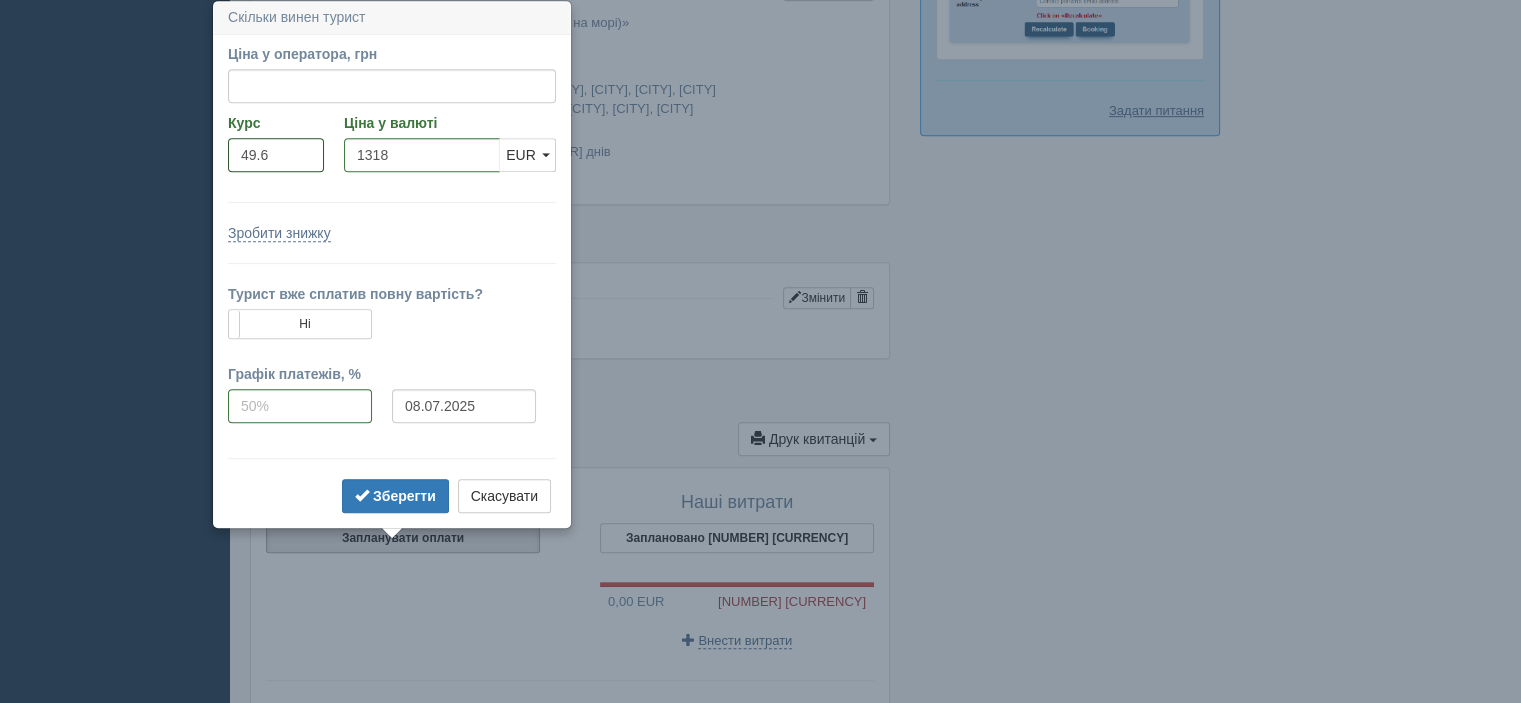 type on "49.6" 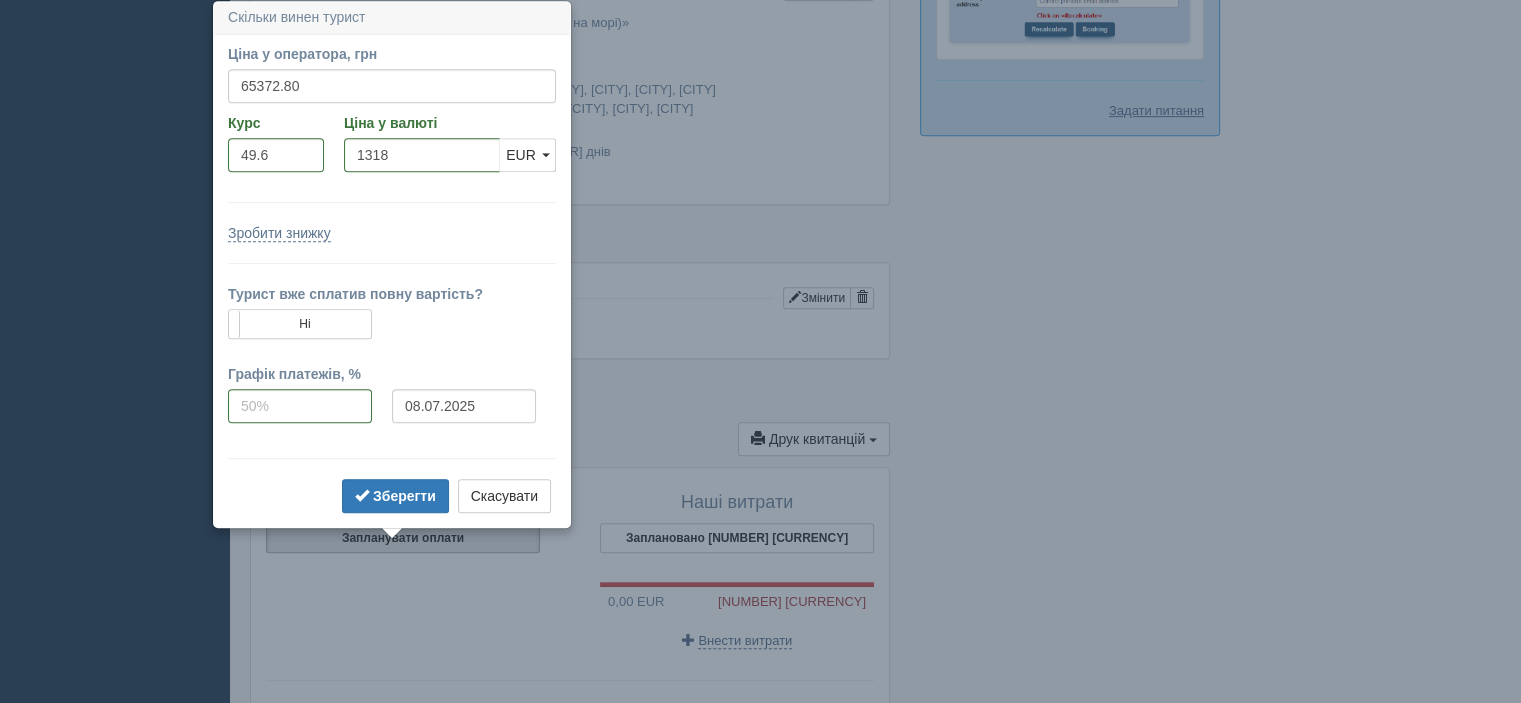 click on "Ціна у оператора, грн
65372.80
Вказати ціну у валюті
Курс
49.6
Ціна у валюті
1318
USD
EUR
EUR
USD
EUR
Зробити знижку
Знижка, %
Знижка, грн" at bounding box center (392, 281) 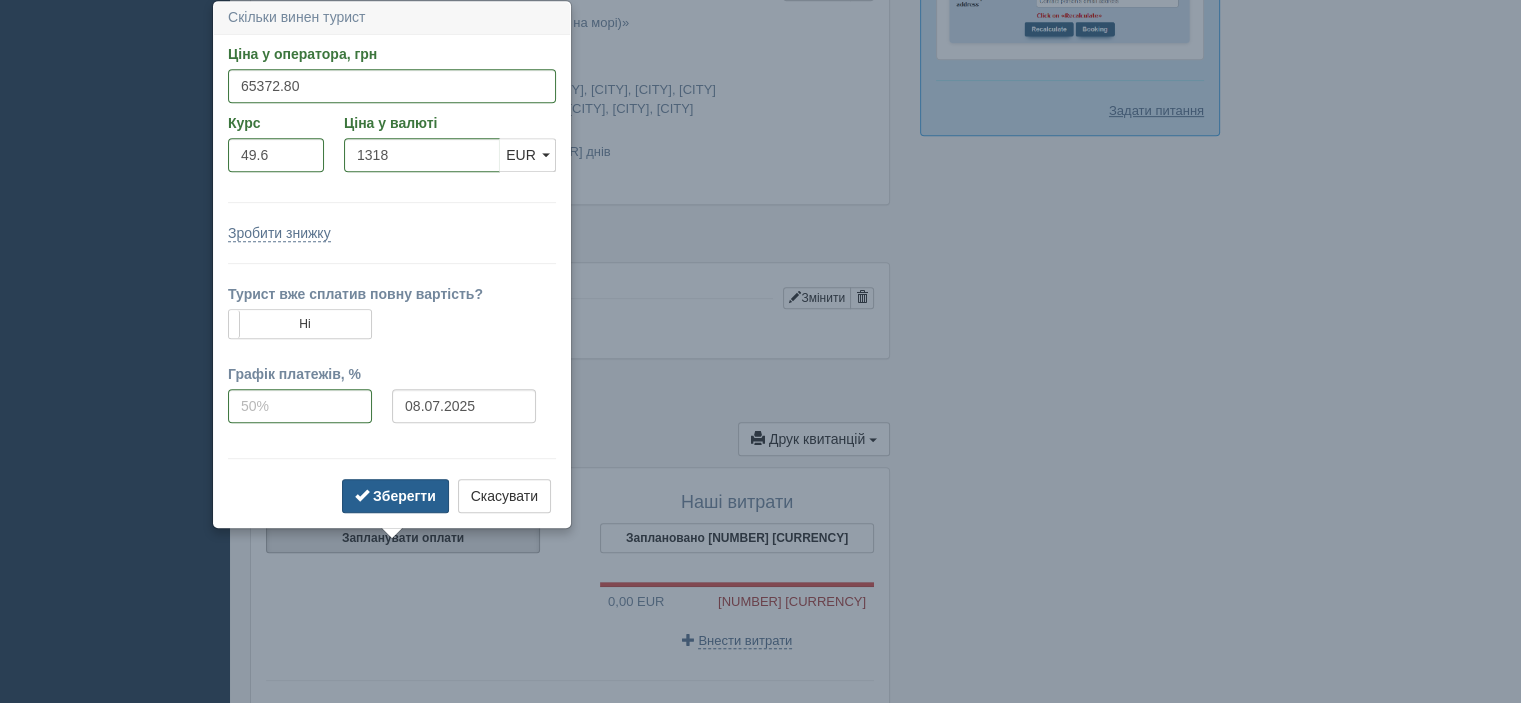 click on "Зберегти" at bounding box center (404, 496) 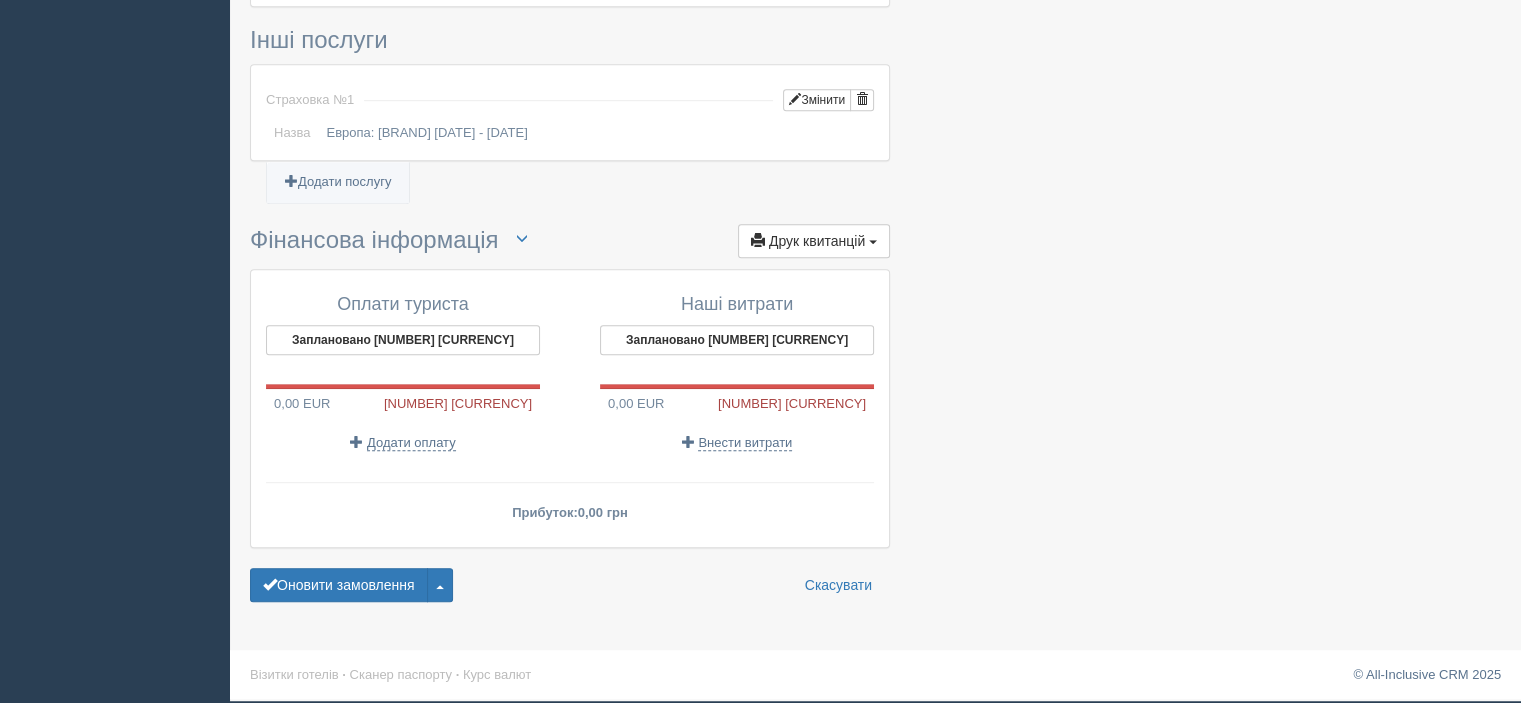 scroll, scrollTop: 1160, scrollLeft: 0, axis: vertical 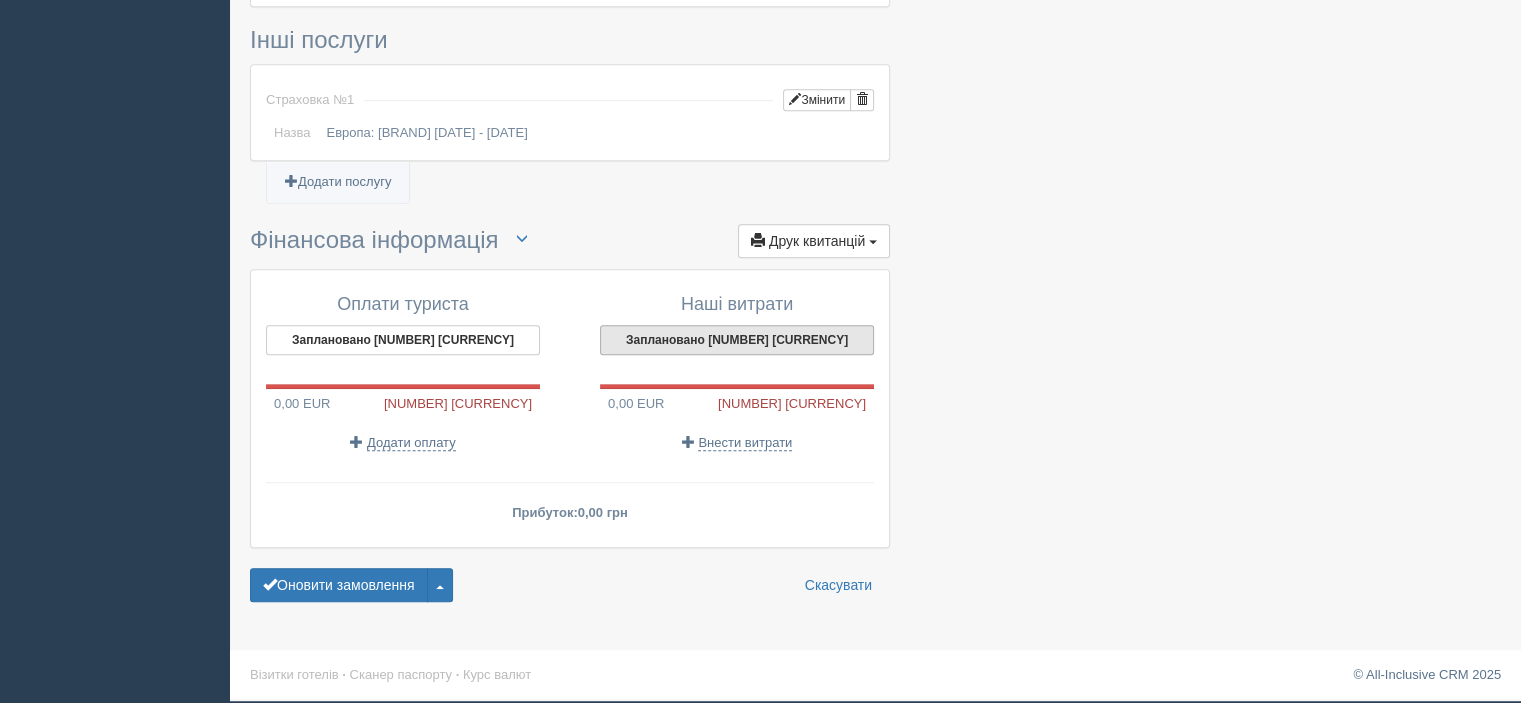 click on "Заплановано 1 172,00 EUR" at bounding box center [737, 340] 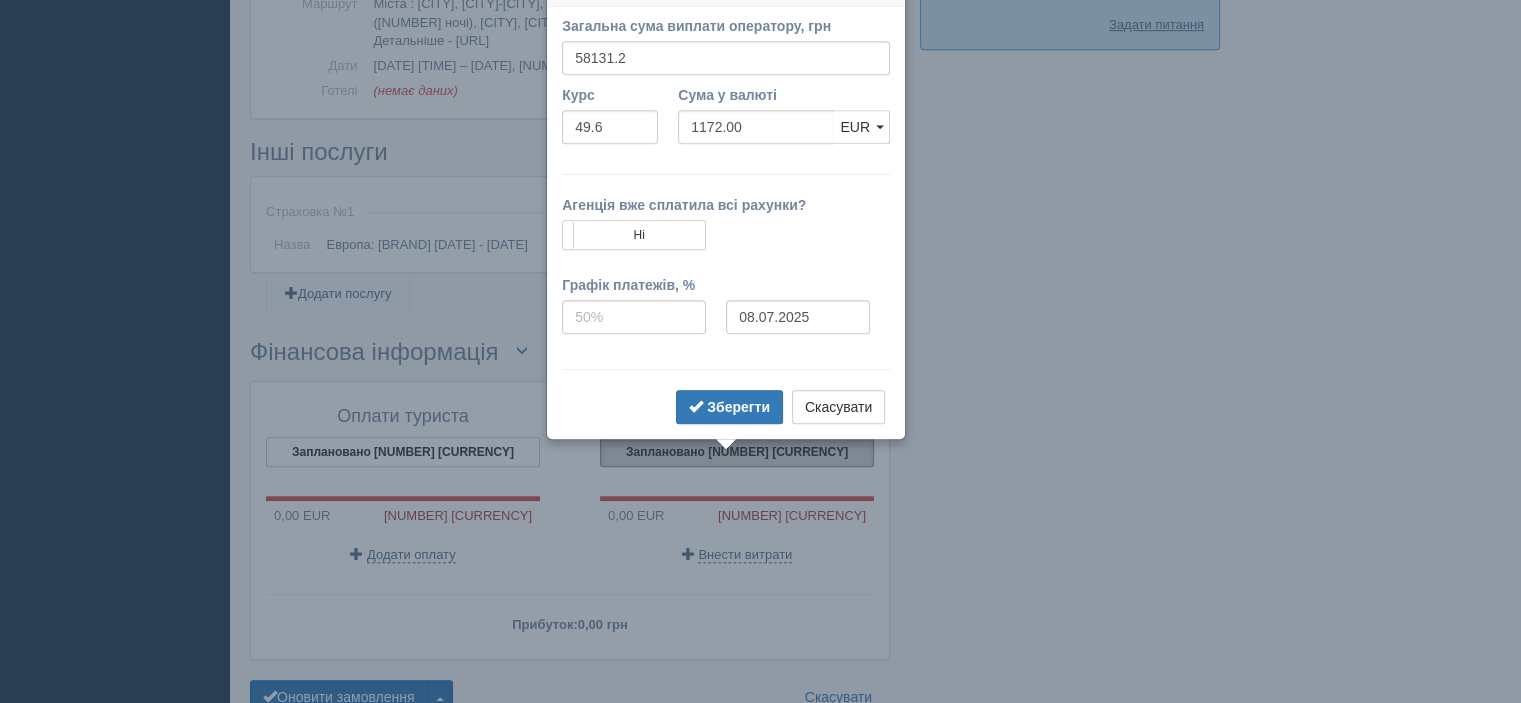 scroll, scrollTop: 1008, scrollLeft: 0, axis: vertical 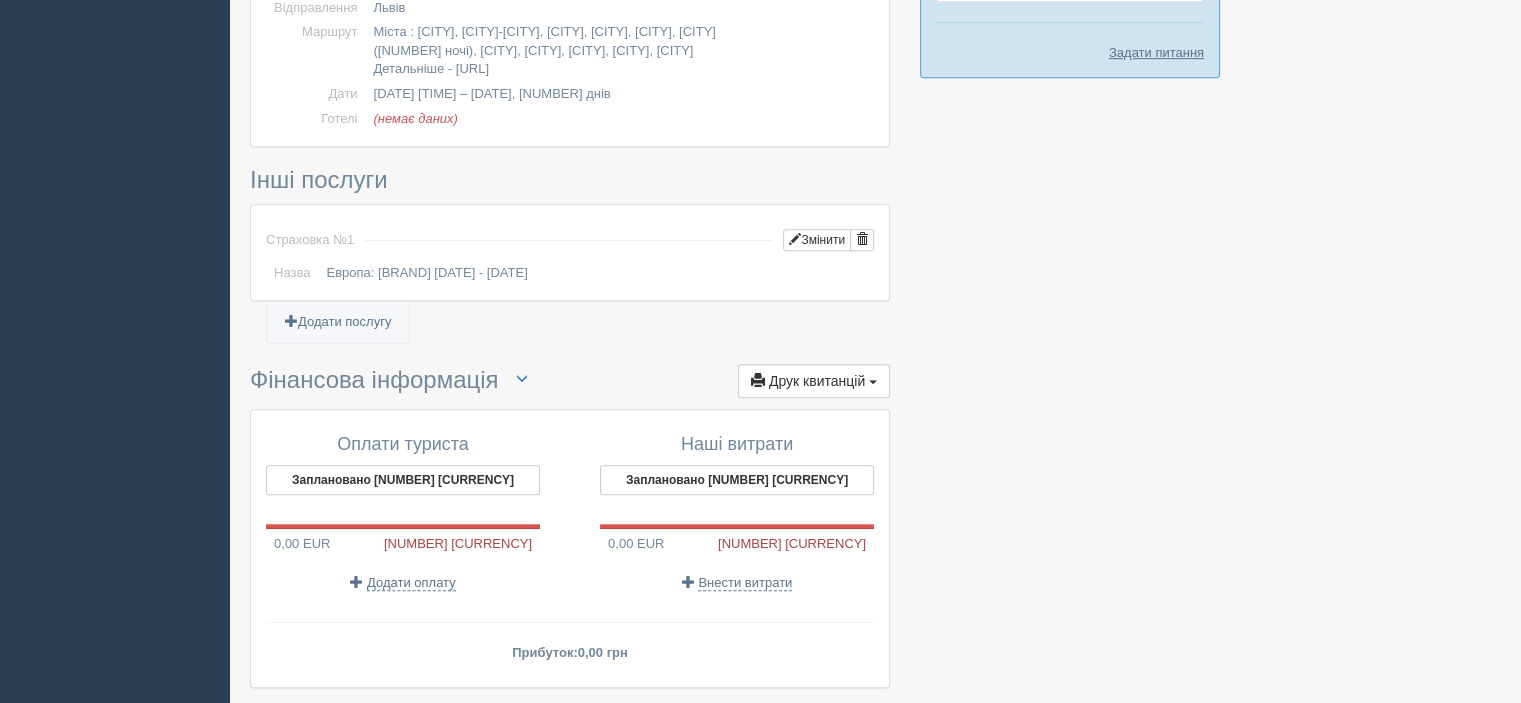 click at bounding box center [875, -94] 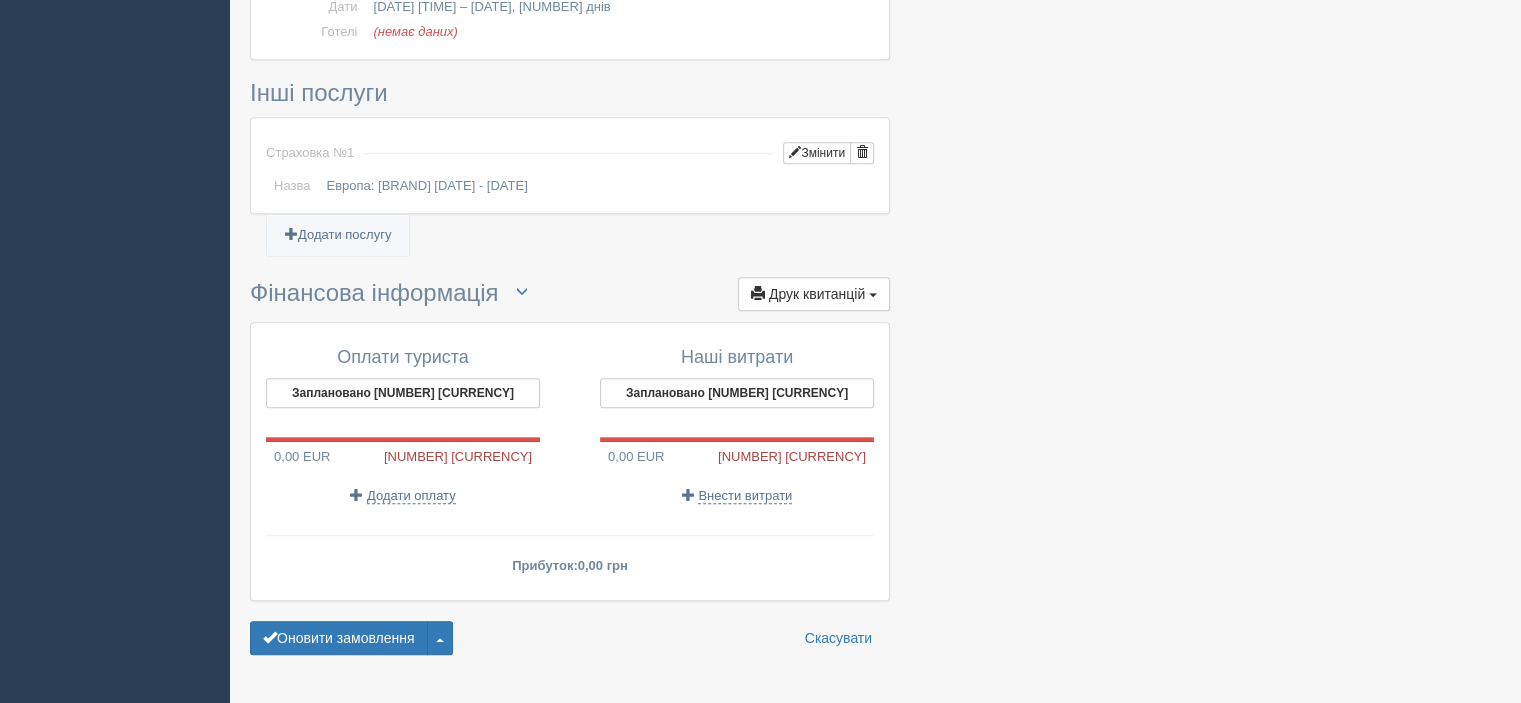 scroll, scrollTop: 1160, scrollLeft: 0, axis: vertical 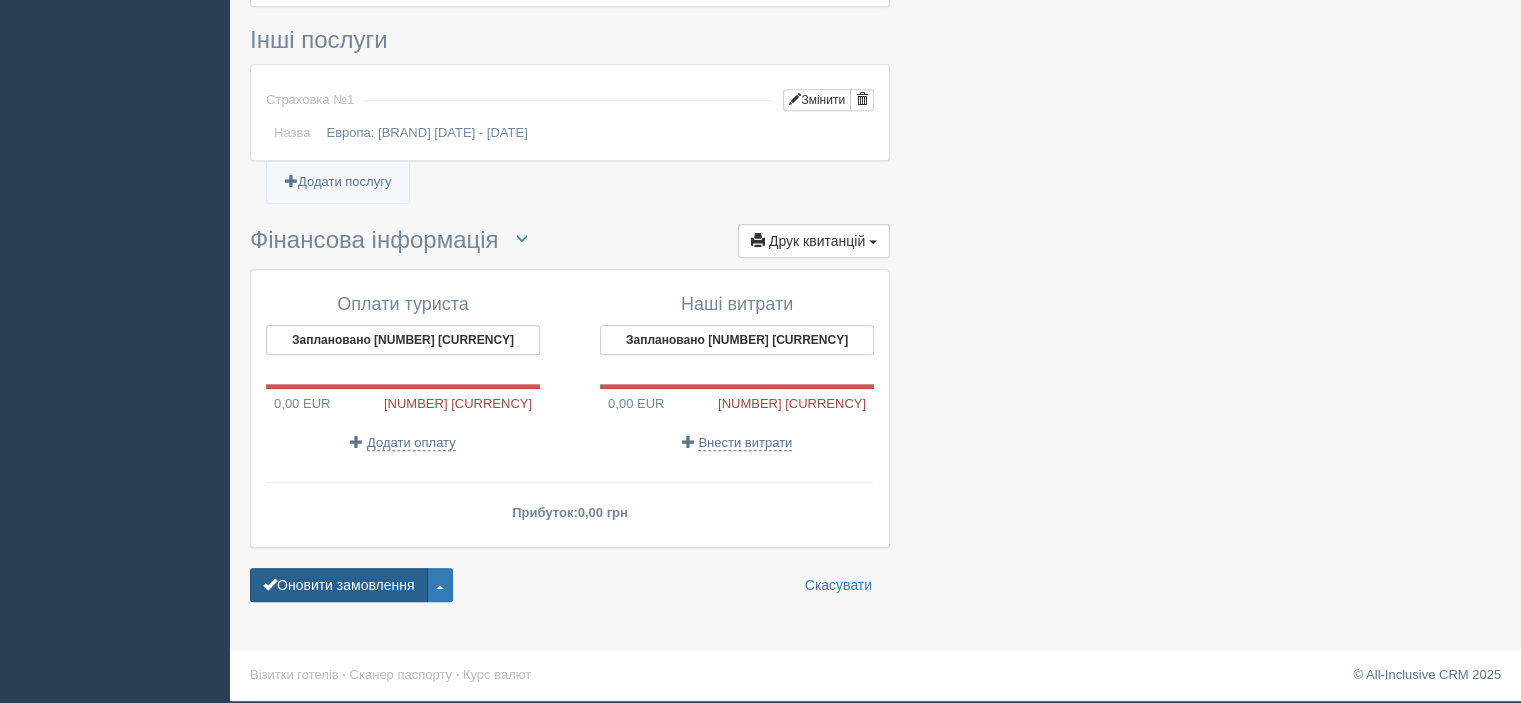 click on "Оновити замовлення" at bounding box center [339, 585] 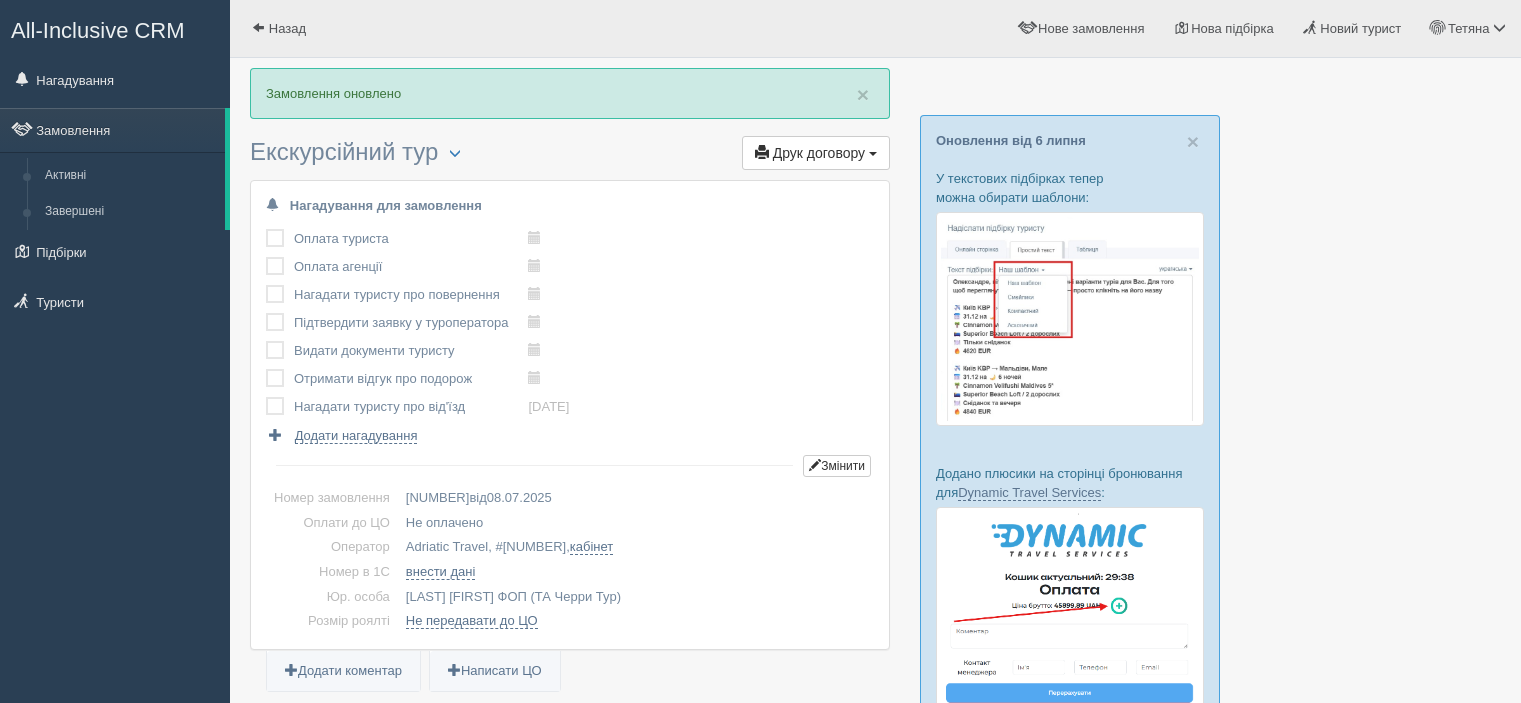 scroll, scrollTop: 0, scrollLeft: 0, axis: both 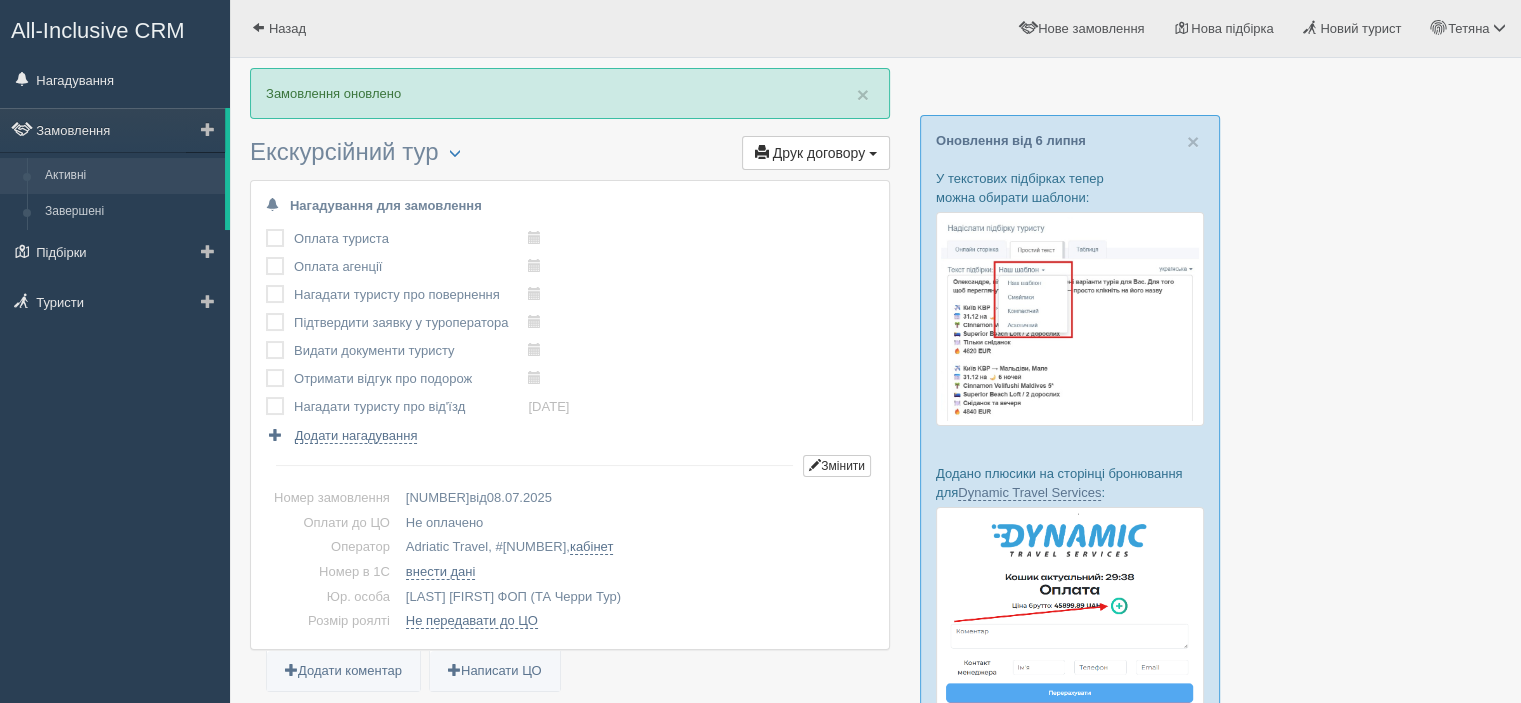 click on "Активні" at bounding box center (130, 176) 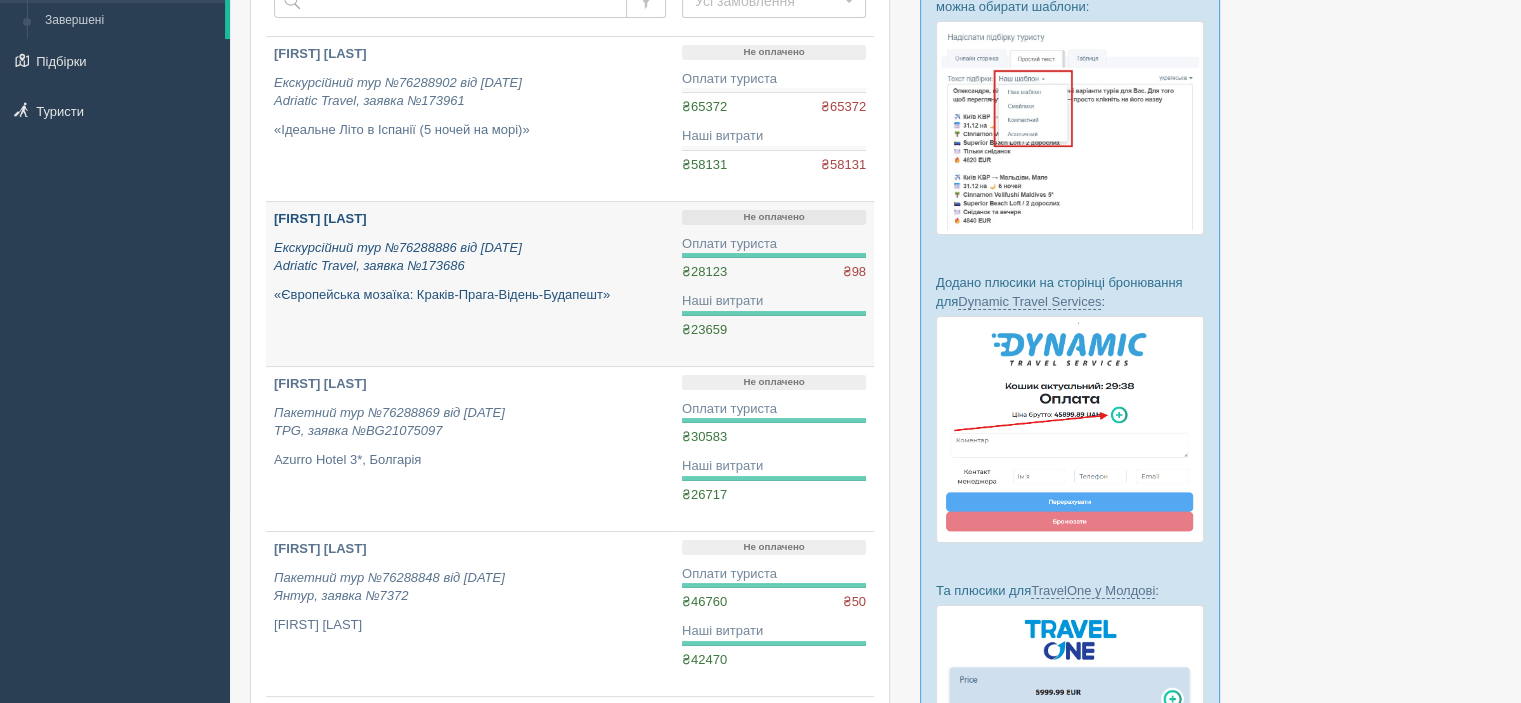 scroll, scrollTop: 200, scrollLeft: 0, axis: vertical 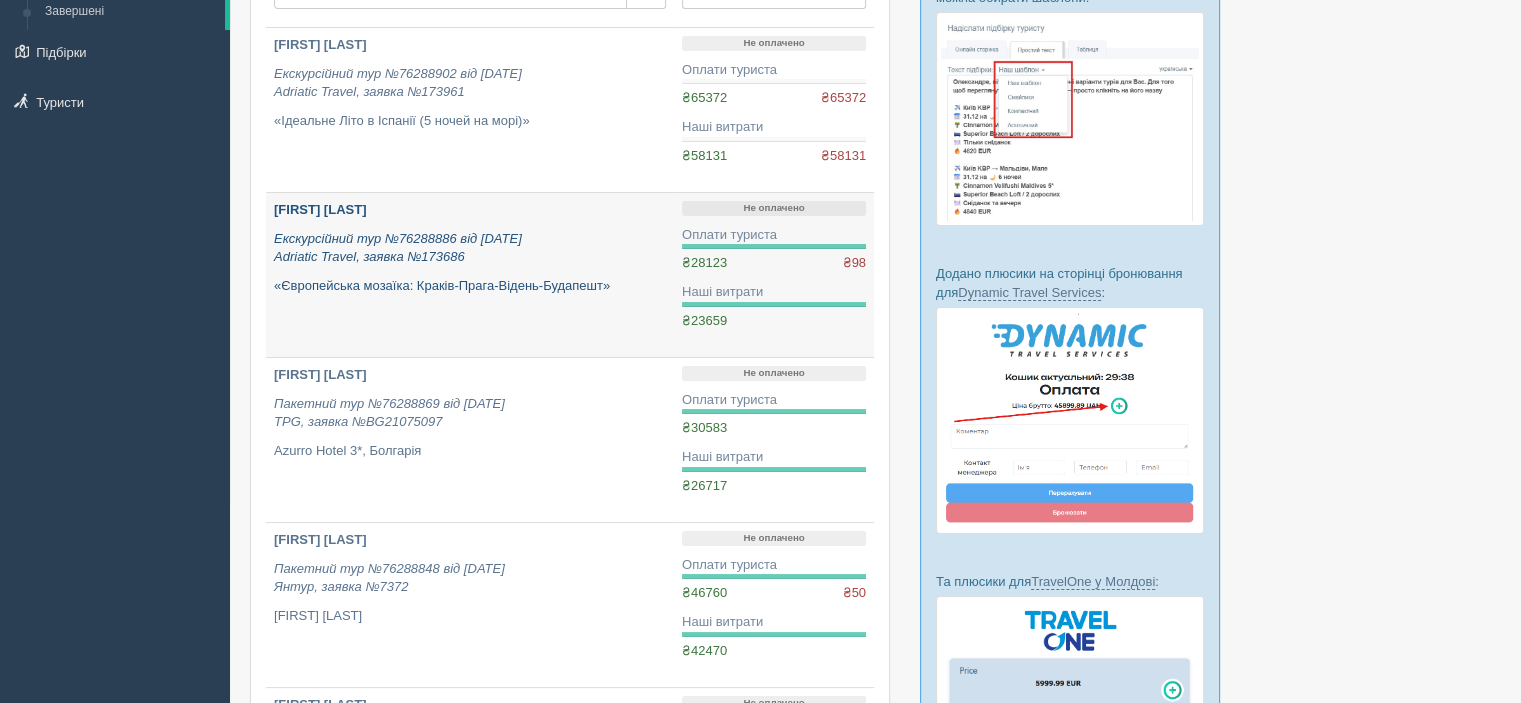 click on "[FIRST] [LAST]" at bounding box center [320, 209] 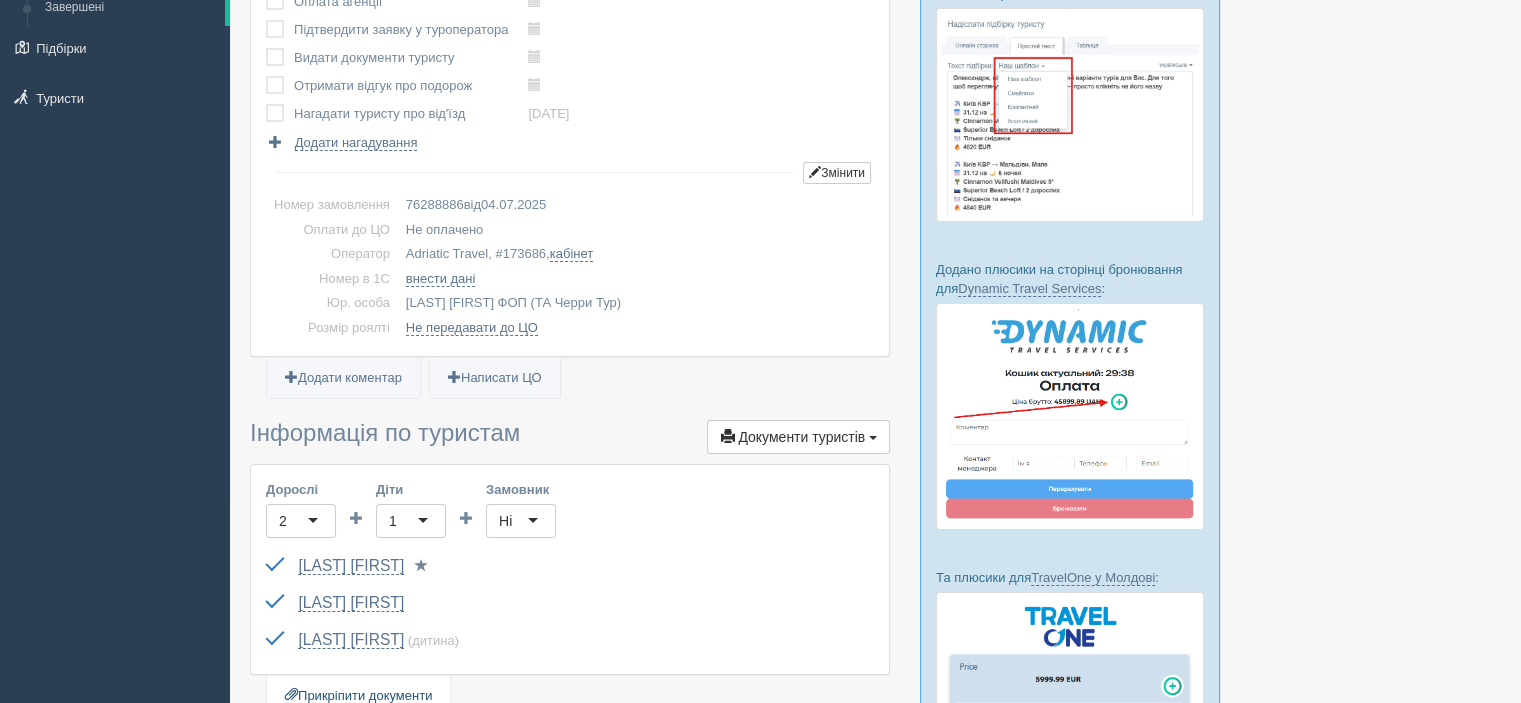scroll, scrollTop: 0, scrollLeft: 0, axis: both 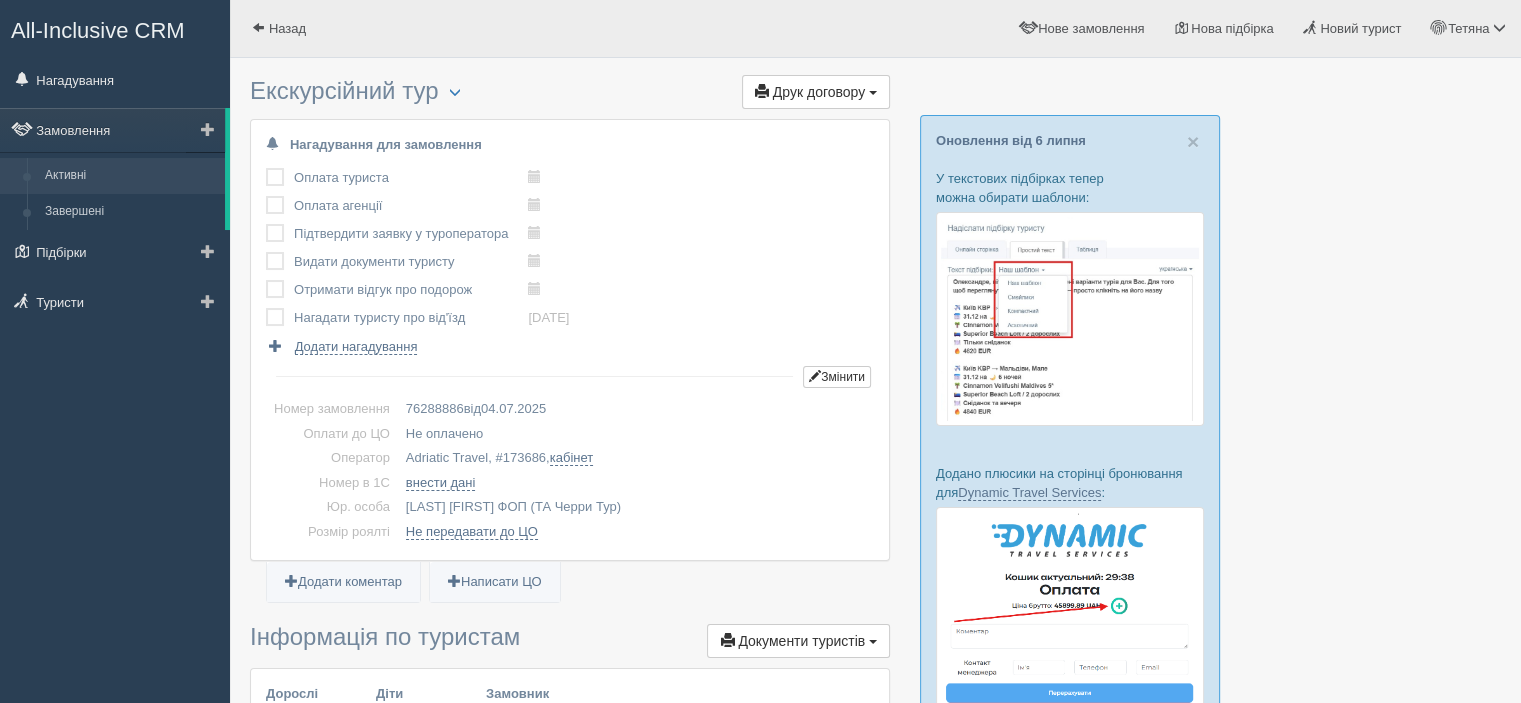 click on "Активні" at bounding box center (130, 176) 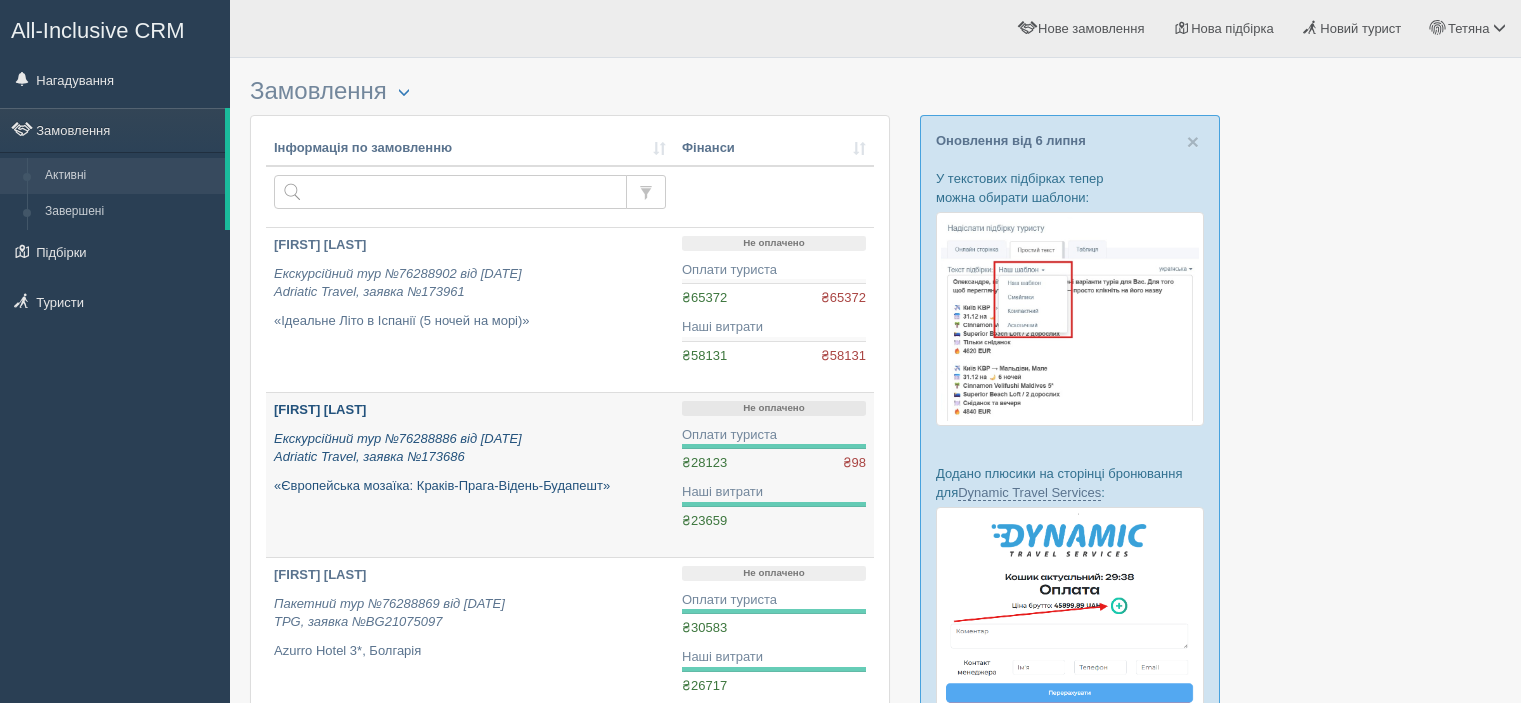 scroll, scrollTop: 0, scrollLeft: 0, axis: both 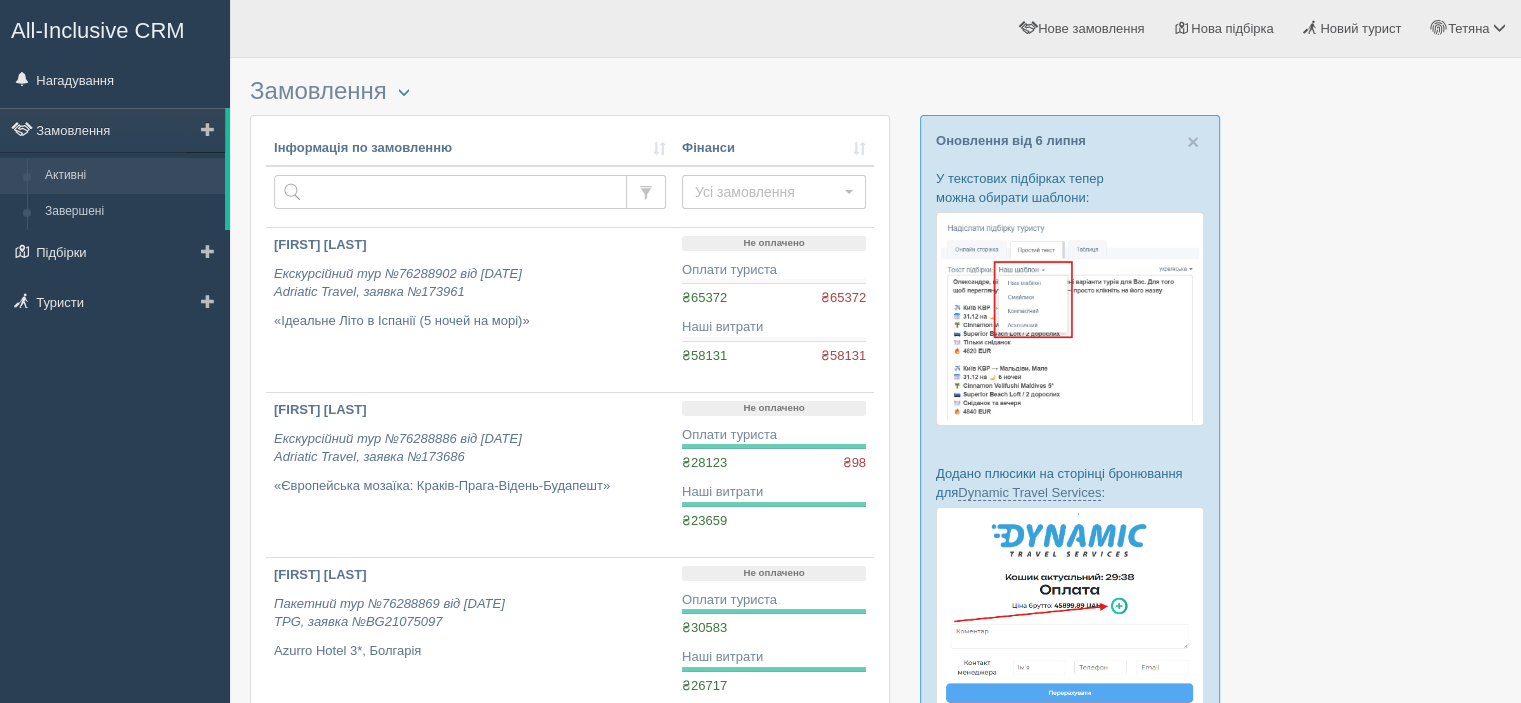 click on "Активні" at bounding box center (130, 176) 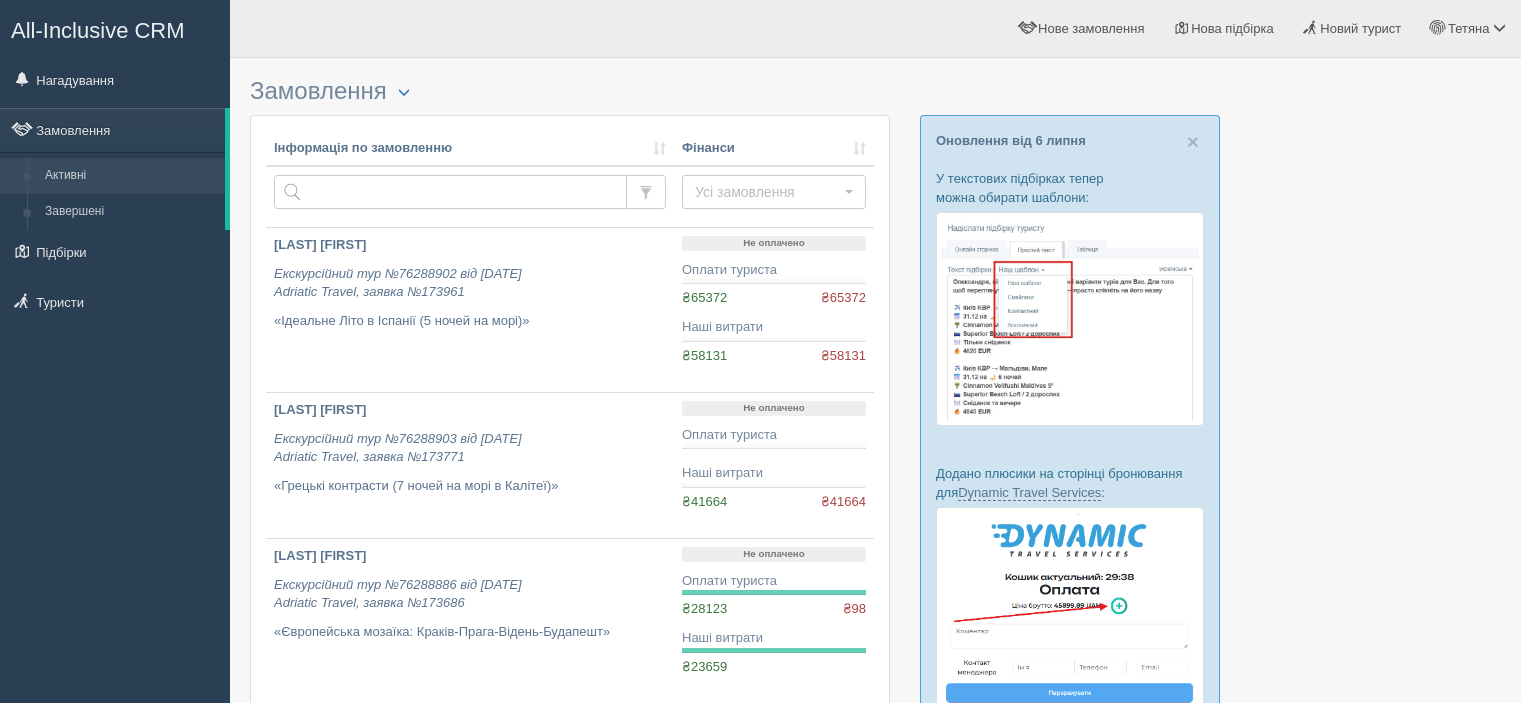 scroll, scrollTop: 0, scrollLeft: 0, axis: both 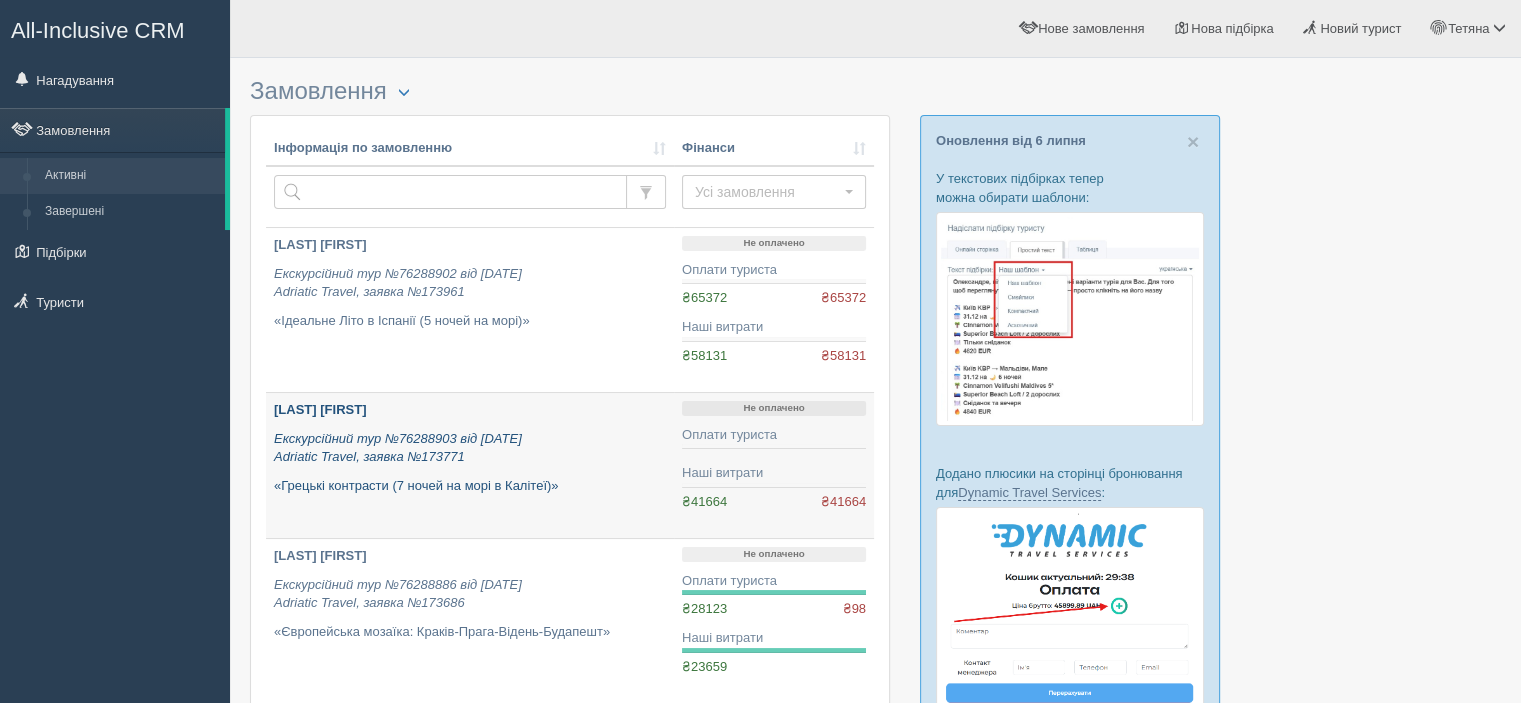 click on "[LAST] [FIRST]" at bounding box center [320, 409] 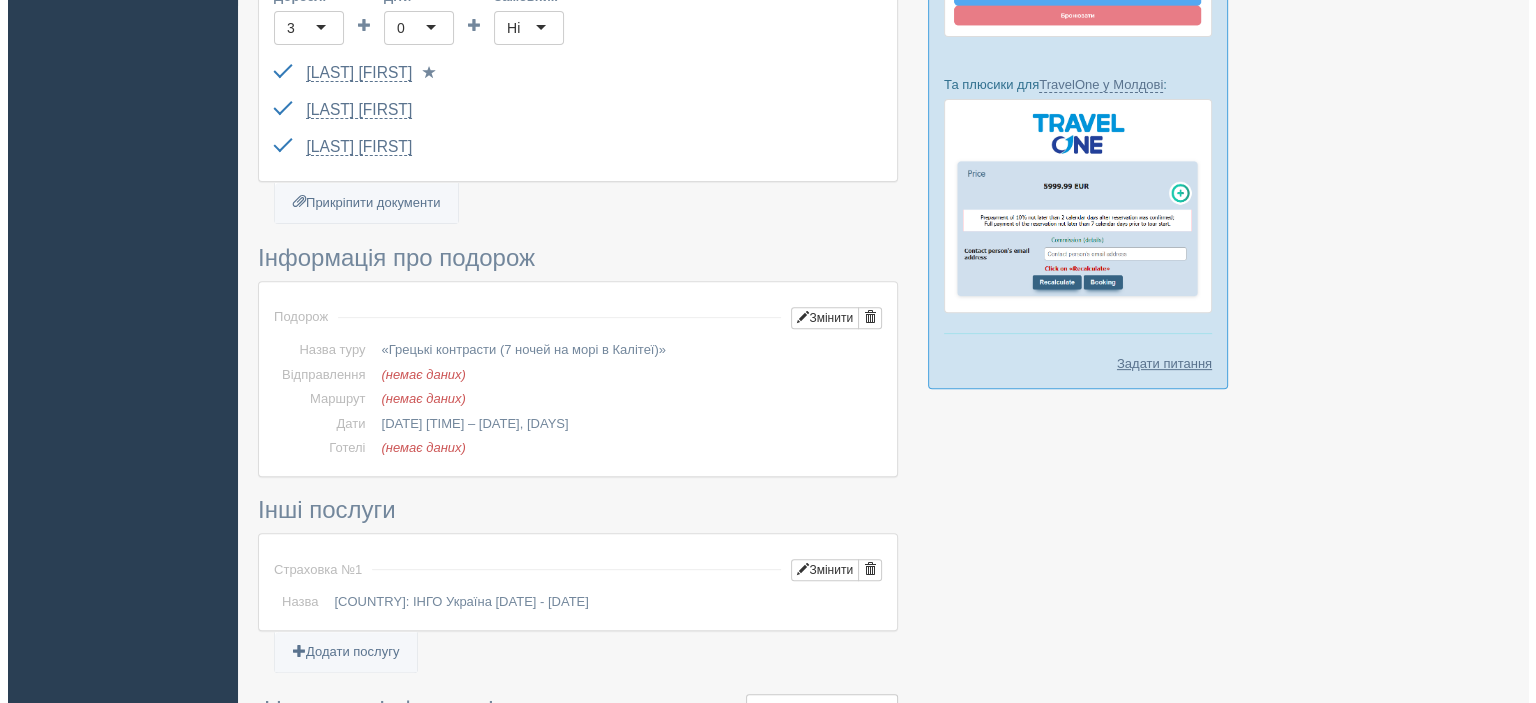 scroll, scrollTop: 700, scrollLeft: 0, axis: vertical 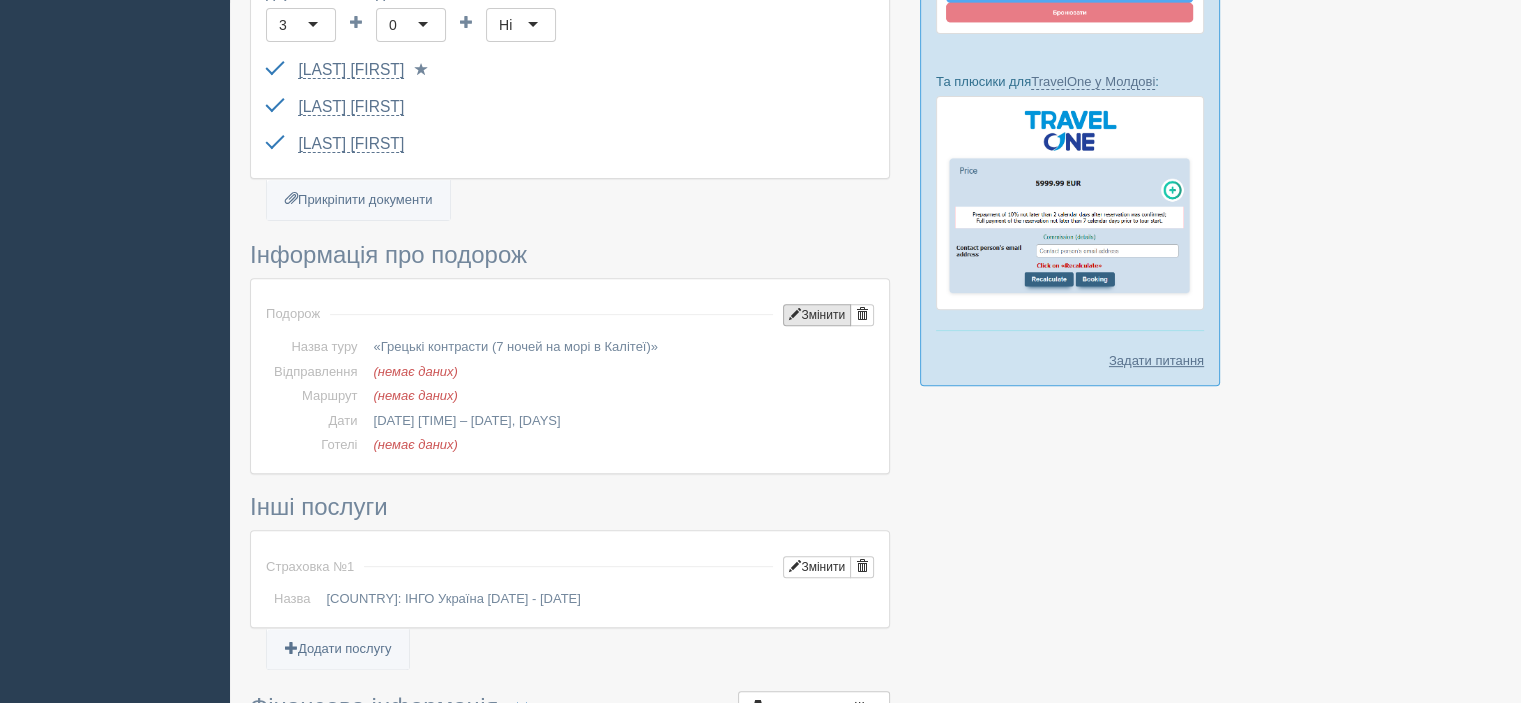 click on "Змінити" at bounding box center (817, 315) 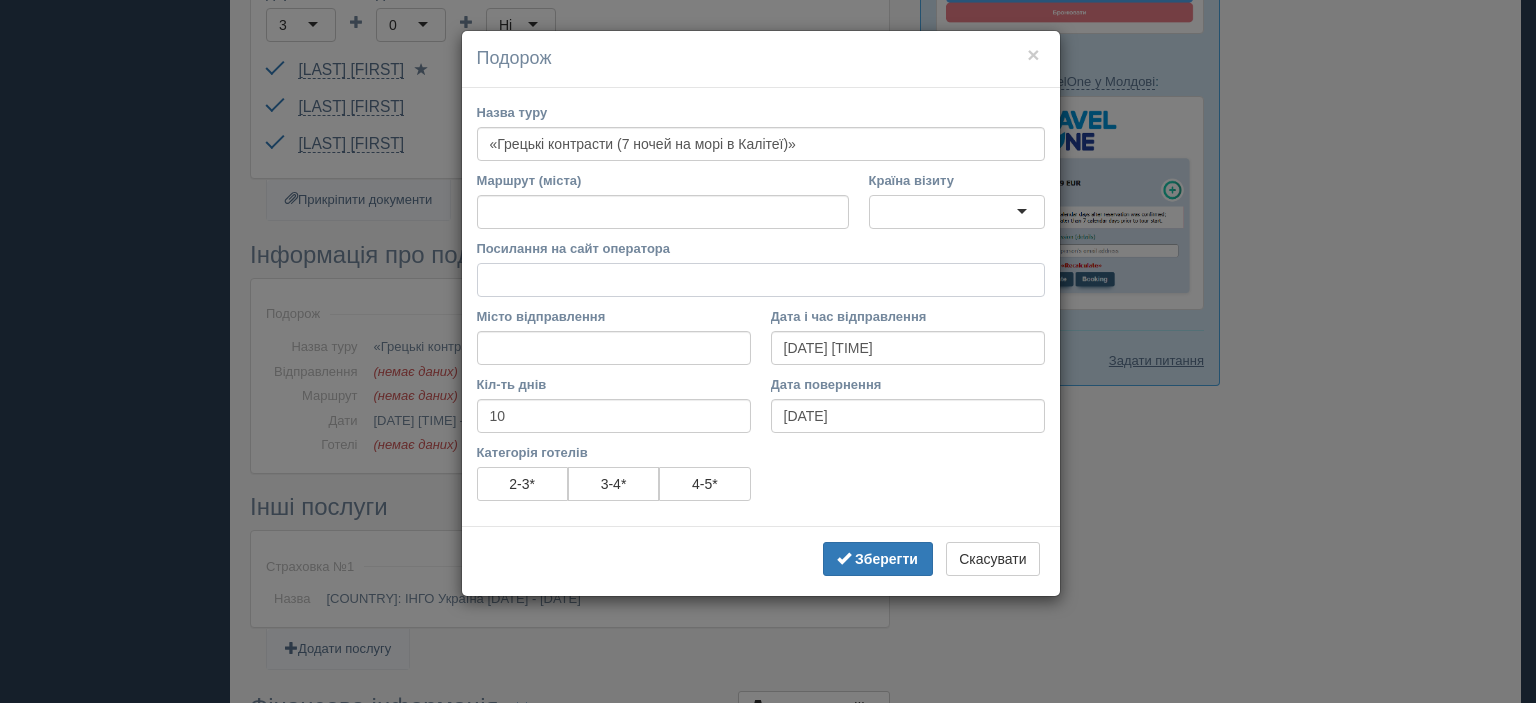 click on "Посилання на сайт оператора" at bounding box center [761, 280] 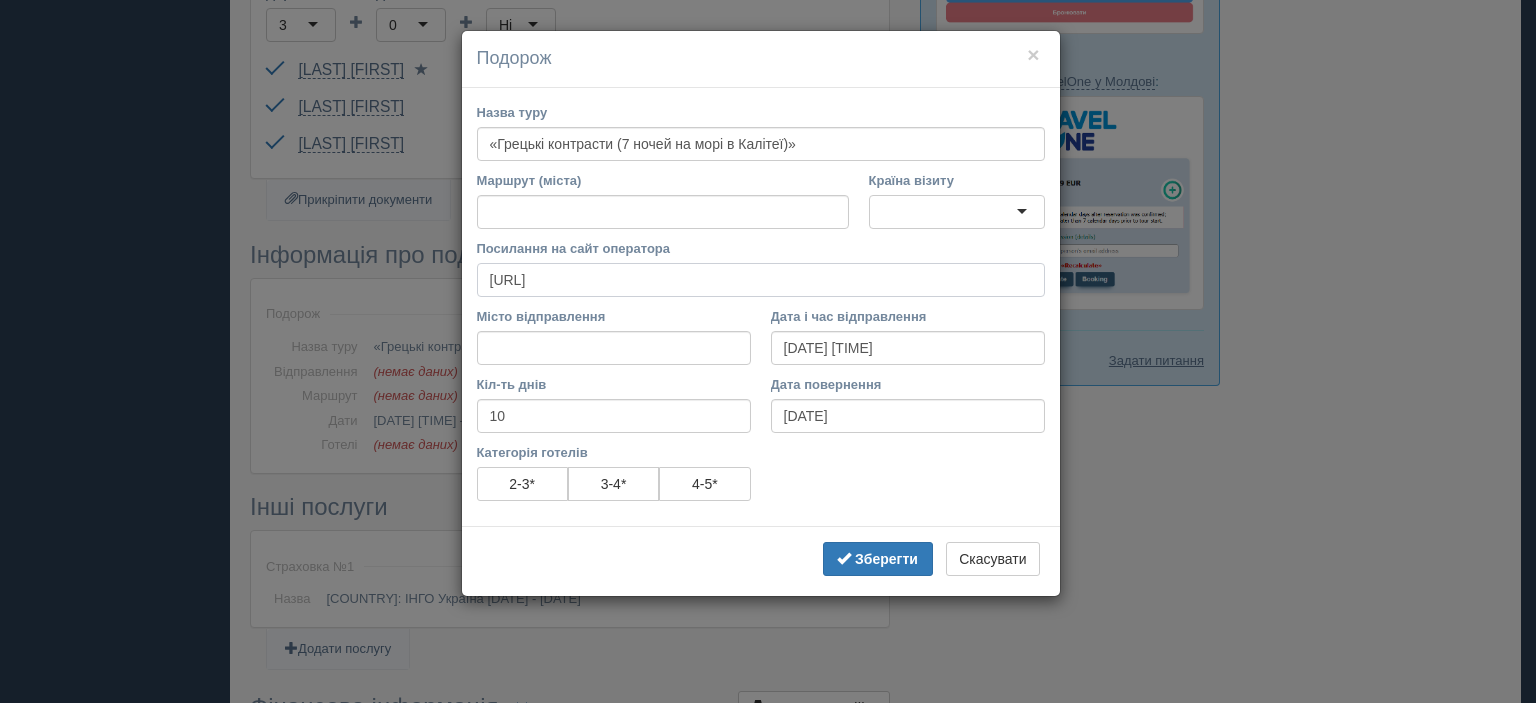 type on "https://adriatic-travel.com.ua/tour/hretski-kontrasty" 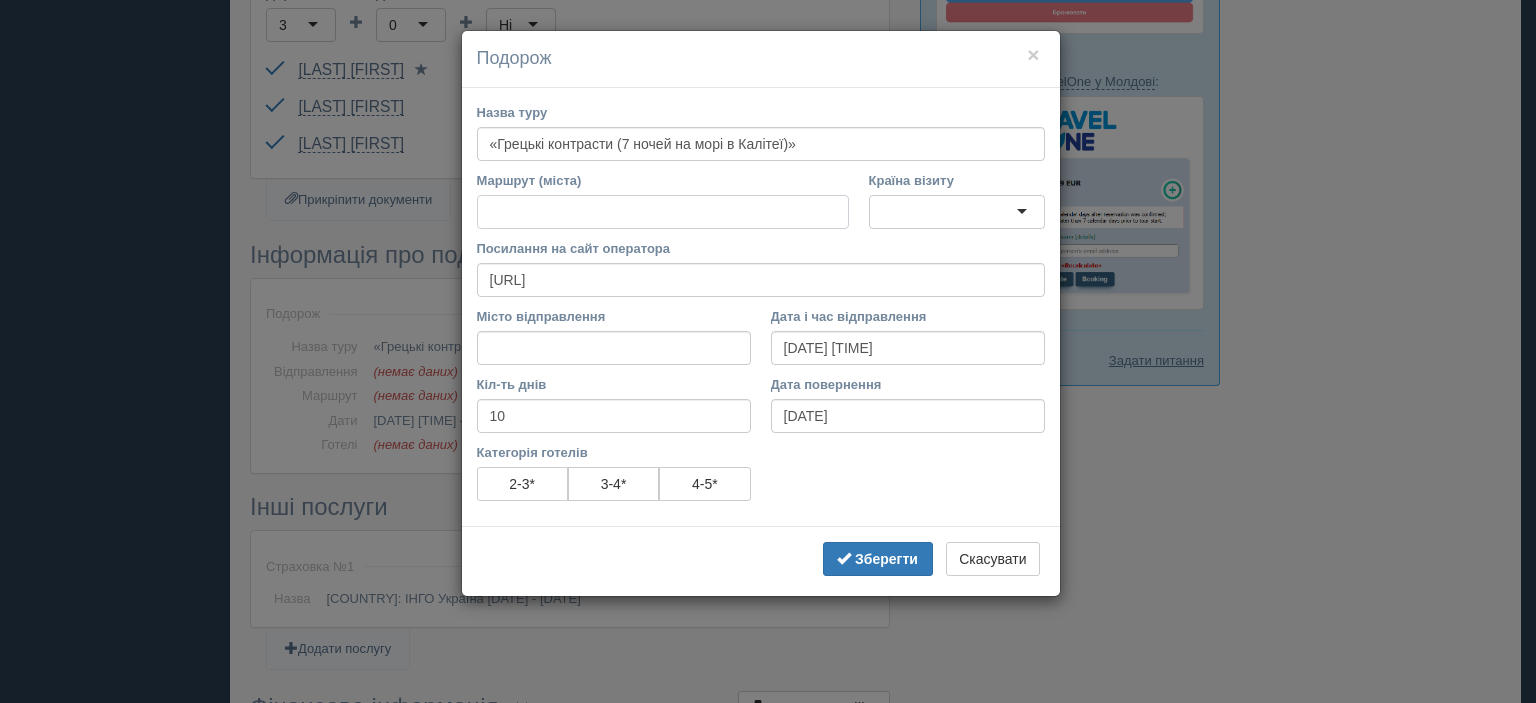 click on "Маршрут (міста)" at bounding box center (663, 212) 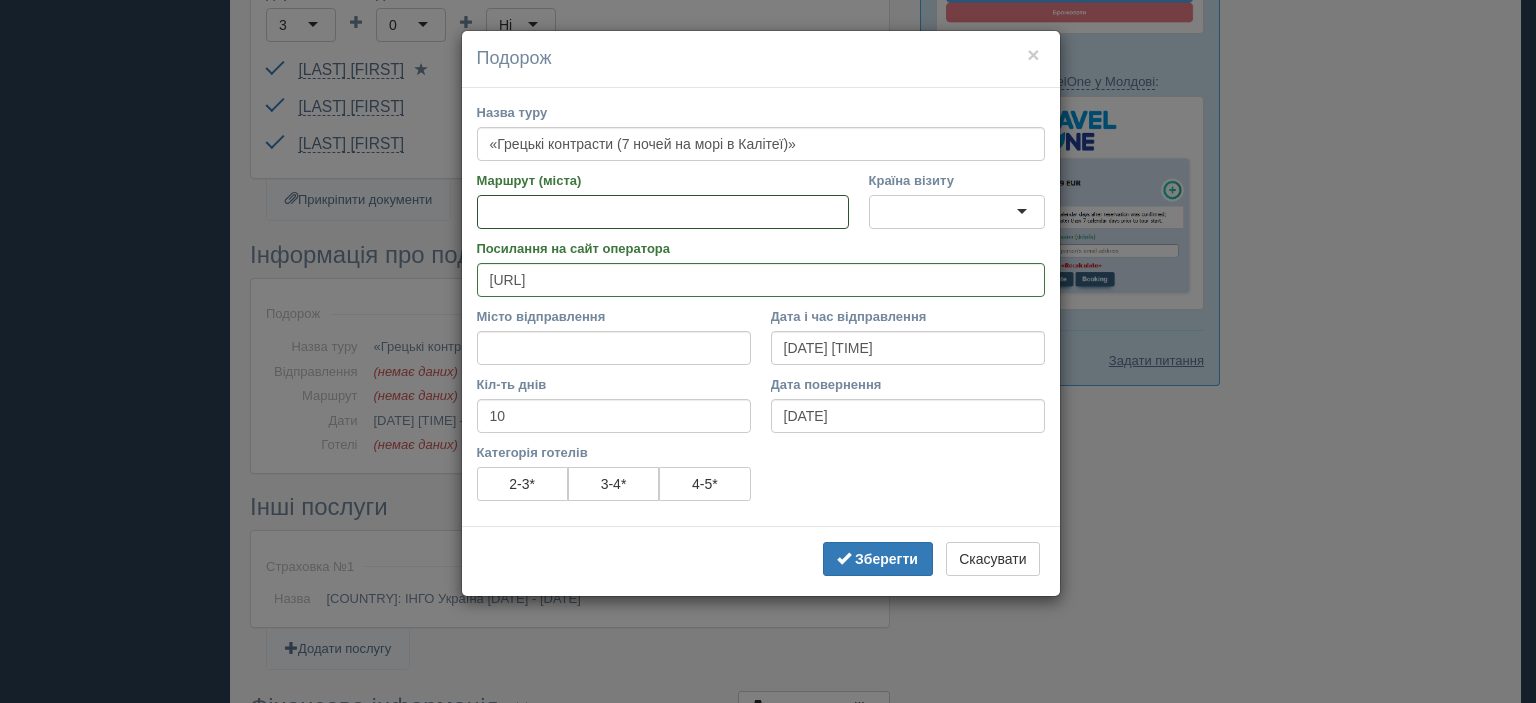 paste on "Міста : Халкідікі(7 ночей), Каллітея, Салоніки, Едеса, Пефкохорі  Детальніше - https://adriatic-travel.com.ua/tour/hretski-kontrasty#route" 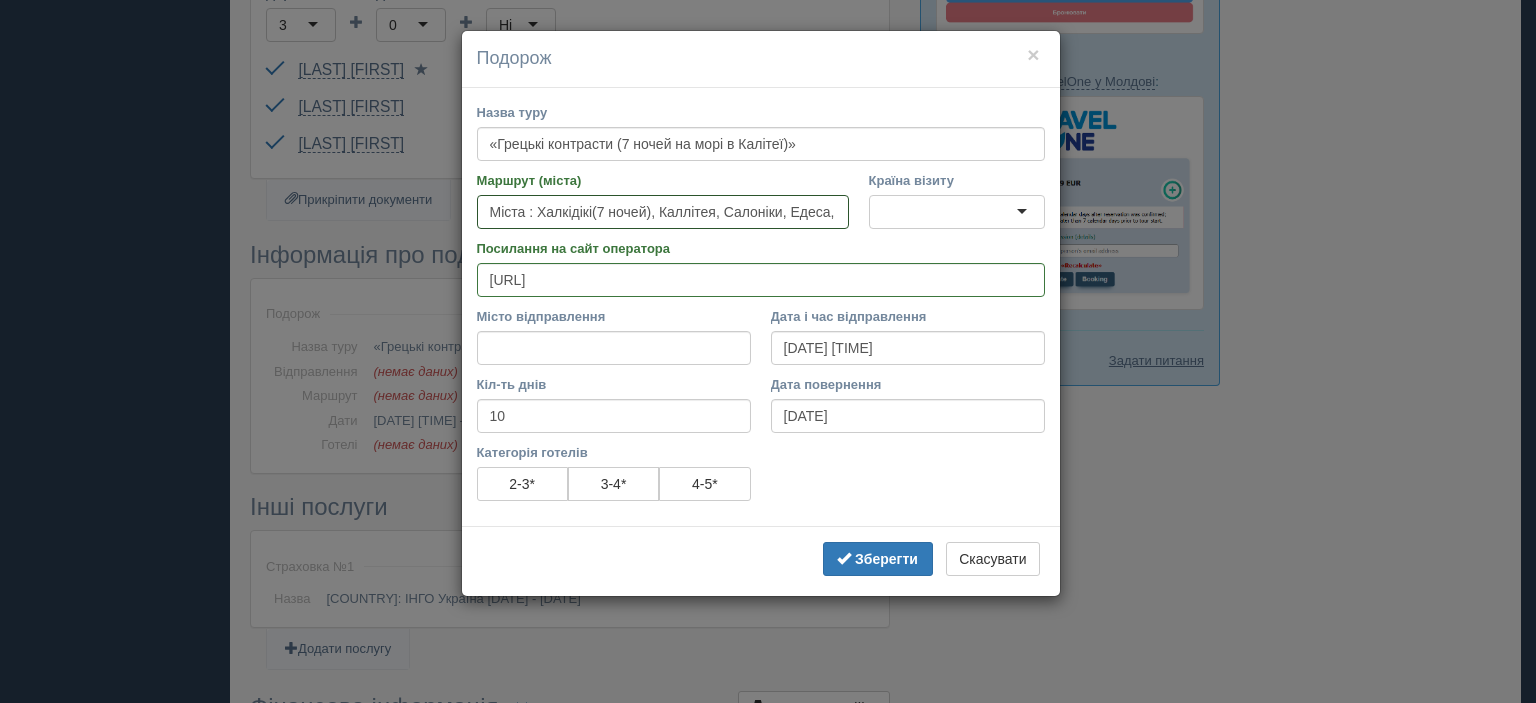 scroll, scrollTop: 0, scrollLeft: 516, axis: horizontal 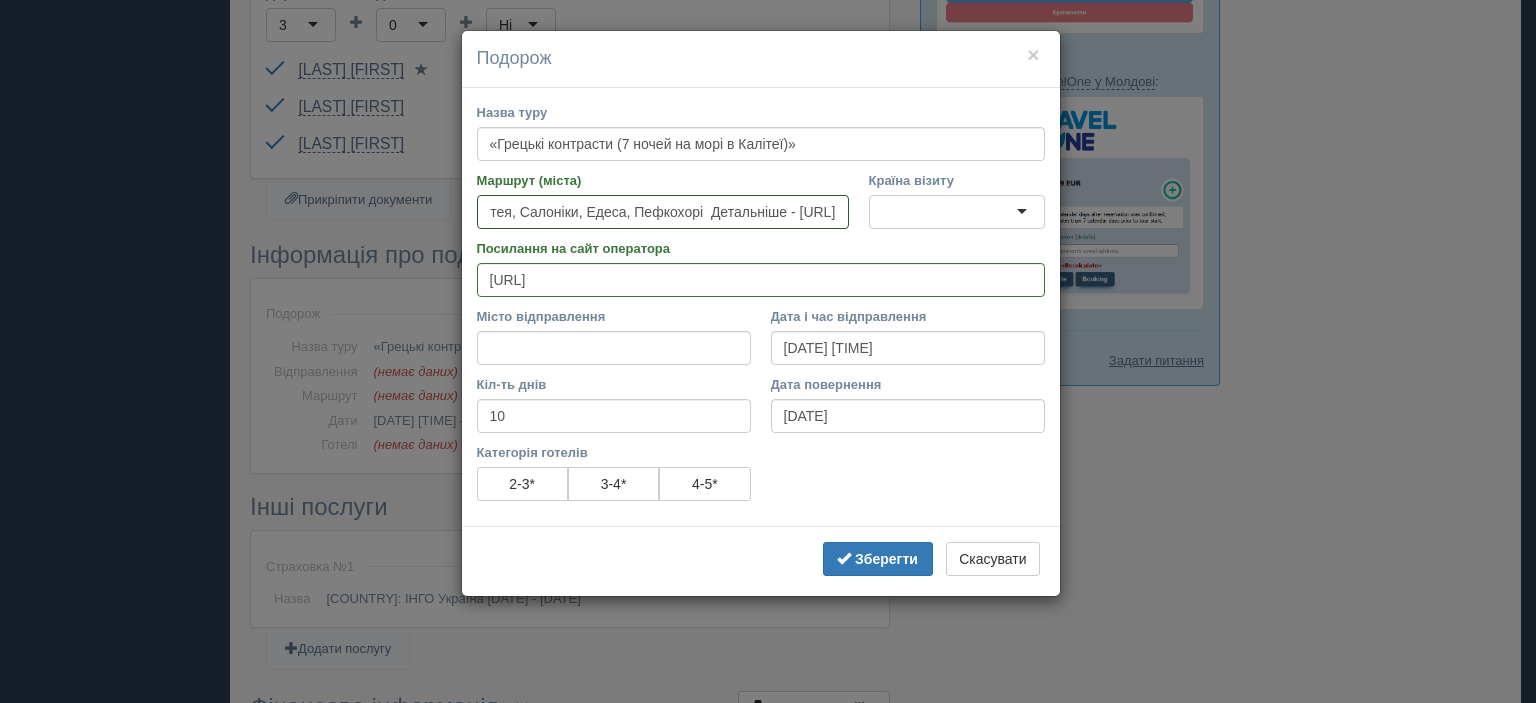 type on "Міста : Халкідікі(7 ночей), Каллітея, Салоніки, Едеса, Пефкохорі  Детальніше - https://adriatic-travel.com.ua/tour/hretski-kontrasty#route" 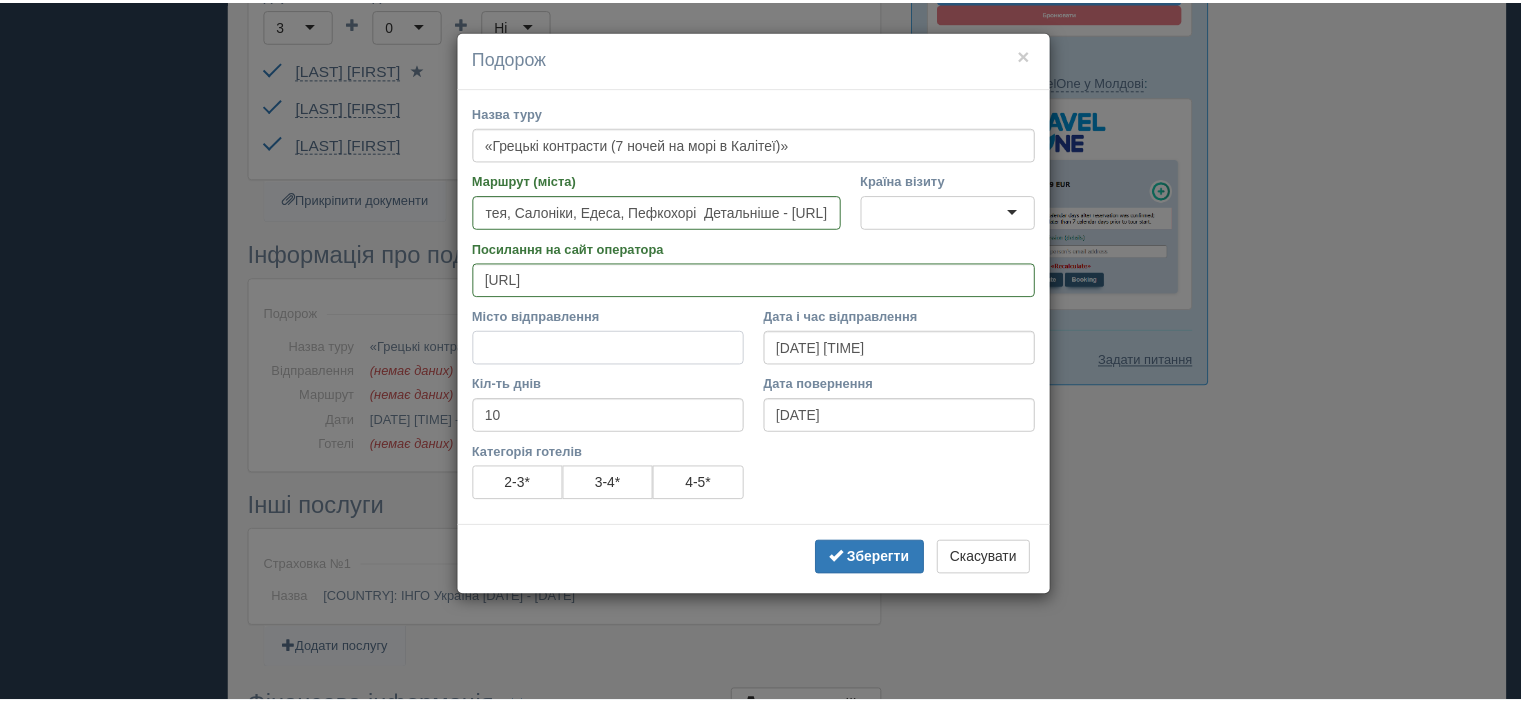scroll, scrollTop: 0, scrollLeft: 0, axis: both 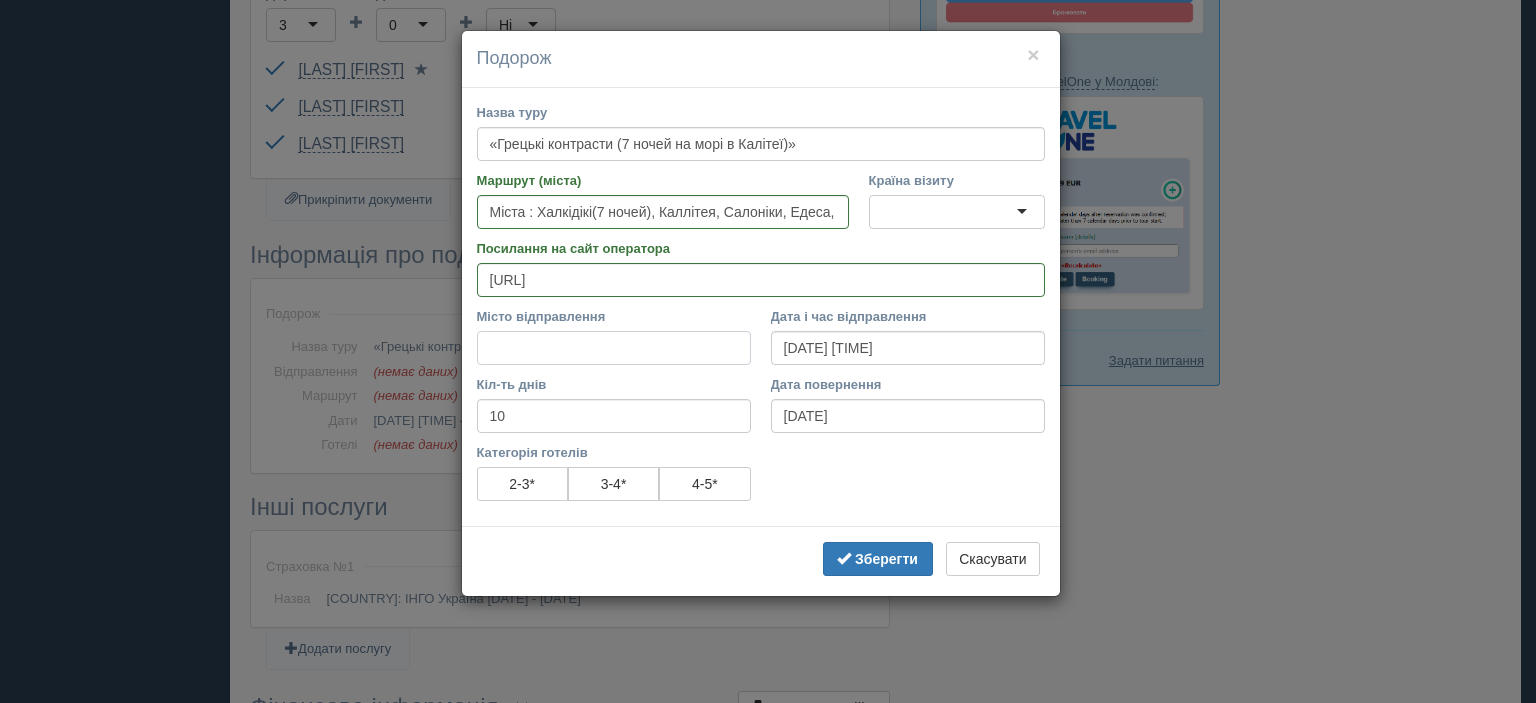 click on "Місто відправлення" at bounding box center (614, 348) 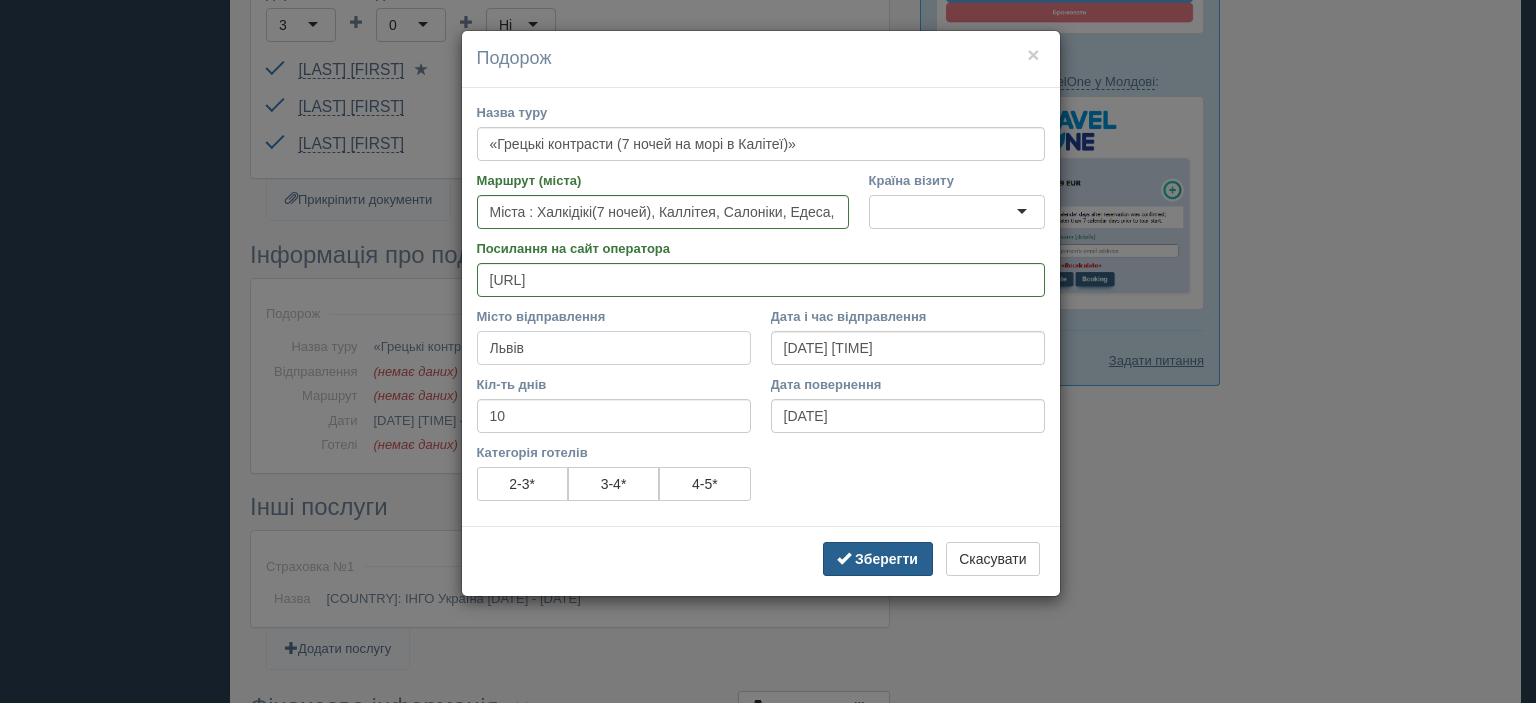 type on "Львів" 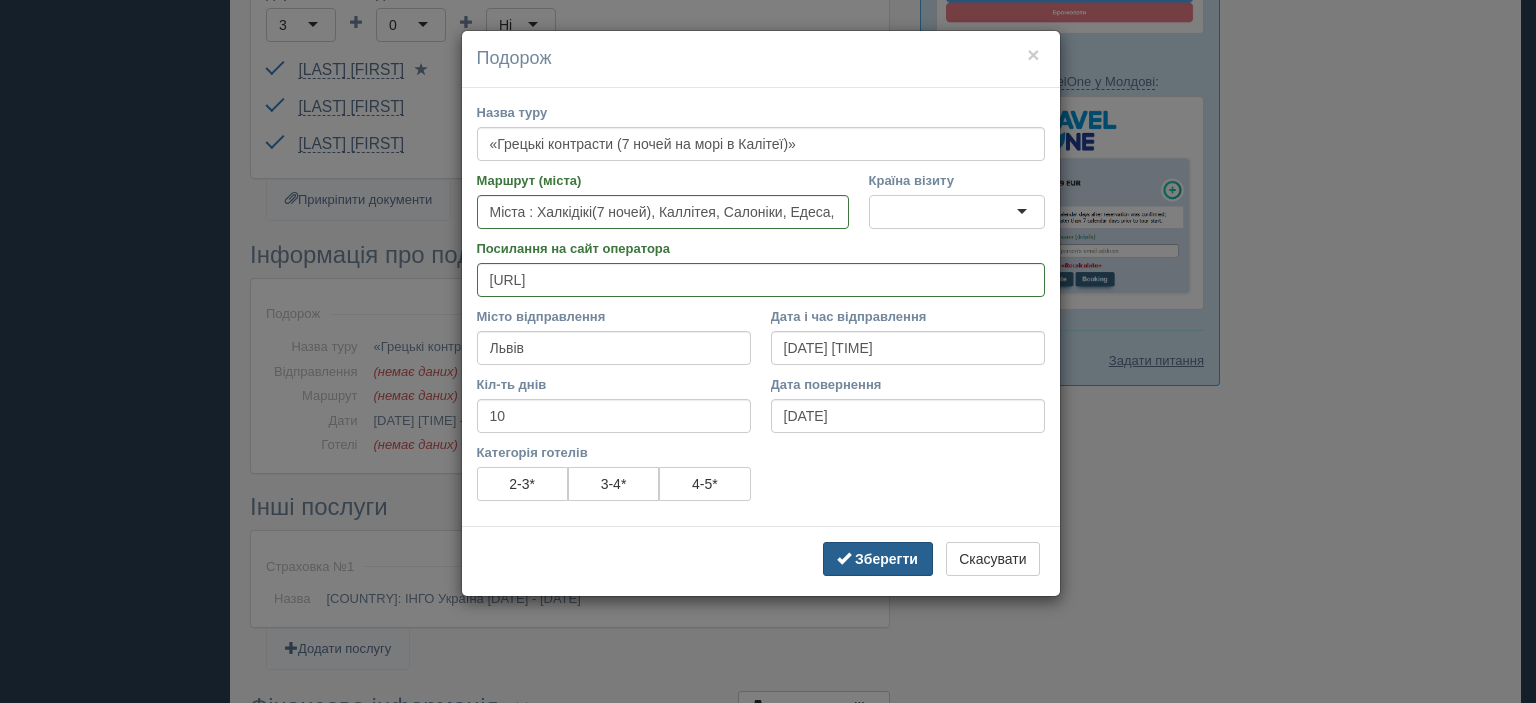click at bounding box center (844, 558) 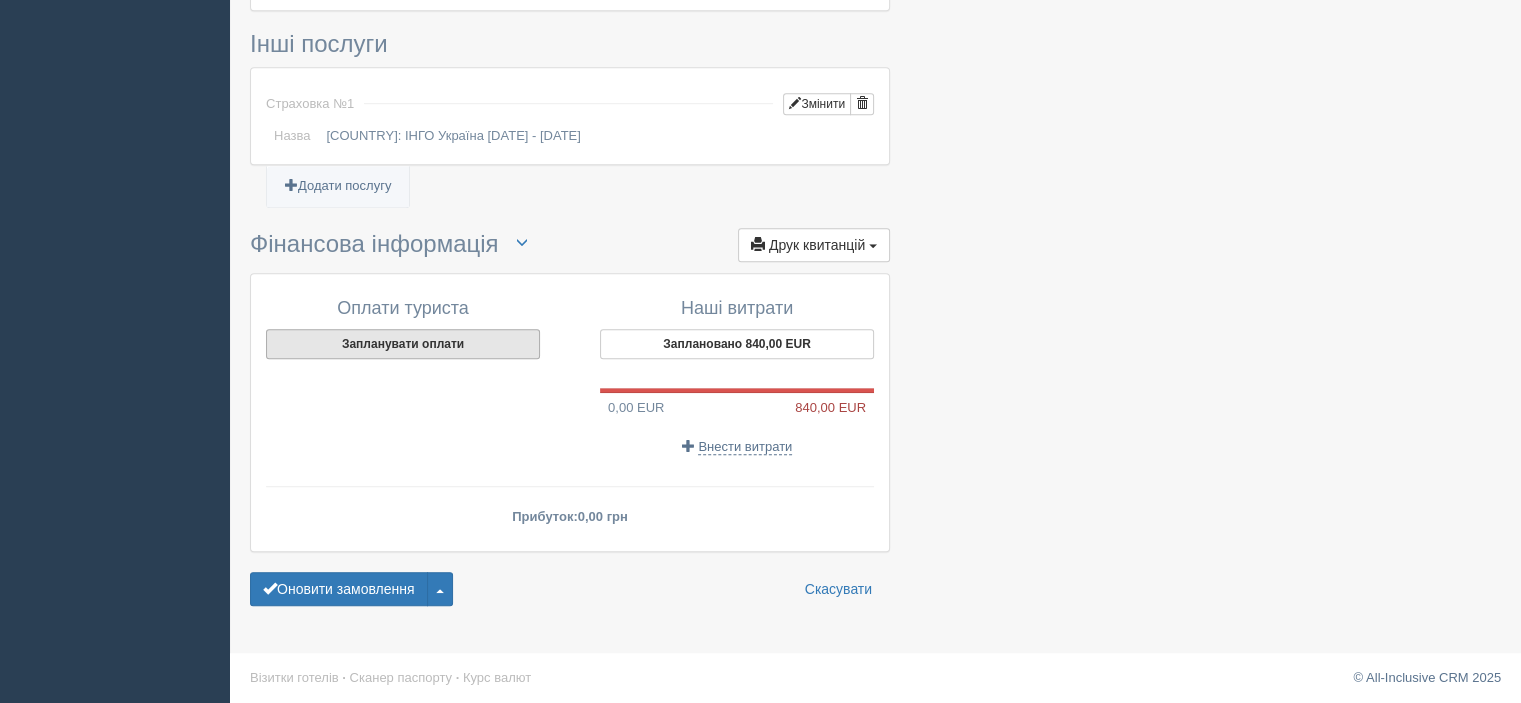 click on "Запланувати оплати" at bounding box center (403, 344) 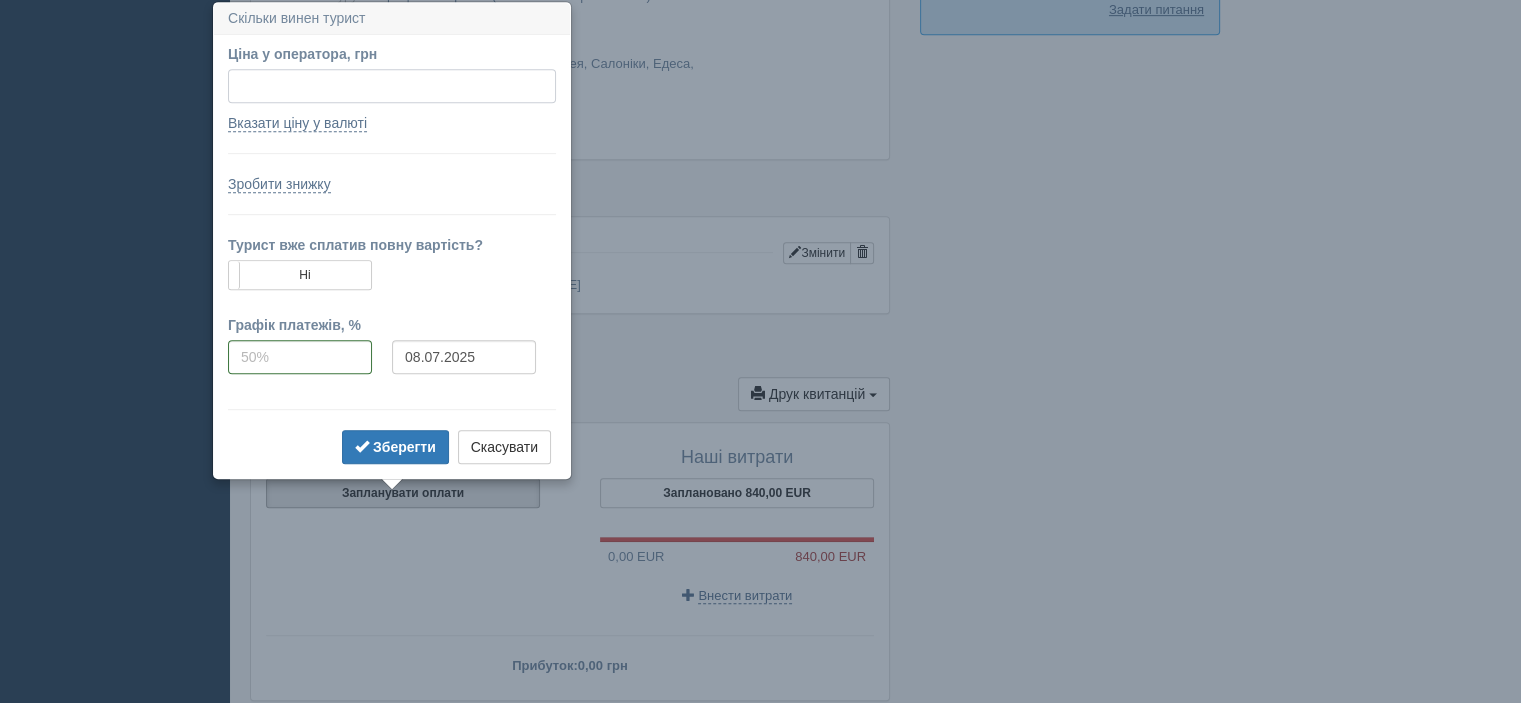 scroll, scrollTop: 1052, scrollLeft: 0, axis: vertical 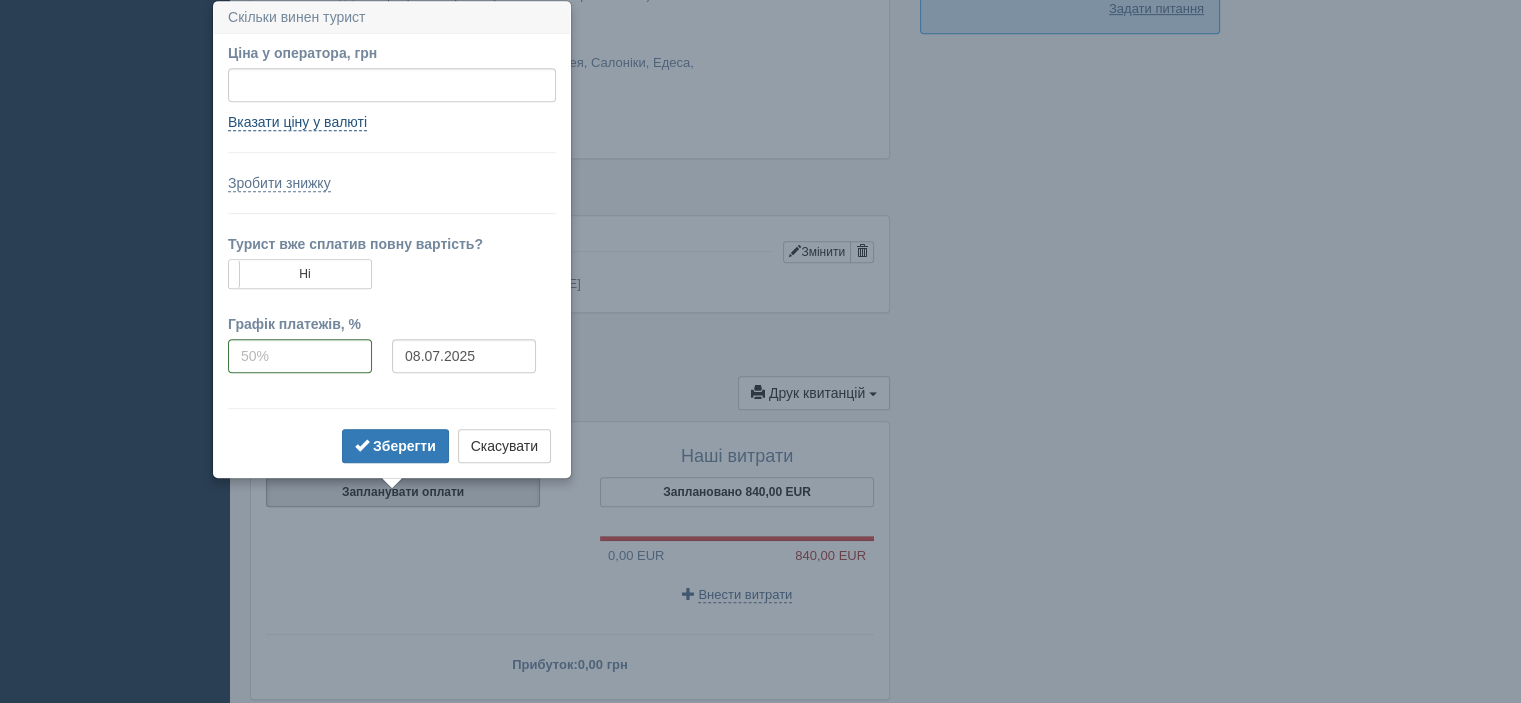 click on "Вказати ціну у валюті" at bounding box center (297, 122) 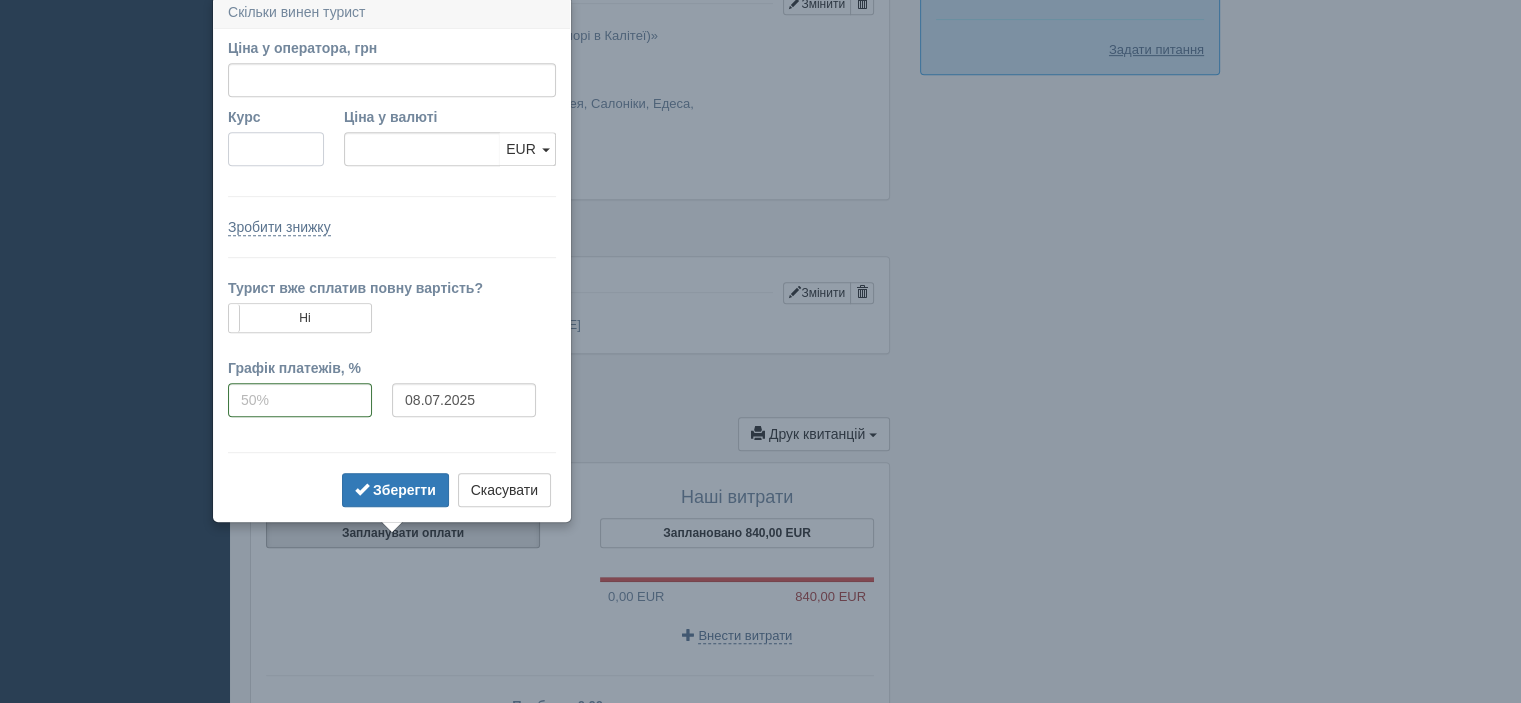 scroll, scrollTop: 1006, scrollLeft: 0, axis: vertical 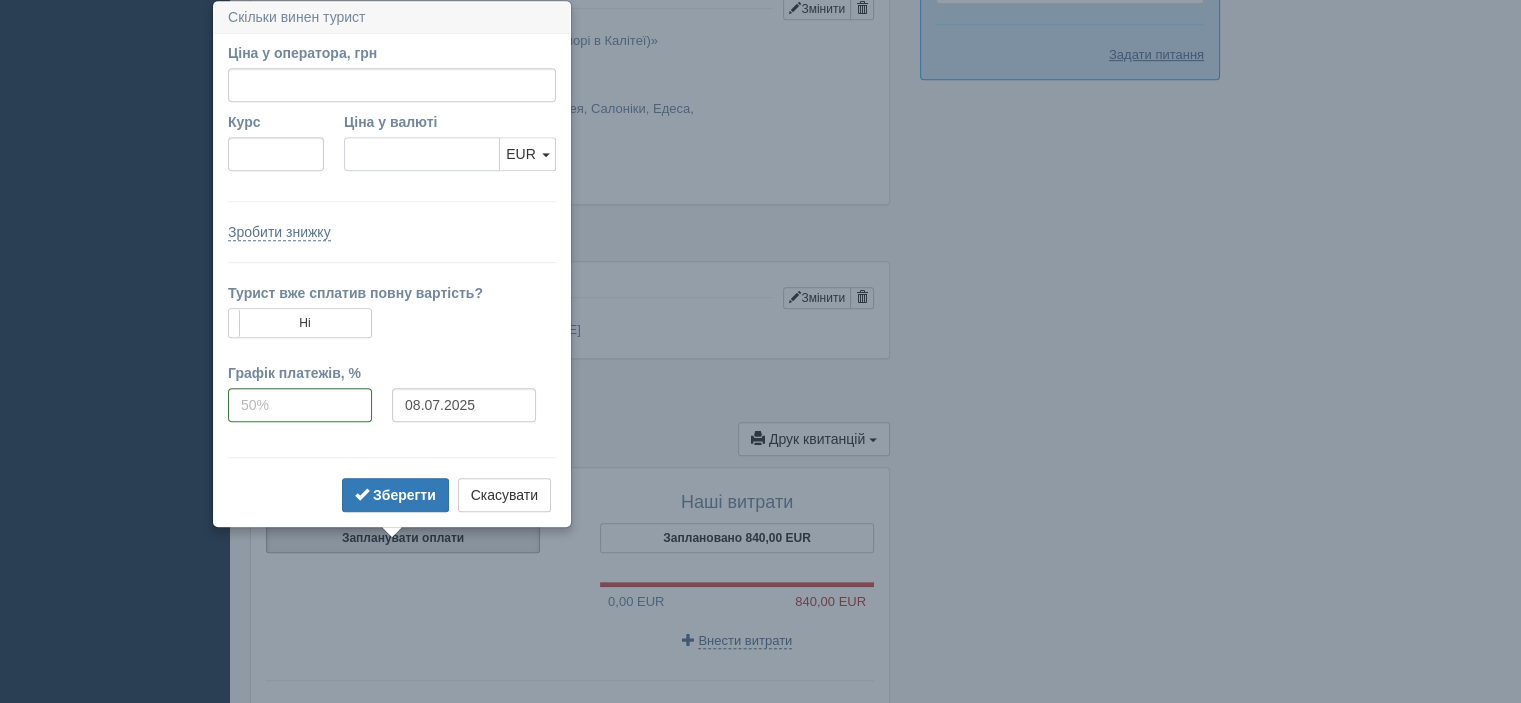click on "Ціна у валюті" at bounding box center [422, 154] 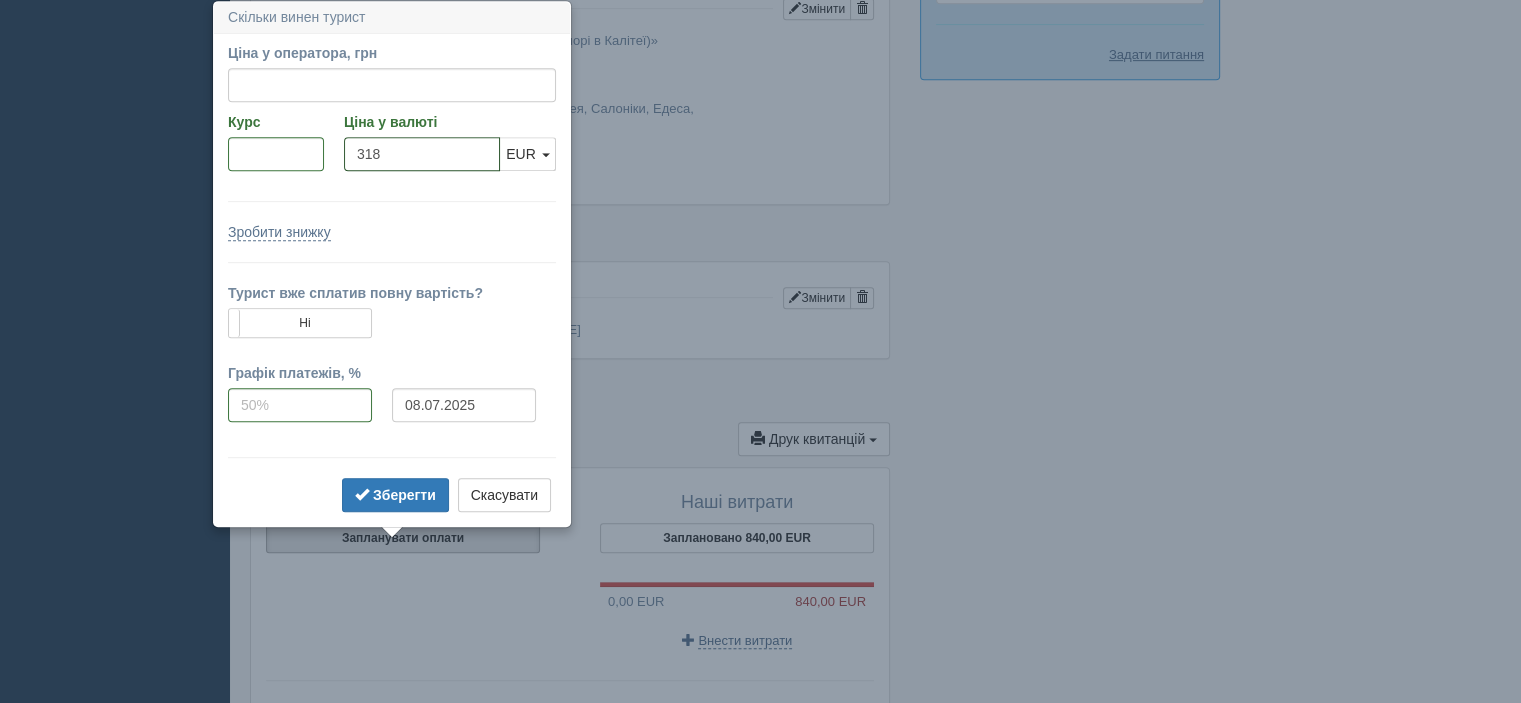 type on "318" 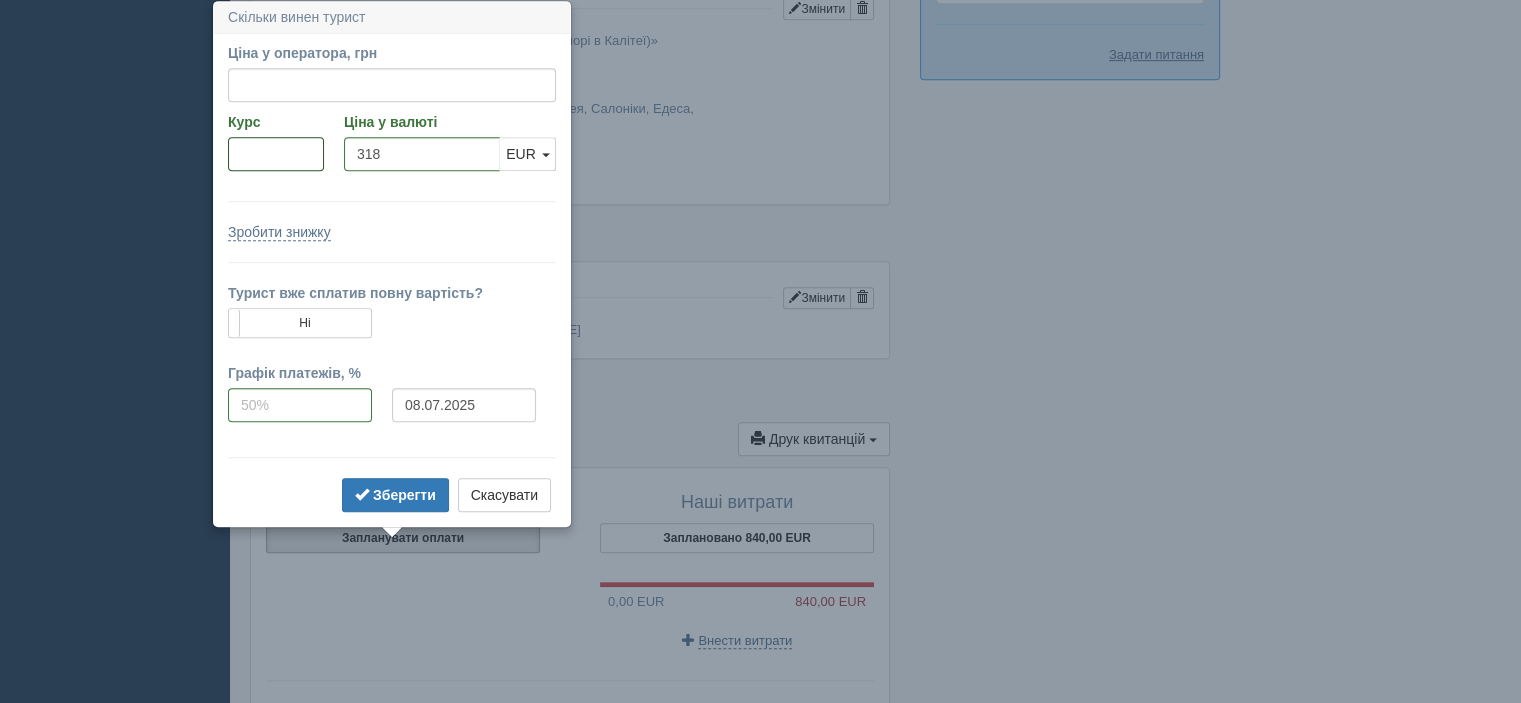 click on "Курс" at bounding box center [276, 154] 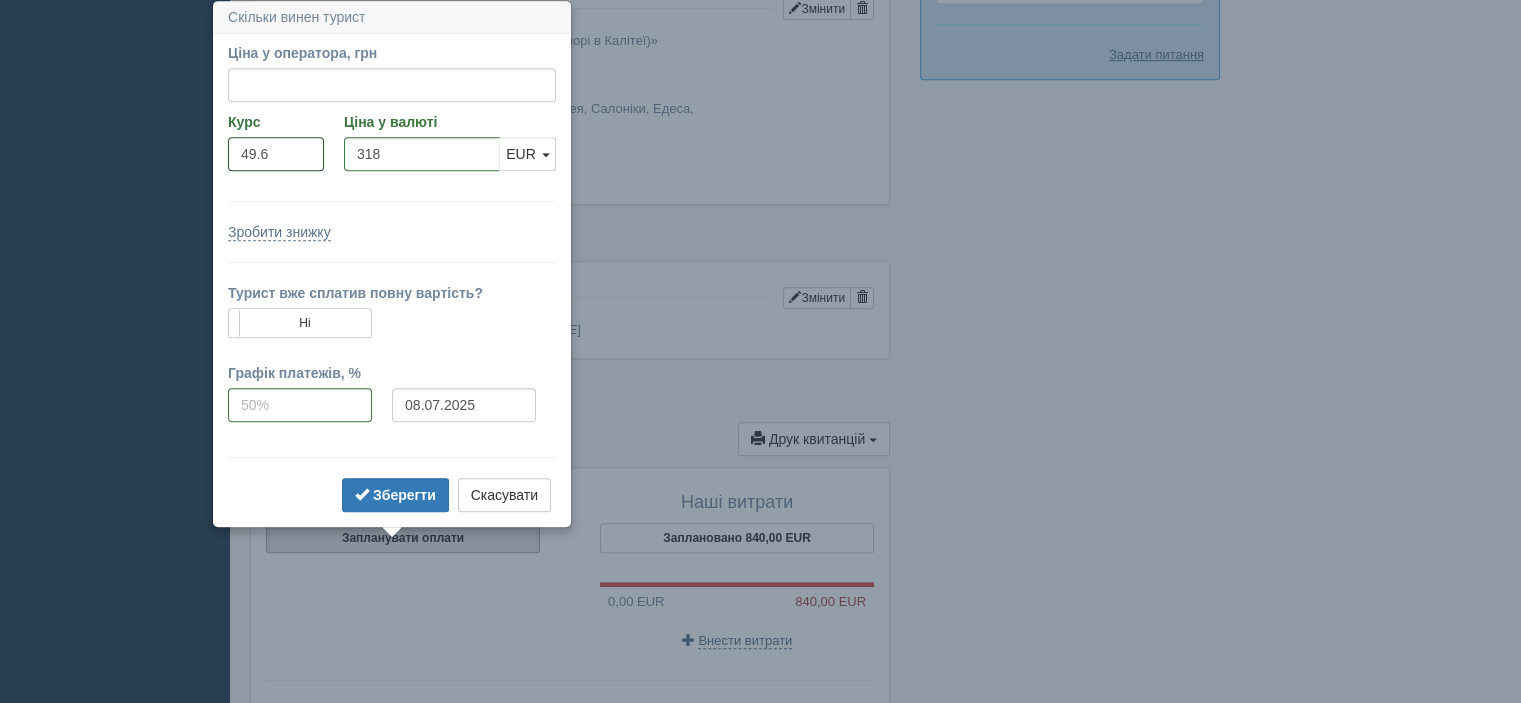 type on "49.6" 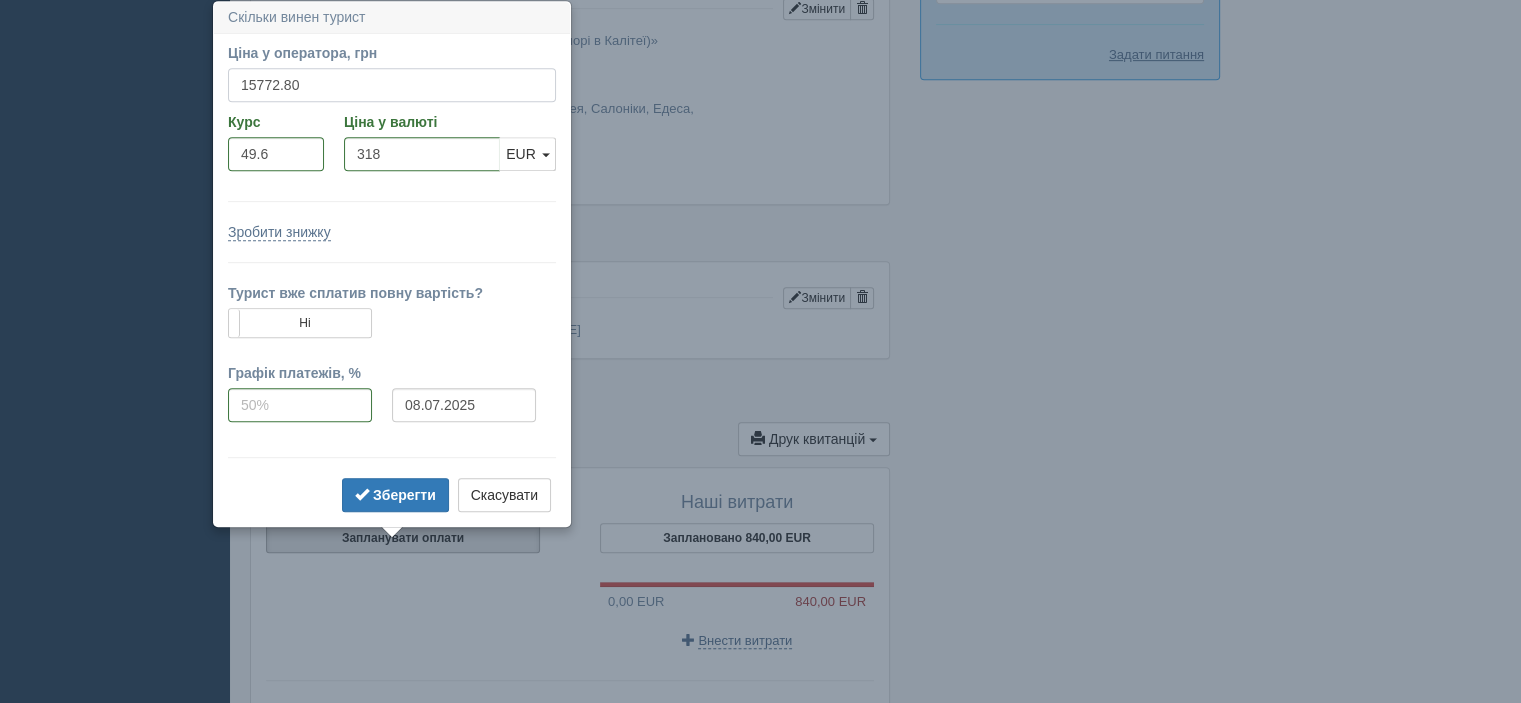 click on "15772.80" at bounding box center [392, 85] 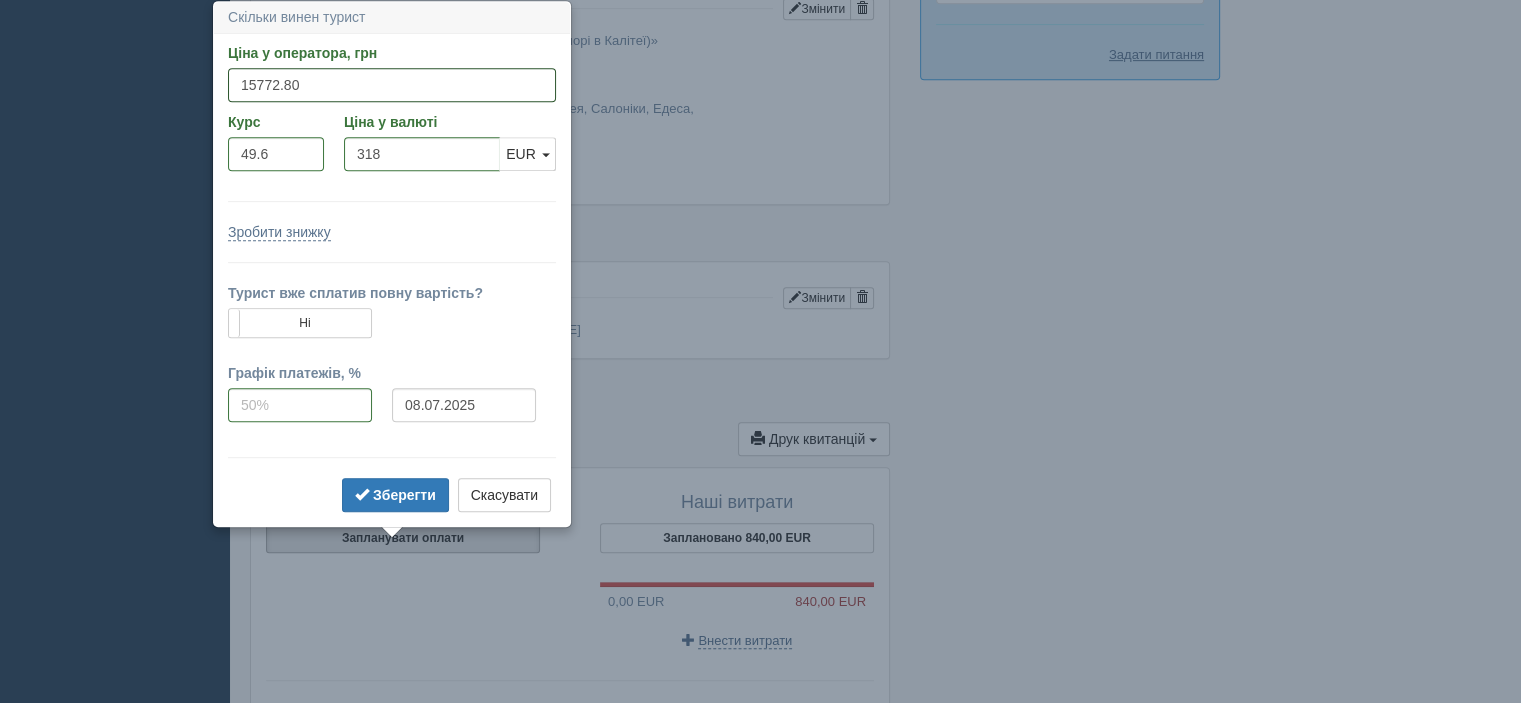 click on "15772.80" at bounding box center [392, 85] 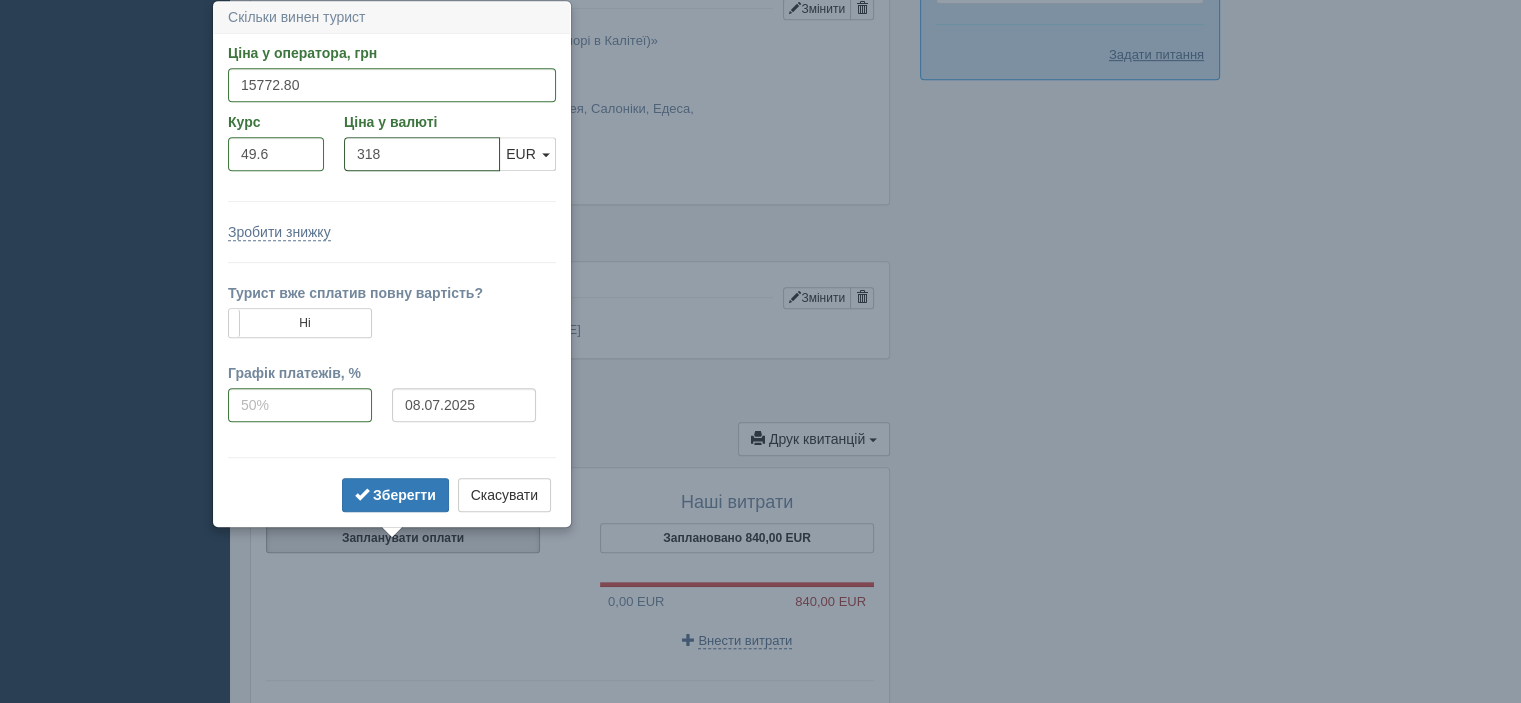 drag, startPoint x: 396, startPoint y: 151, endPoint x: 333, endPoint y: 147, distance: 63.126858 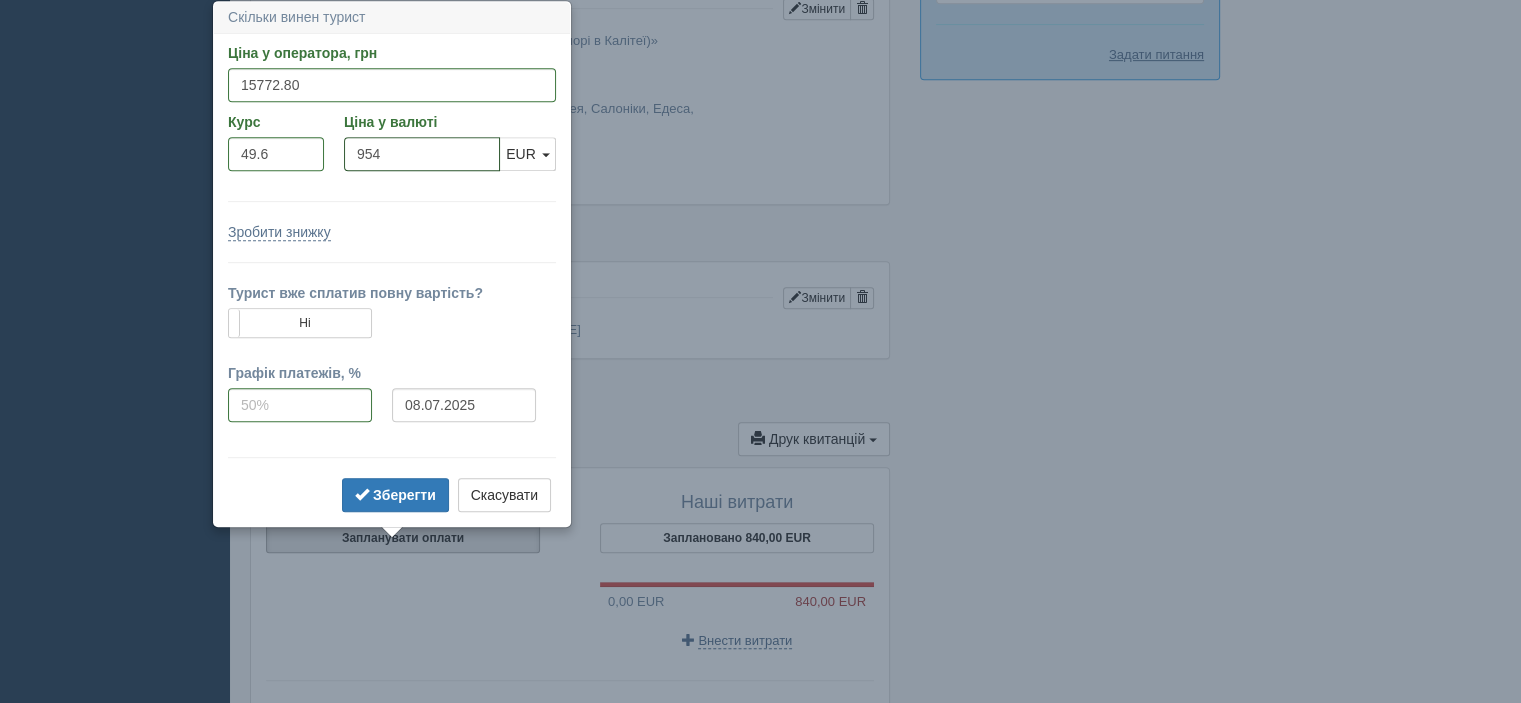 type on "954" 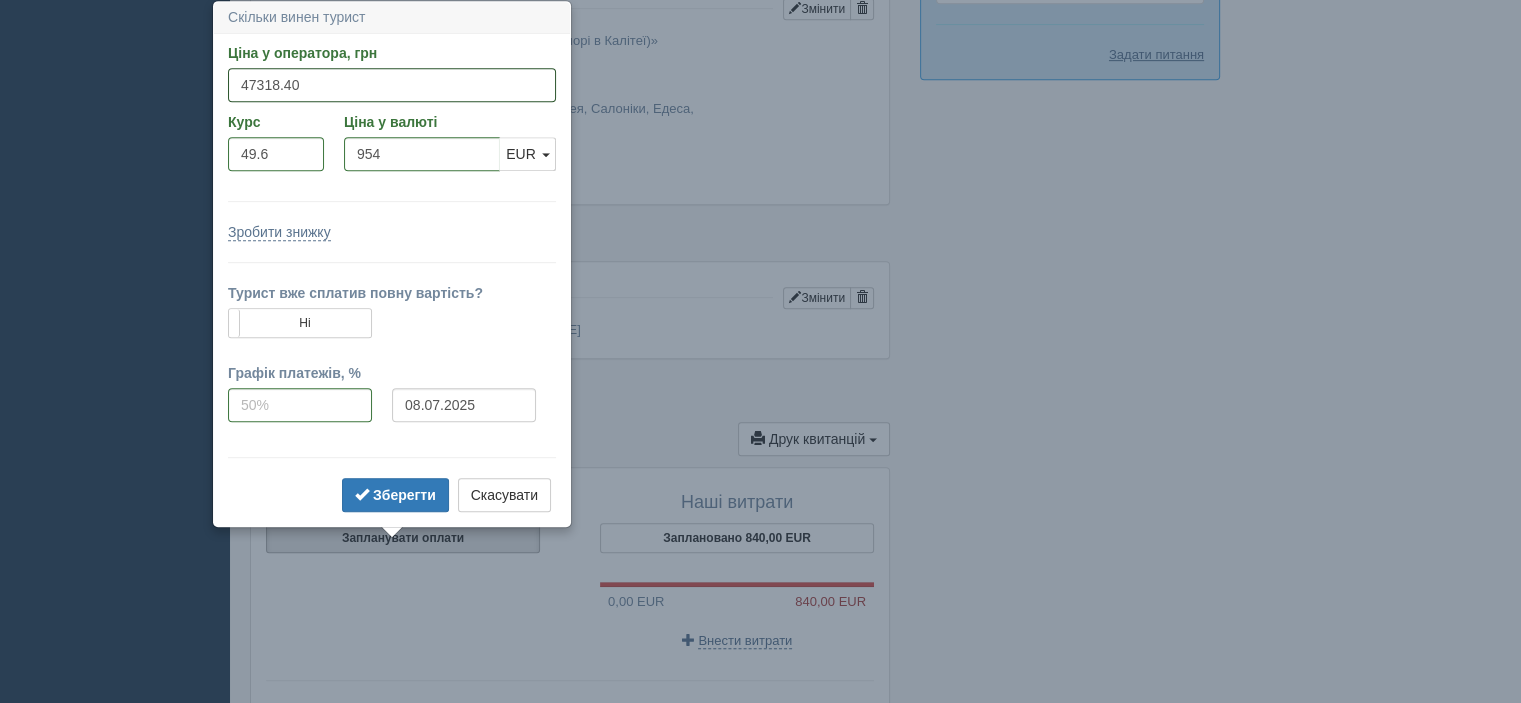 click on "47318.40" at bounding box center (392, 85) 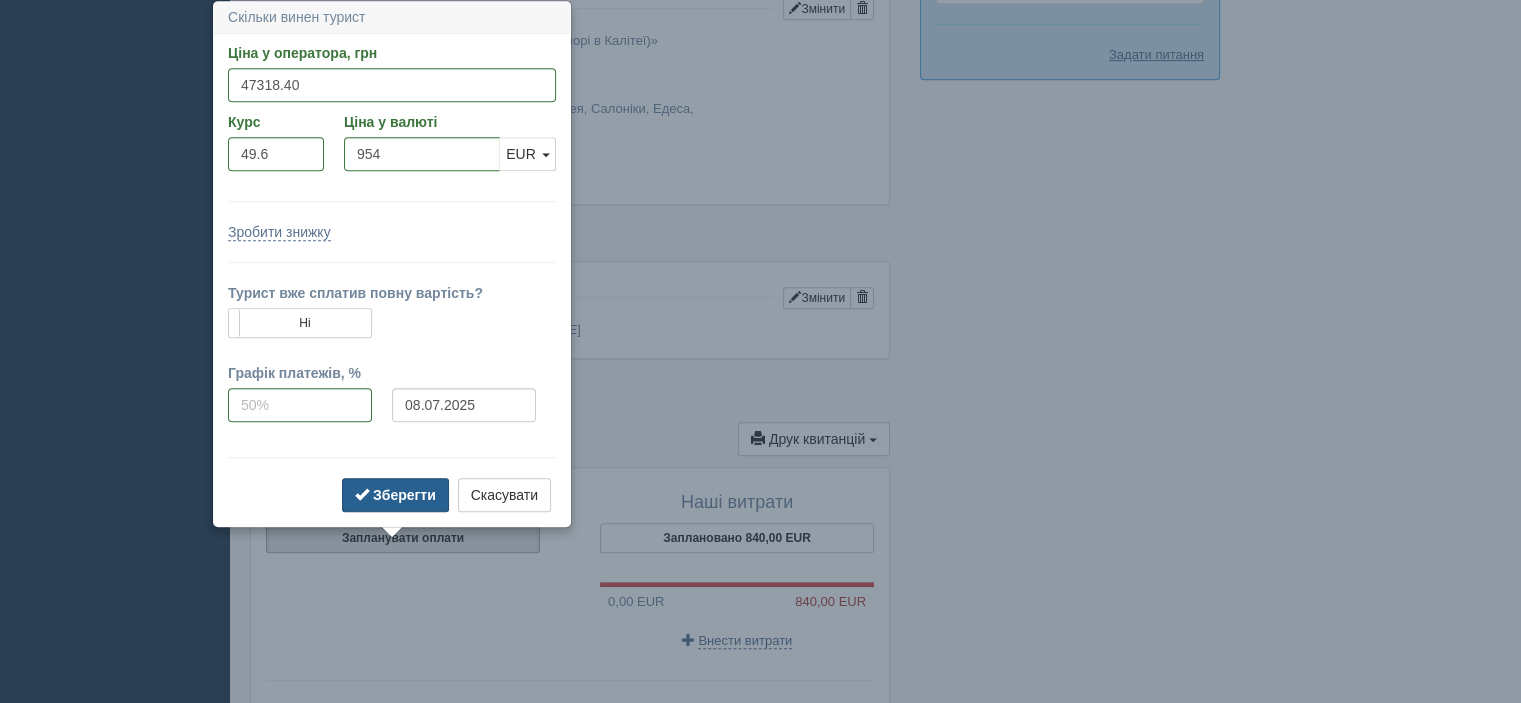 click on "Зберегти" at bounding box center (404, 495) 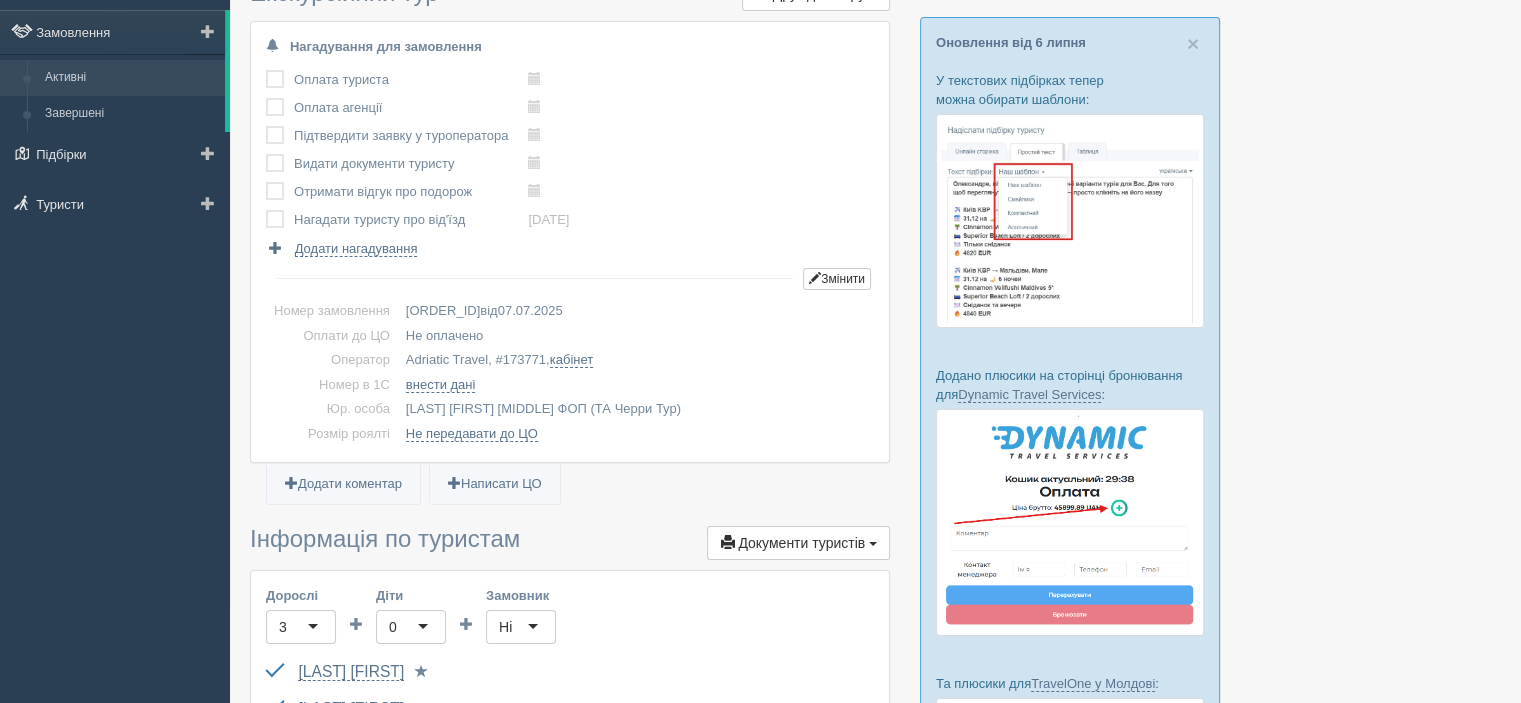 scroll, scrollTop: 0, scrollLeft: 0, axis: both 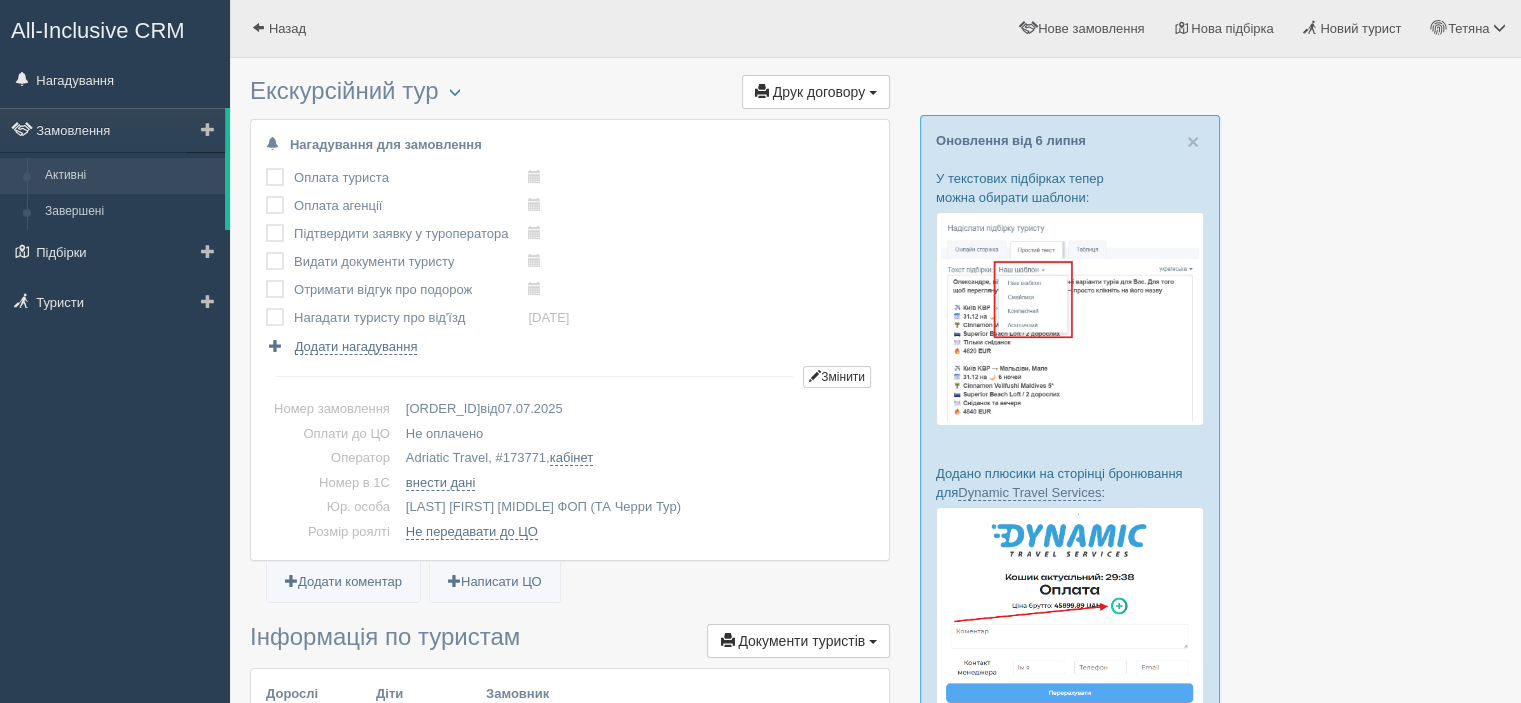 click on "Активні" at bounding box center (130, 176) 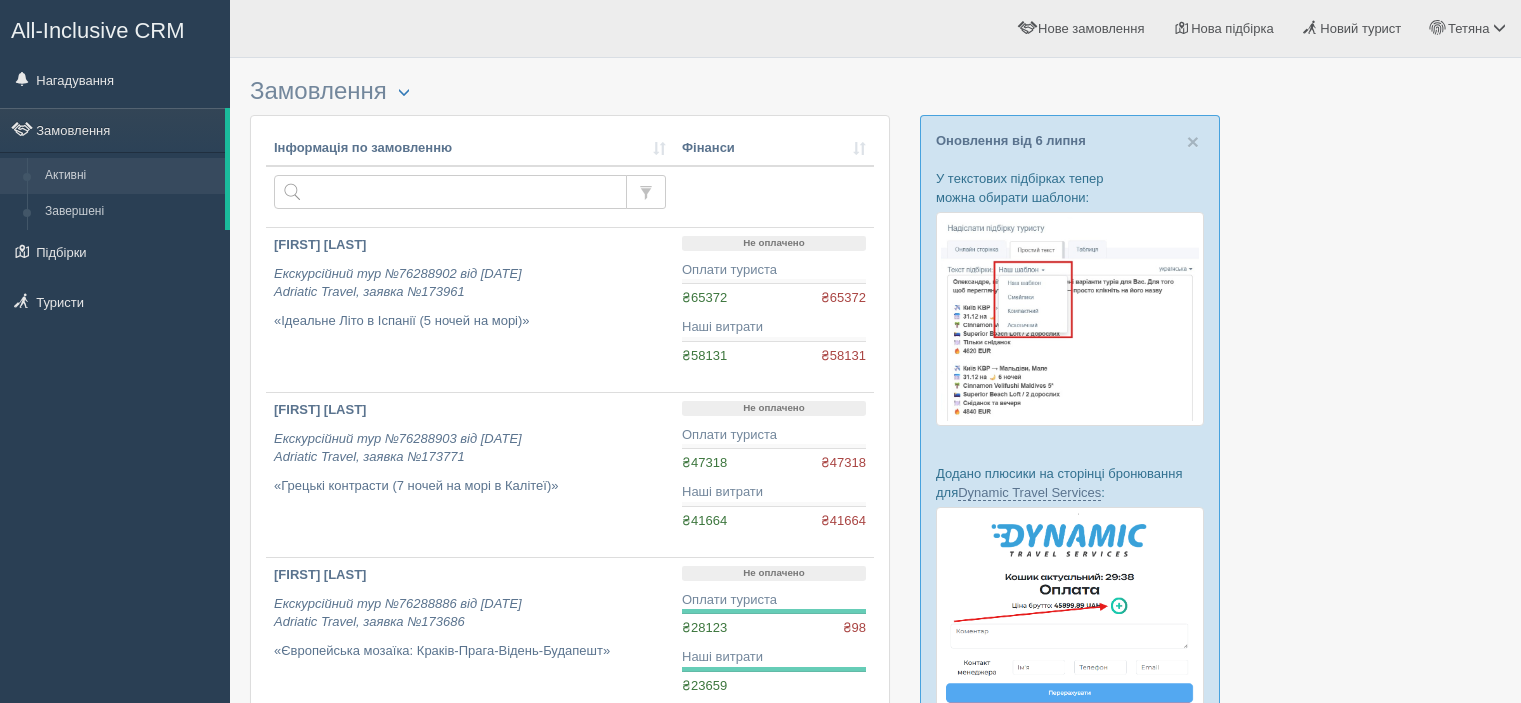 scroll, scrollTop: 0, scrollLeft: 0, axis: both 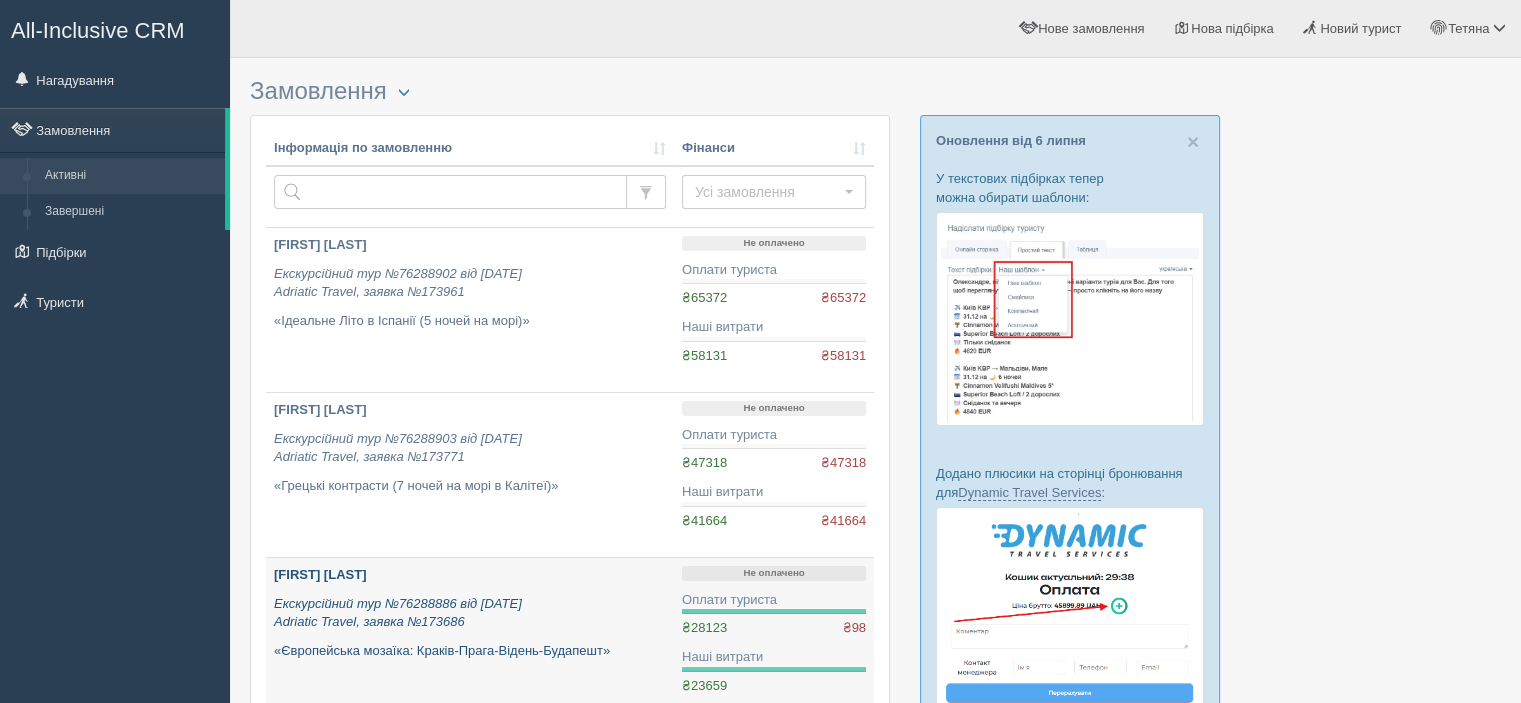 click on "[FIRST] [LAST]" at bounding box center (320, 574) 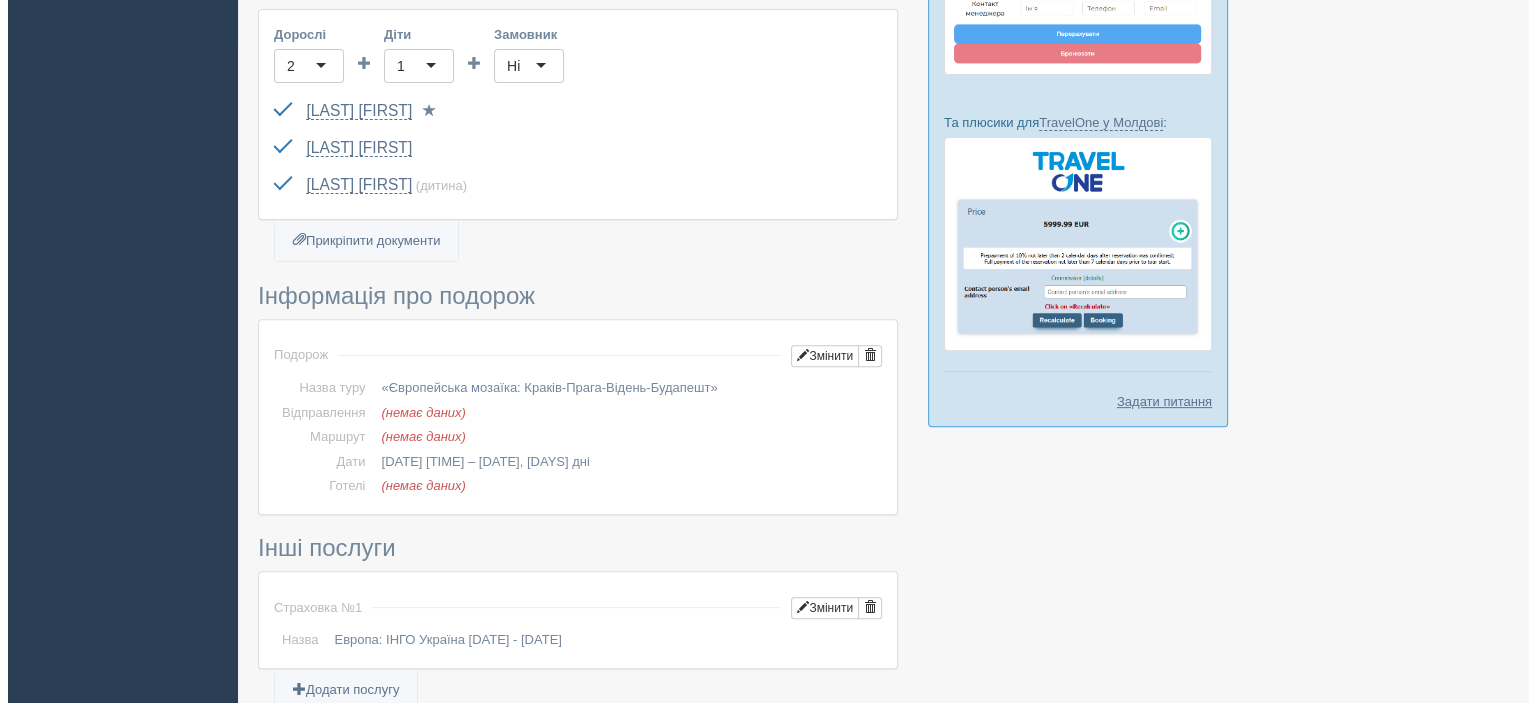 scroll, scrollTop: 700, scrollLeft: 0, axis: vertical 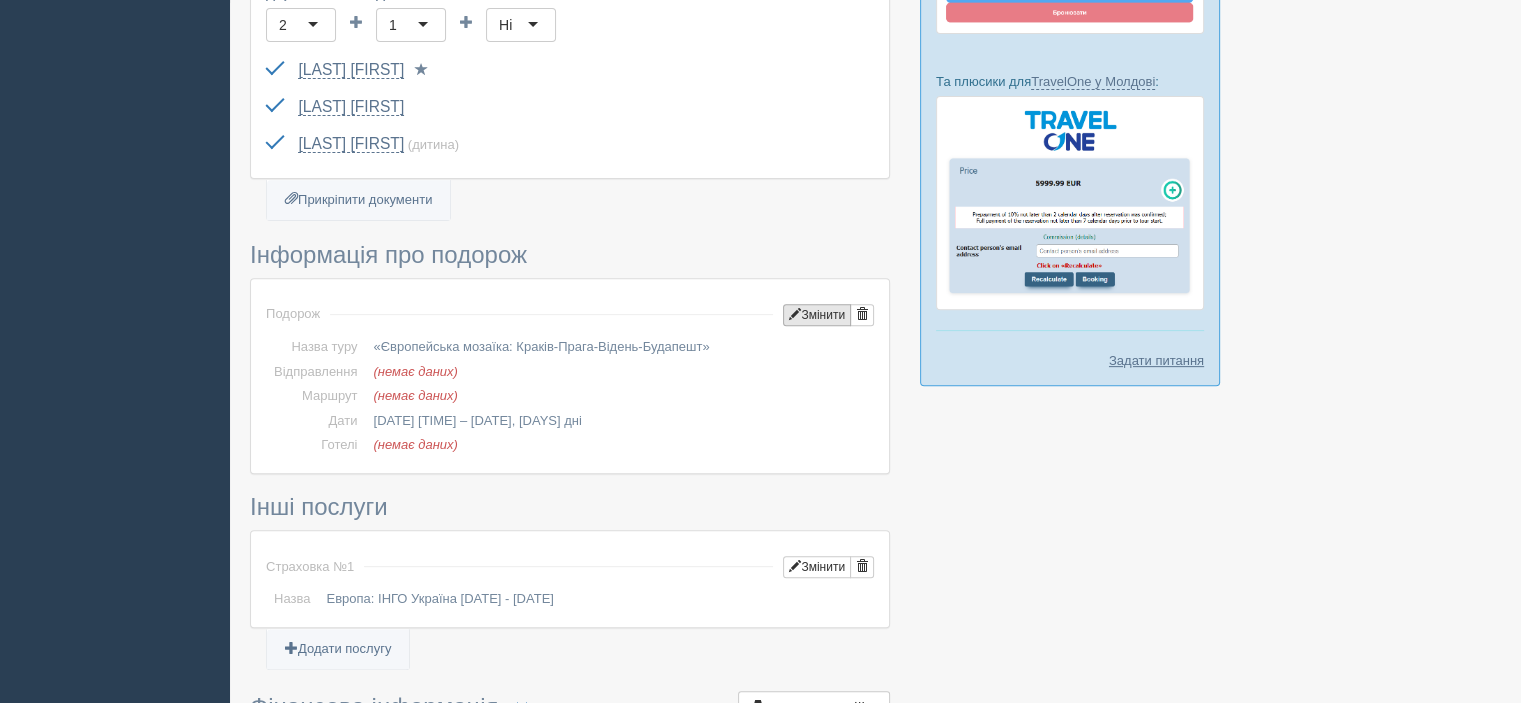 click on "Змінити" at bounding box center (817, 315) 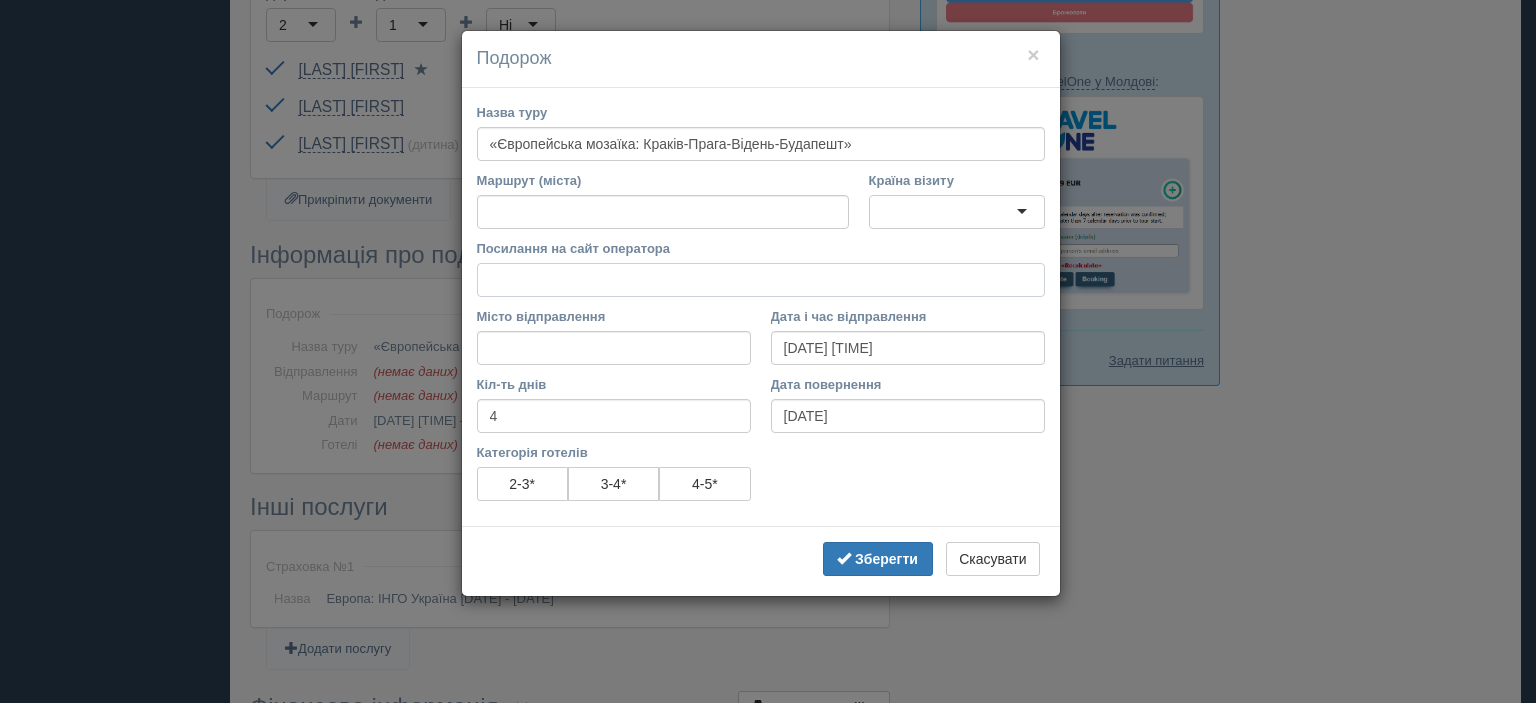 click on "Посилання на сайт оператора" at bounding box center (761, 280) 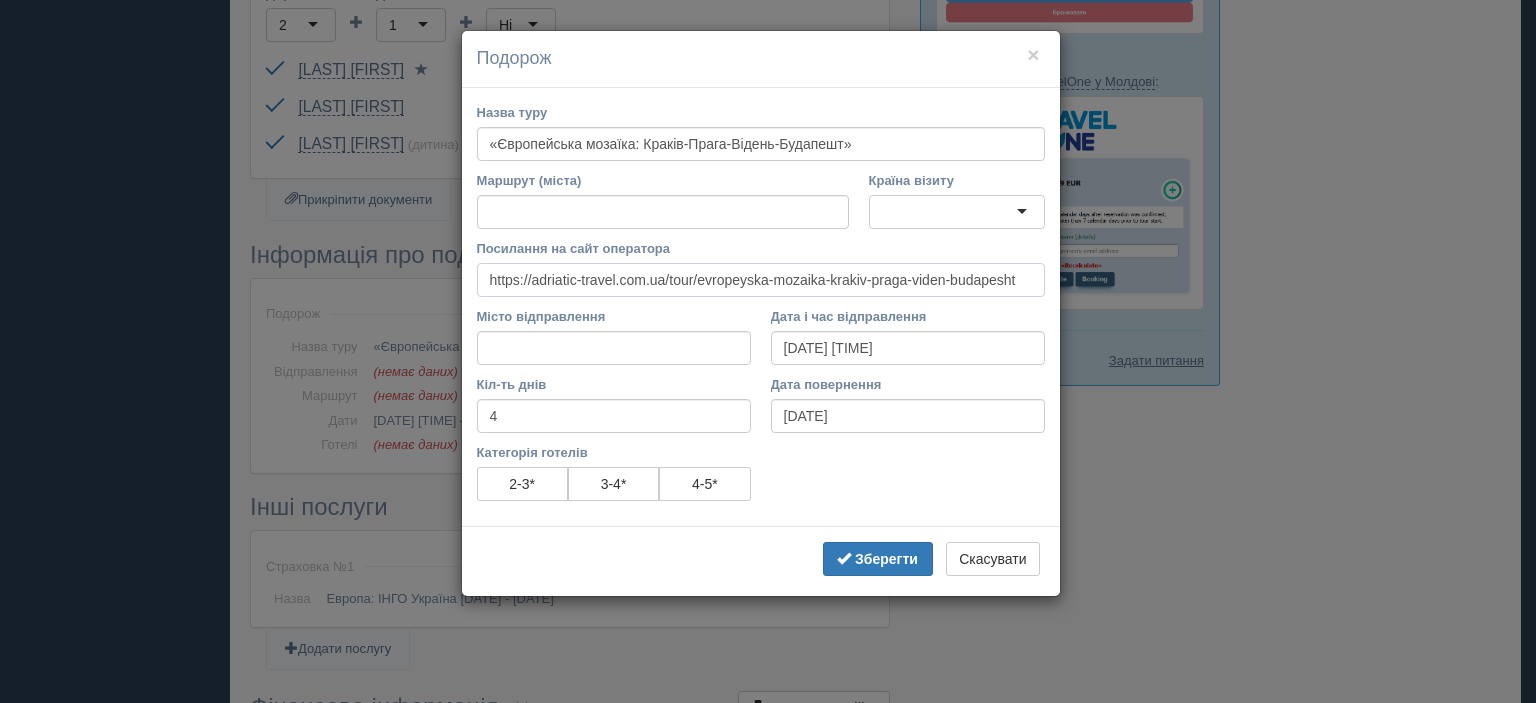 type on "https://adriatic-travel.com.ua/tour/evropeyska-mozaika-krakiv-praga-viden-budapesht" 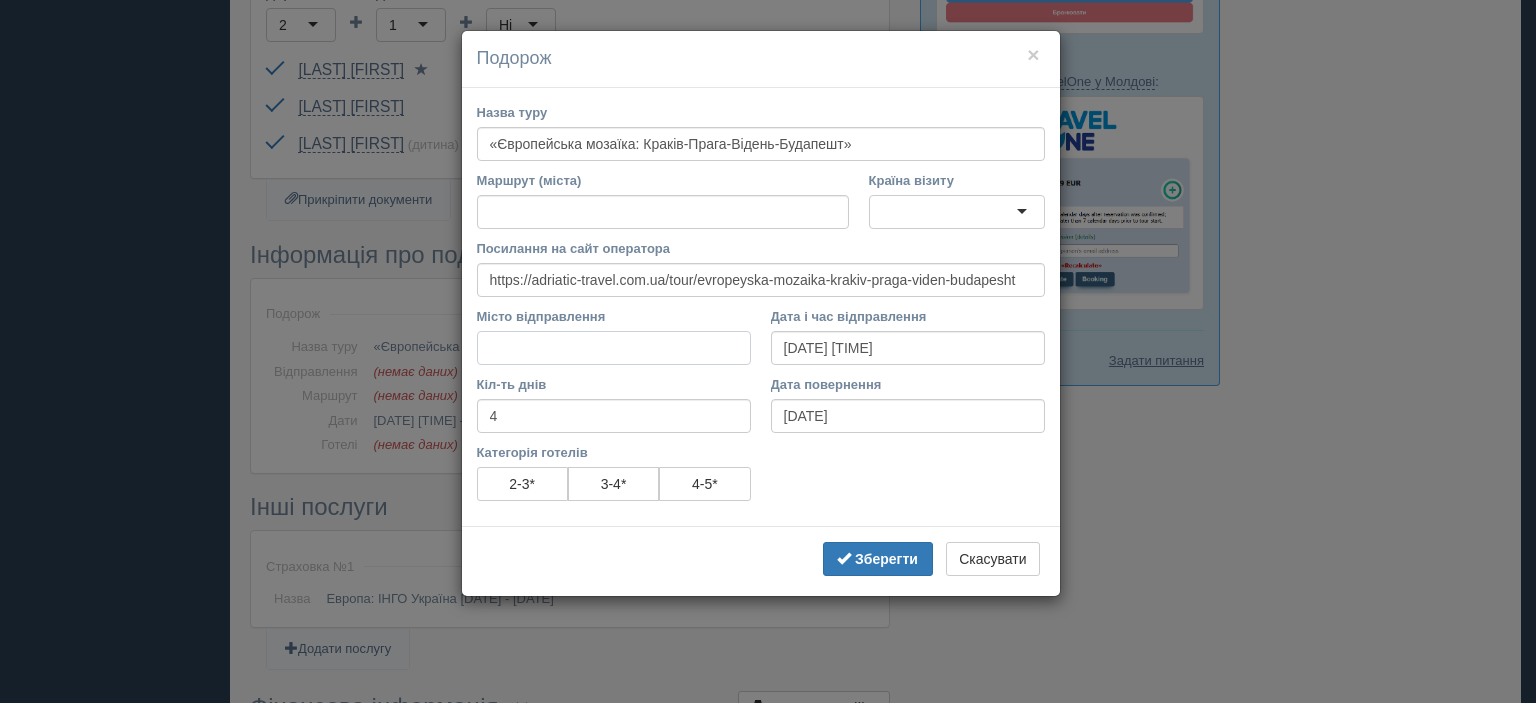 click on "Місто відправлення" at bounding box center (614, 348) 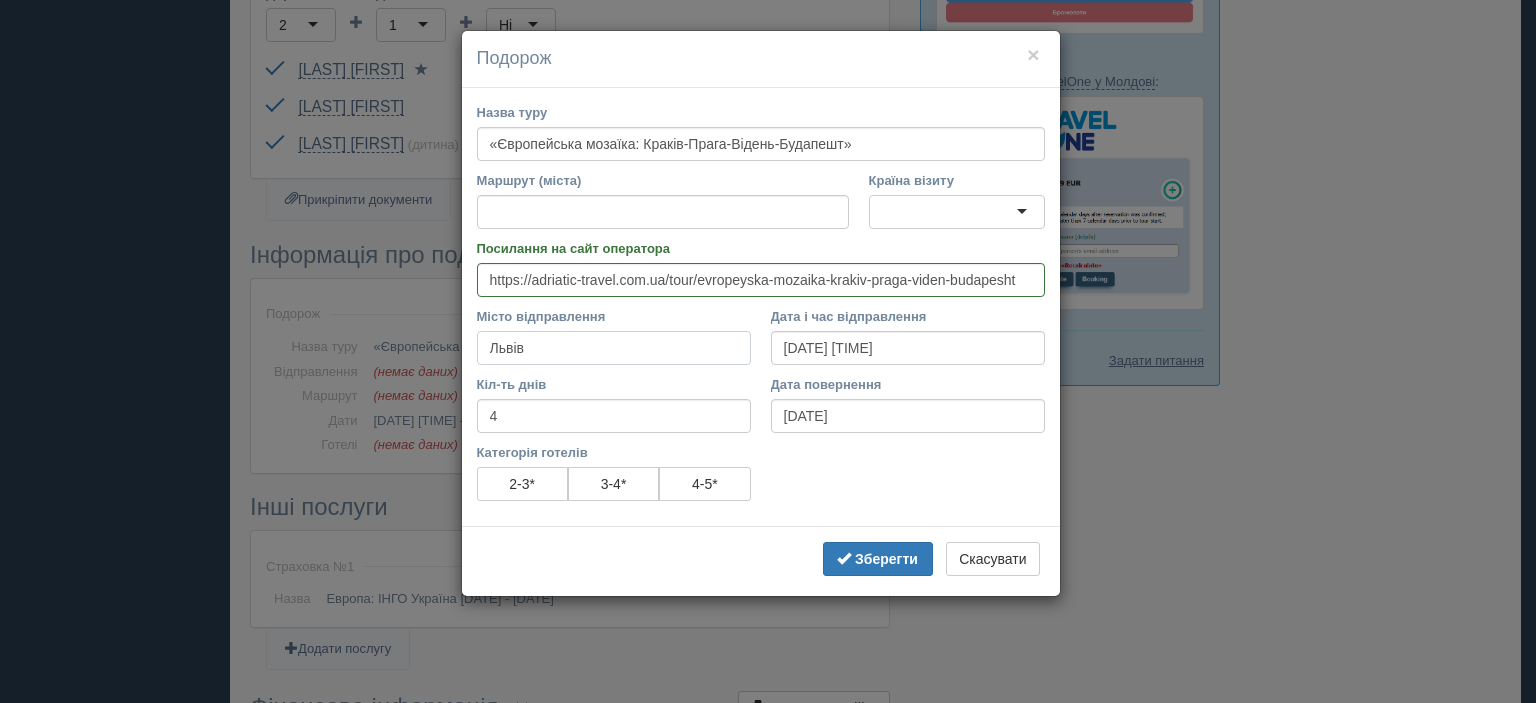 type on "Львів" 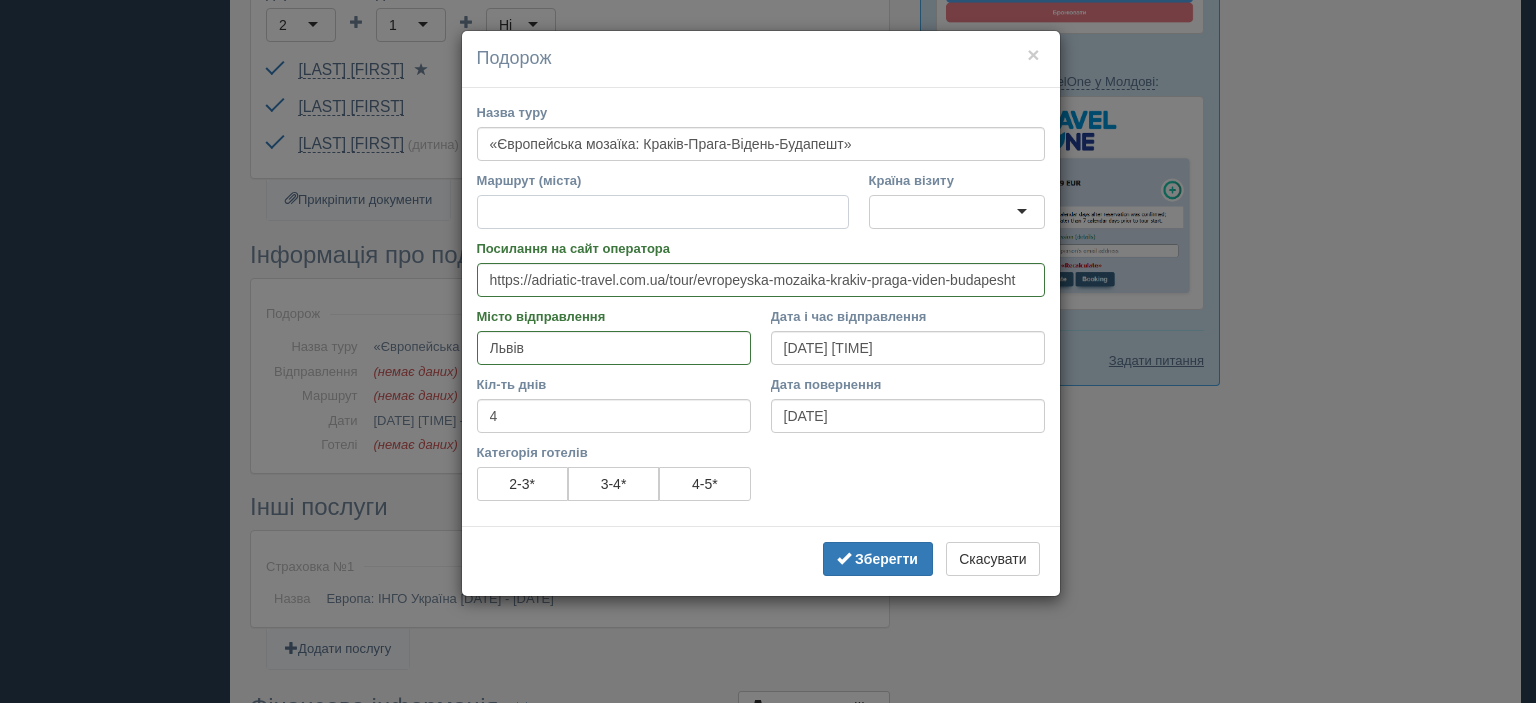 click on "Маршрут (міста)" at bounding box center [663, 212] 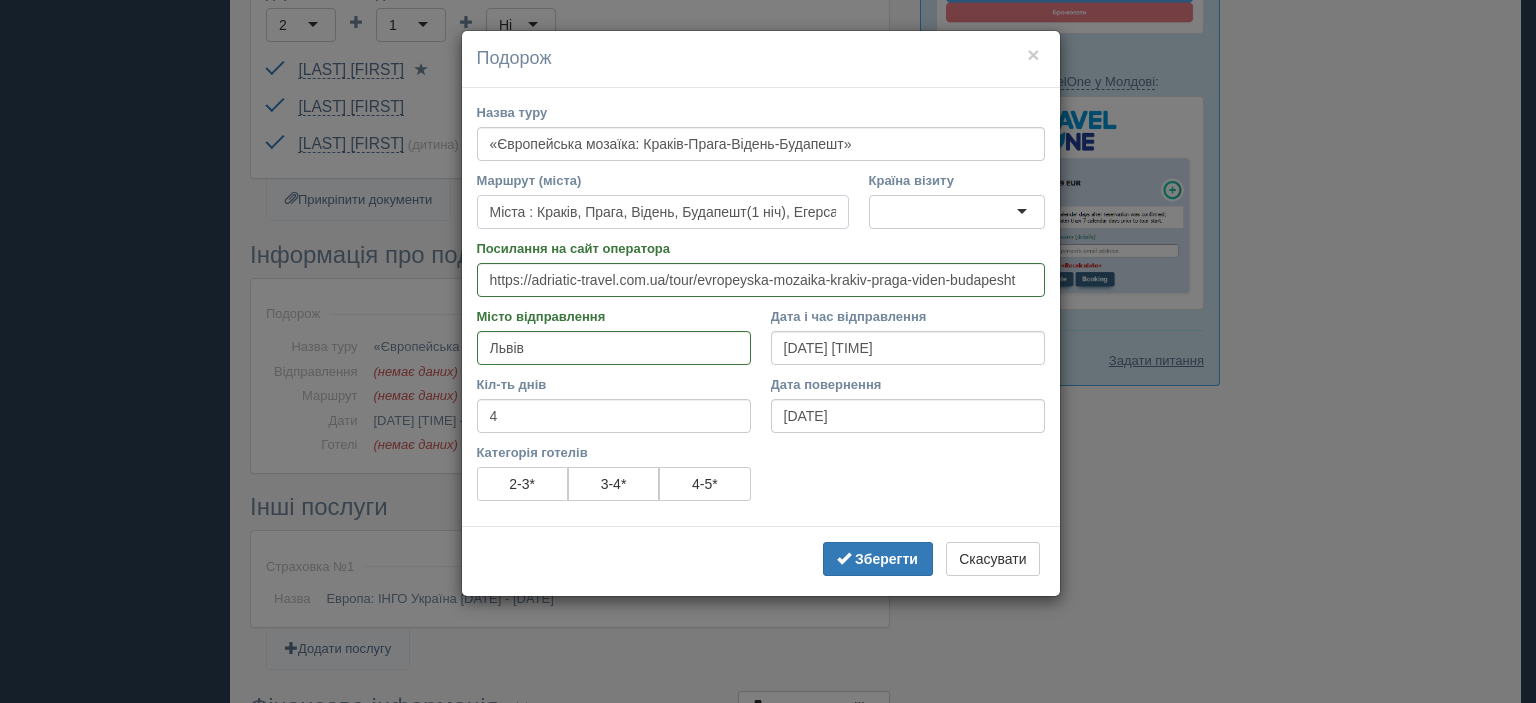 scroll, scrollTop: 0, scrollLeft: 723, axis: horizontal 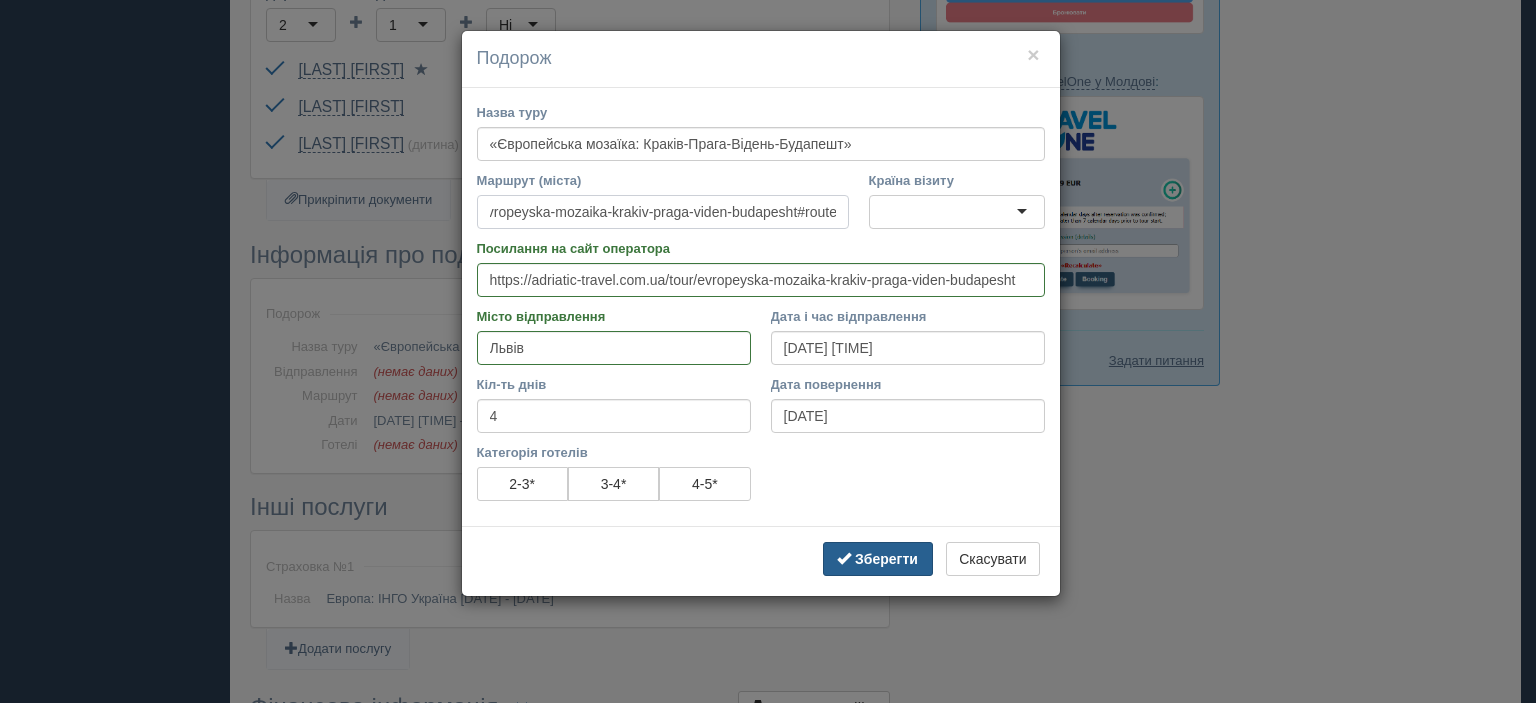 type on "Міста : Краків, Прага, Відень, Будапешт(1 ніч), Егерсалок, Егер  Детальніше - https://adriatic-travel.com.ua/tour/evropeyska-mozaika-krakiv-praga-viden-budapesht#route" 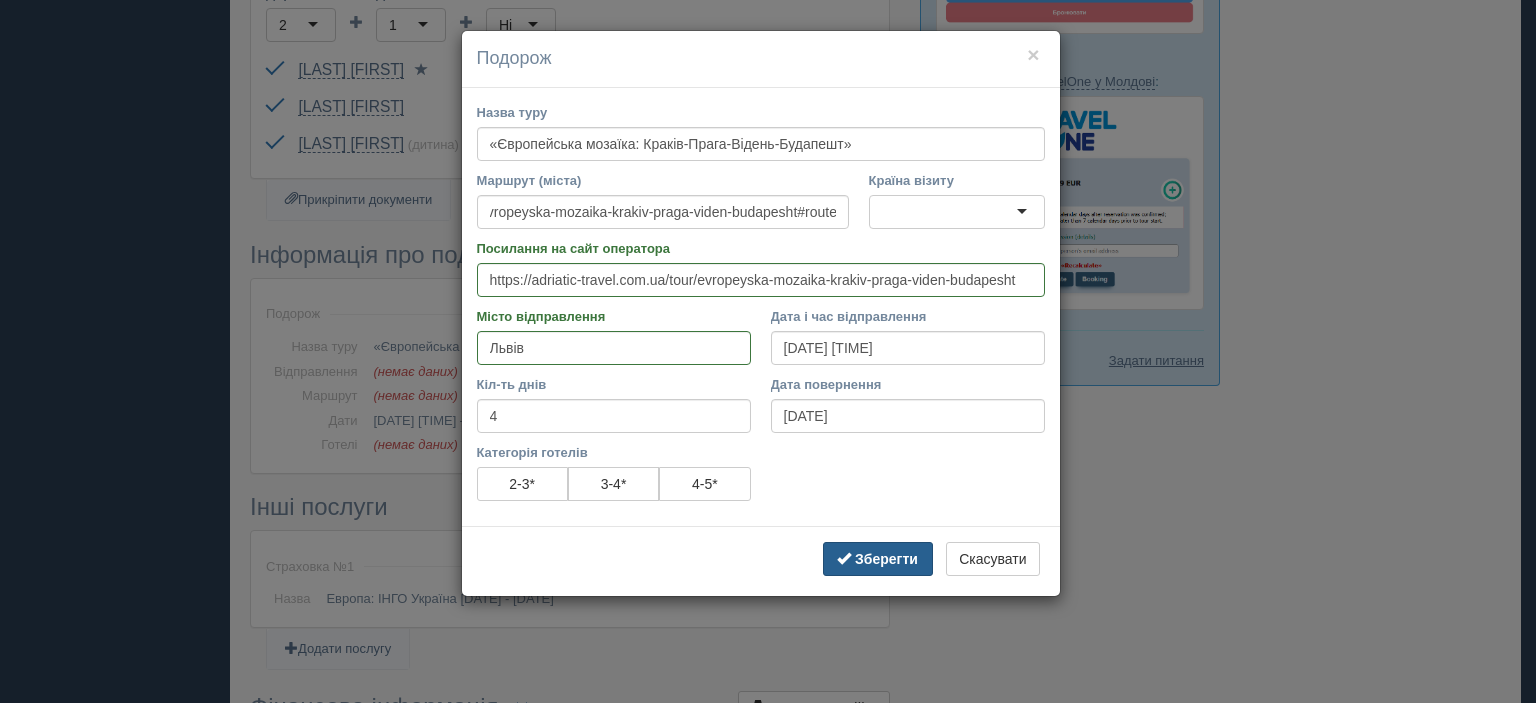 click on "Зберегти" at bounding box center (886, 559) 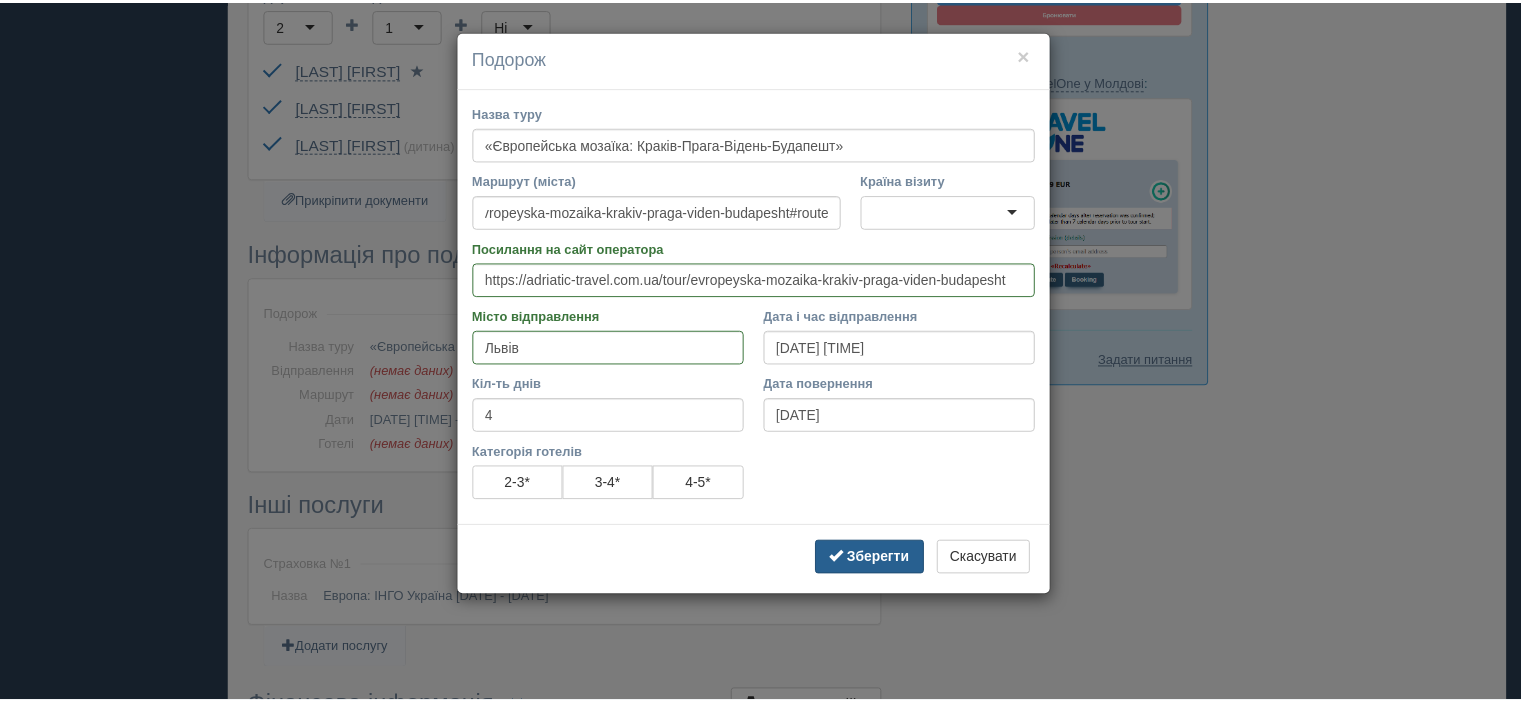 scroll, scrollTop: 0, scrollLeft: 0, axis: both 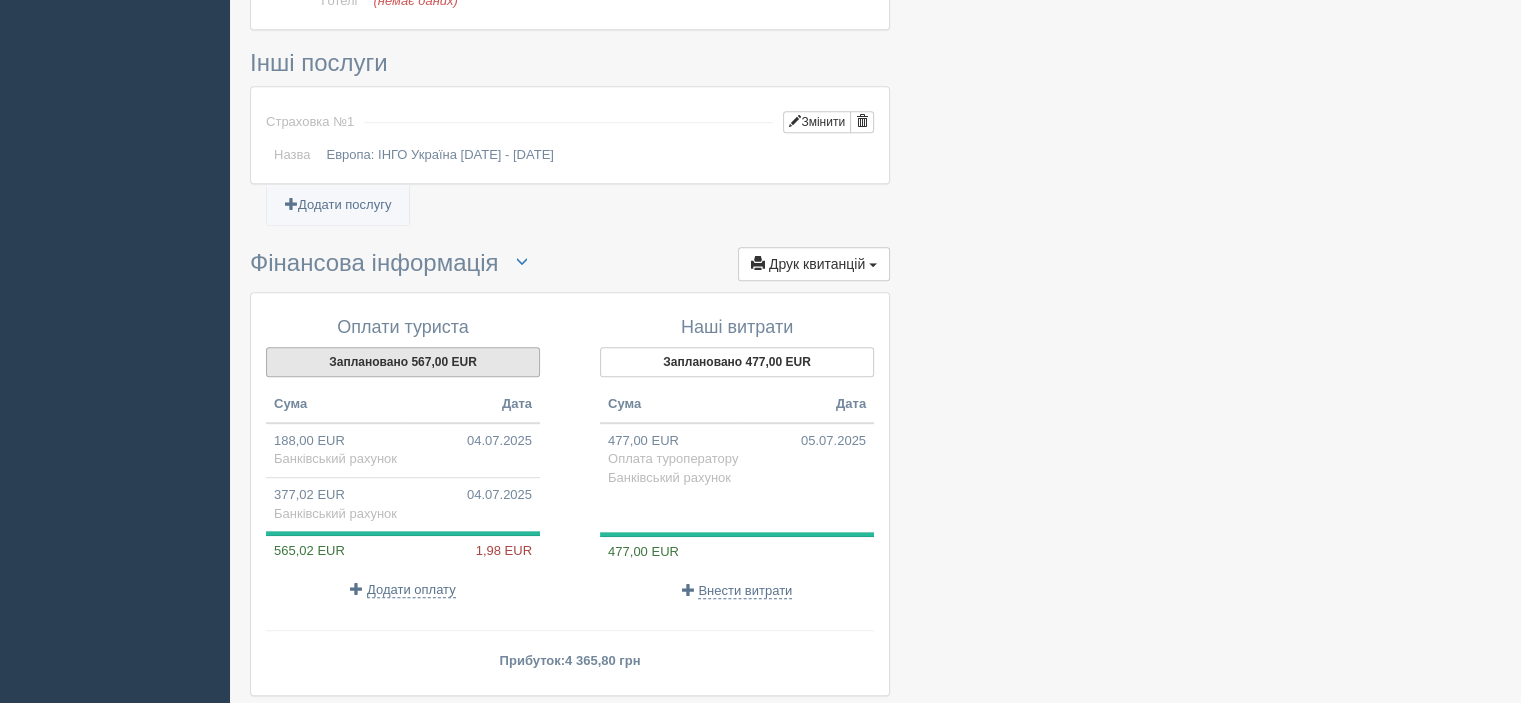 click on "Заплановано 567,00 EUR" at bounding box center (403, 362) 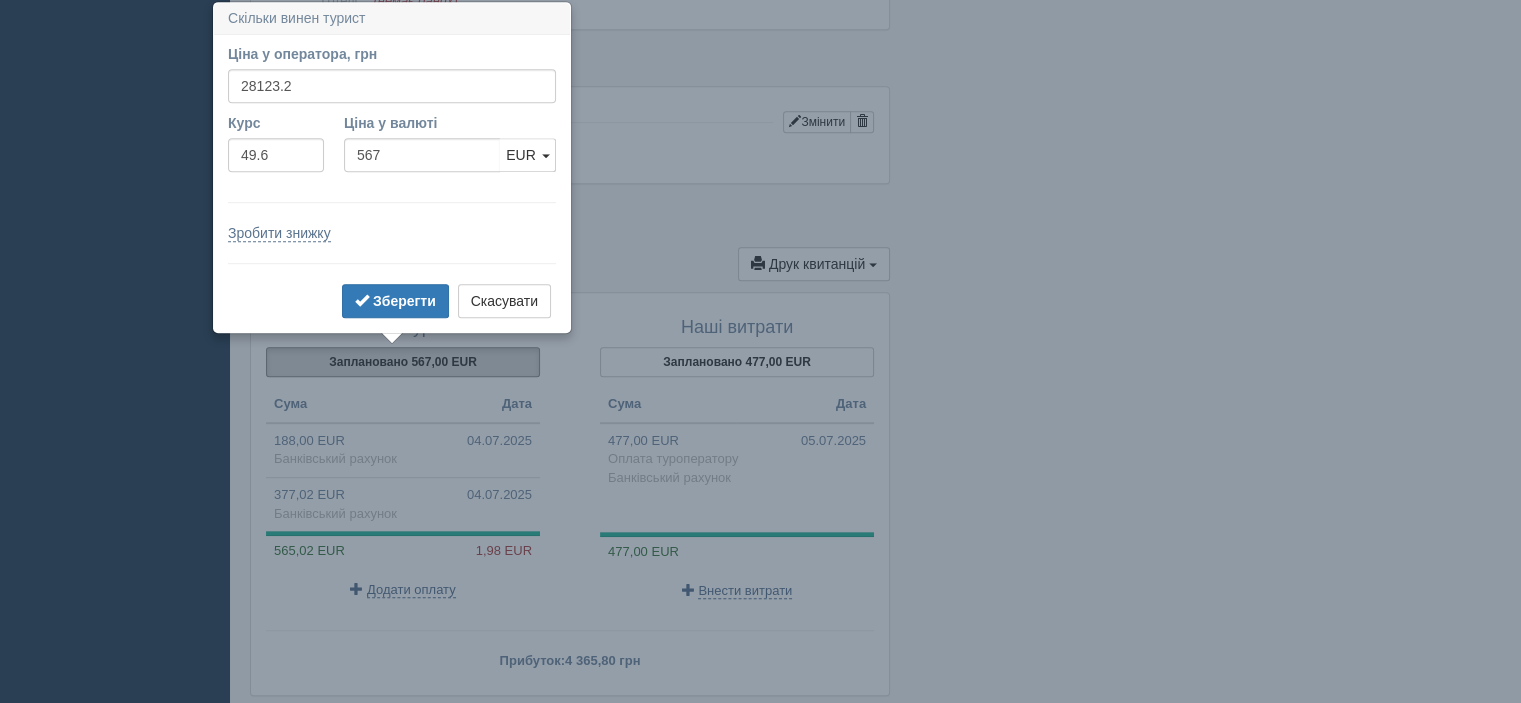 scroll, scrollTop: 1200, scrollLeft: 0, axis: vertical 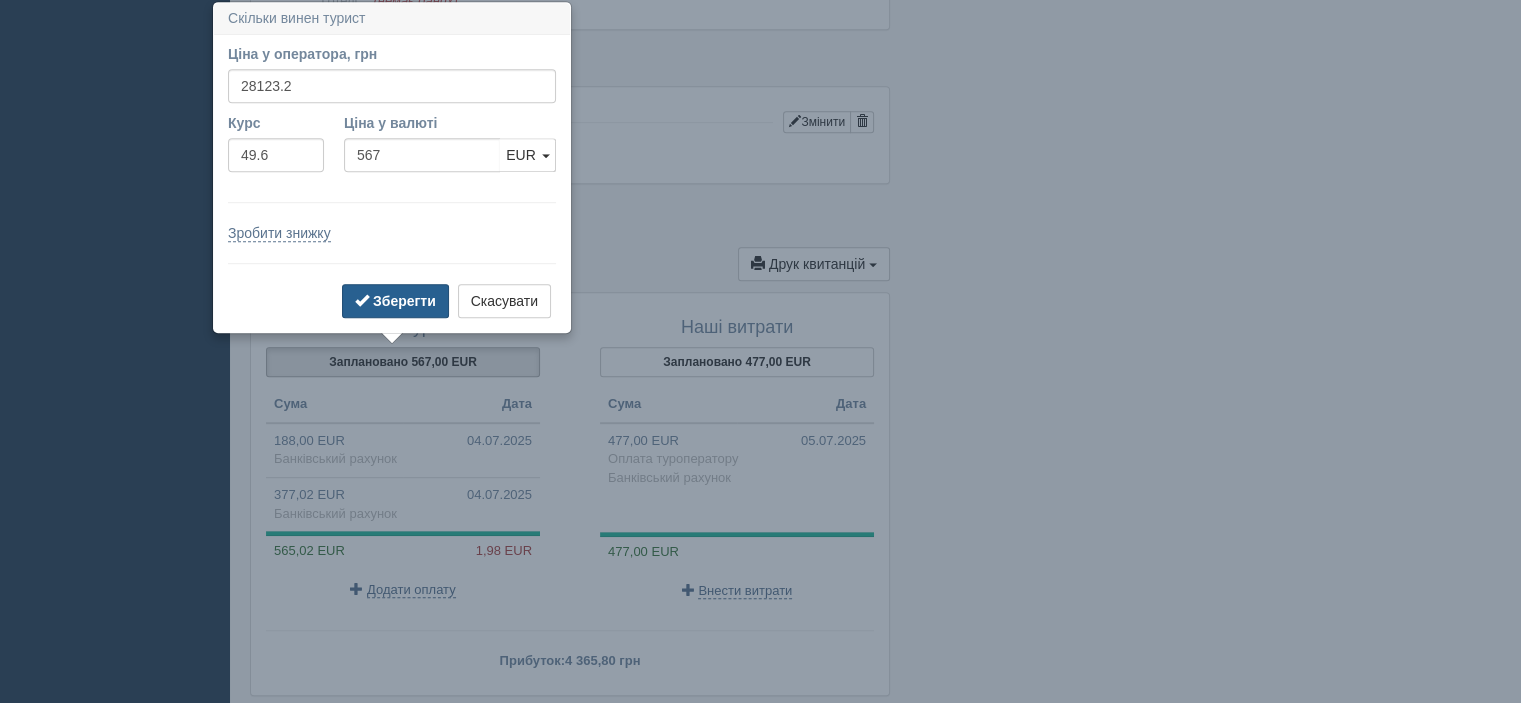 click on "Зберегти" at bounding box center [404, 301] 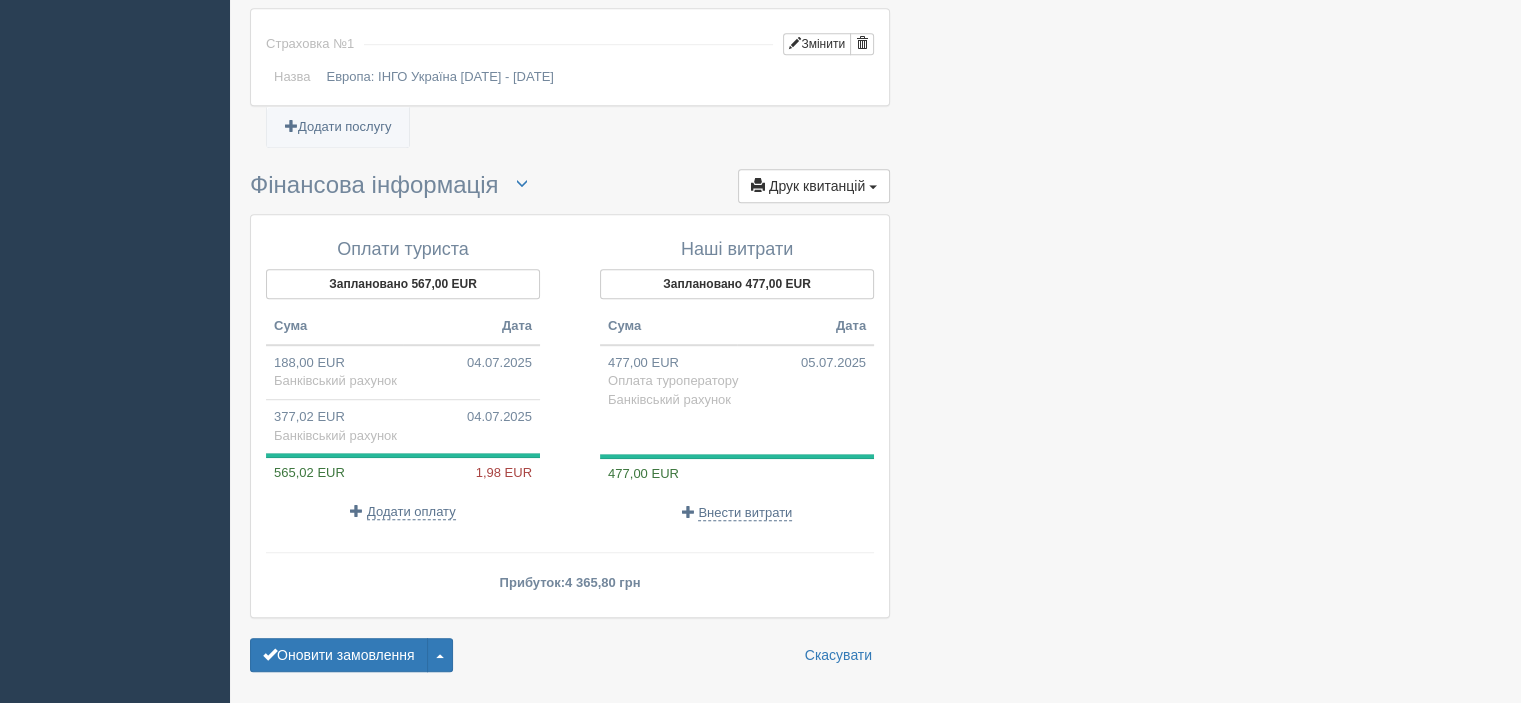 scroll, scrollTop: 1341, scrollLeft: 0, axis: vertical 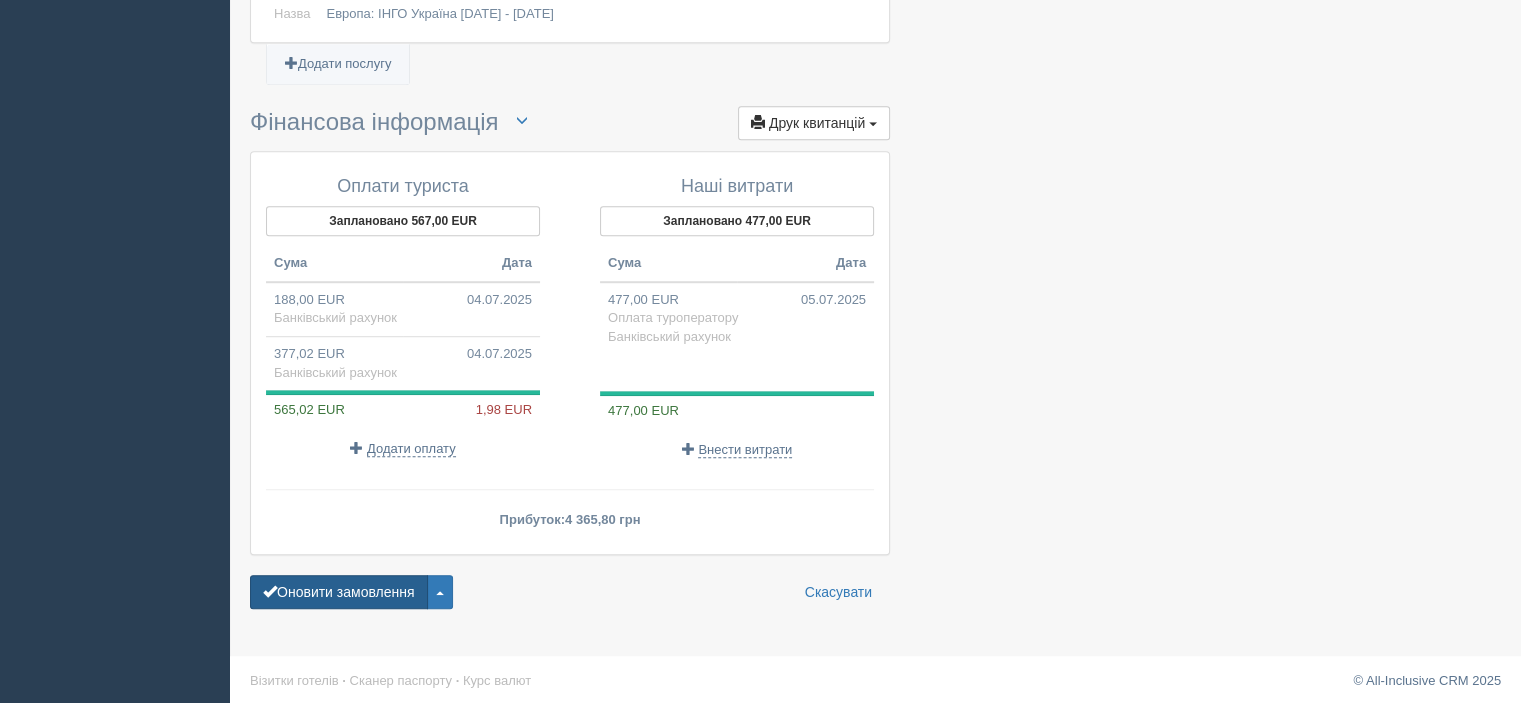click on "Оновити замовлення" at bounding box center (339, 592) 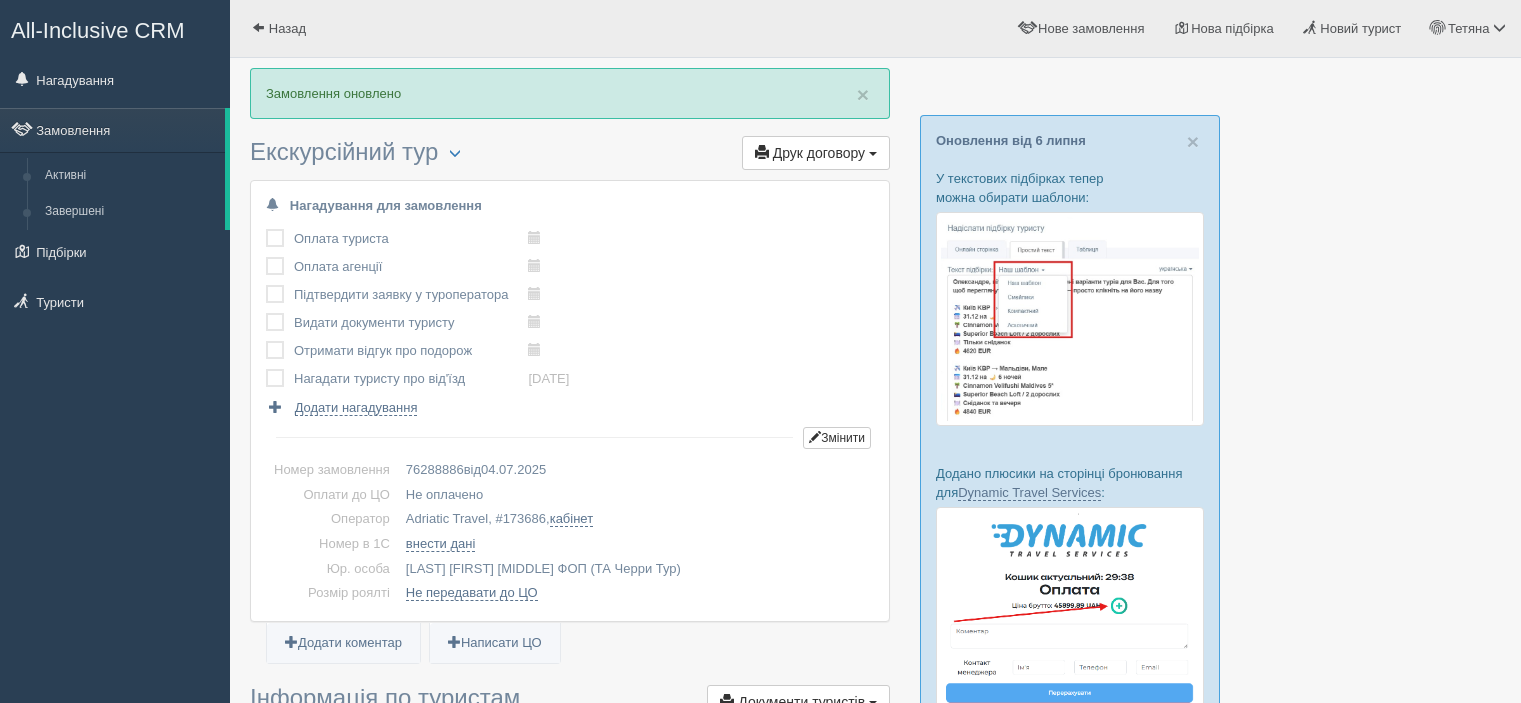 scroll, scrollTop: 0, scrollLeft: 0, axis: both 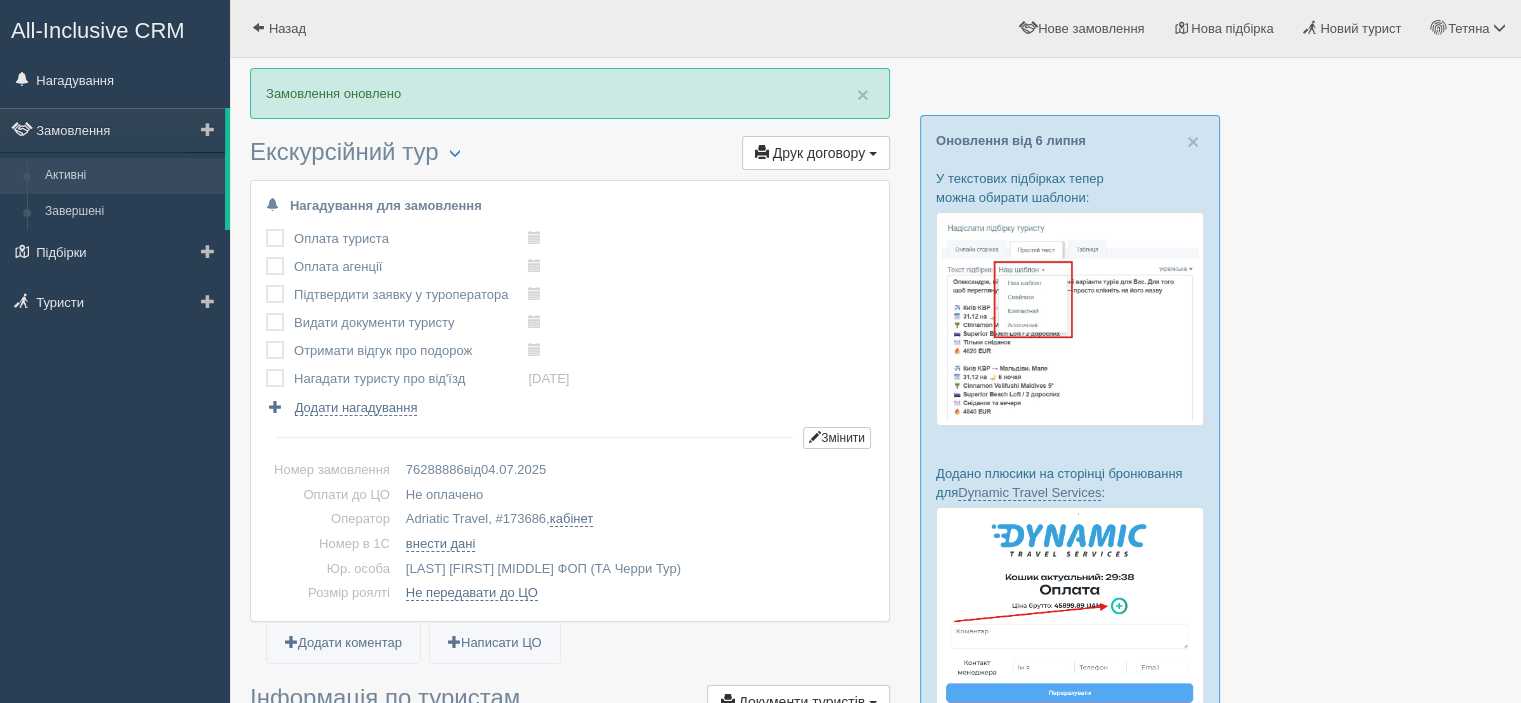 click on "Активні" at bounding box center (130, 176) 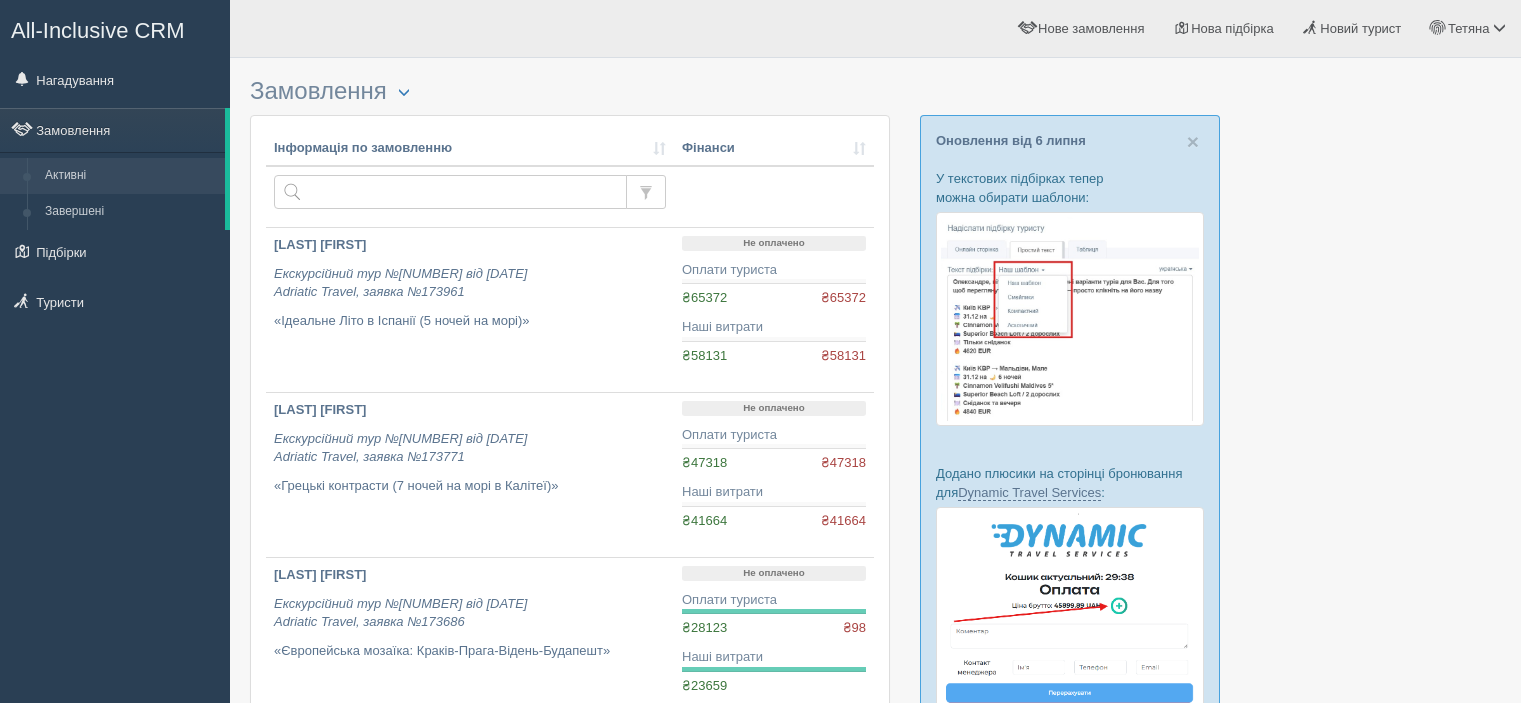 scroll, scrollTop: 0, scrollLeft: 0, axis: both 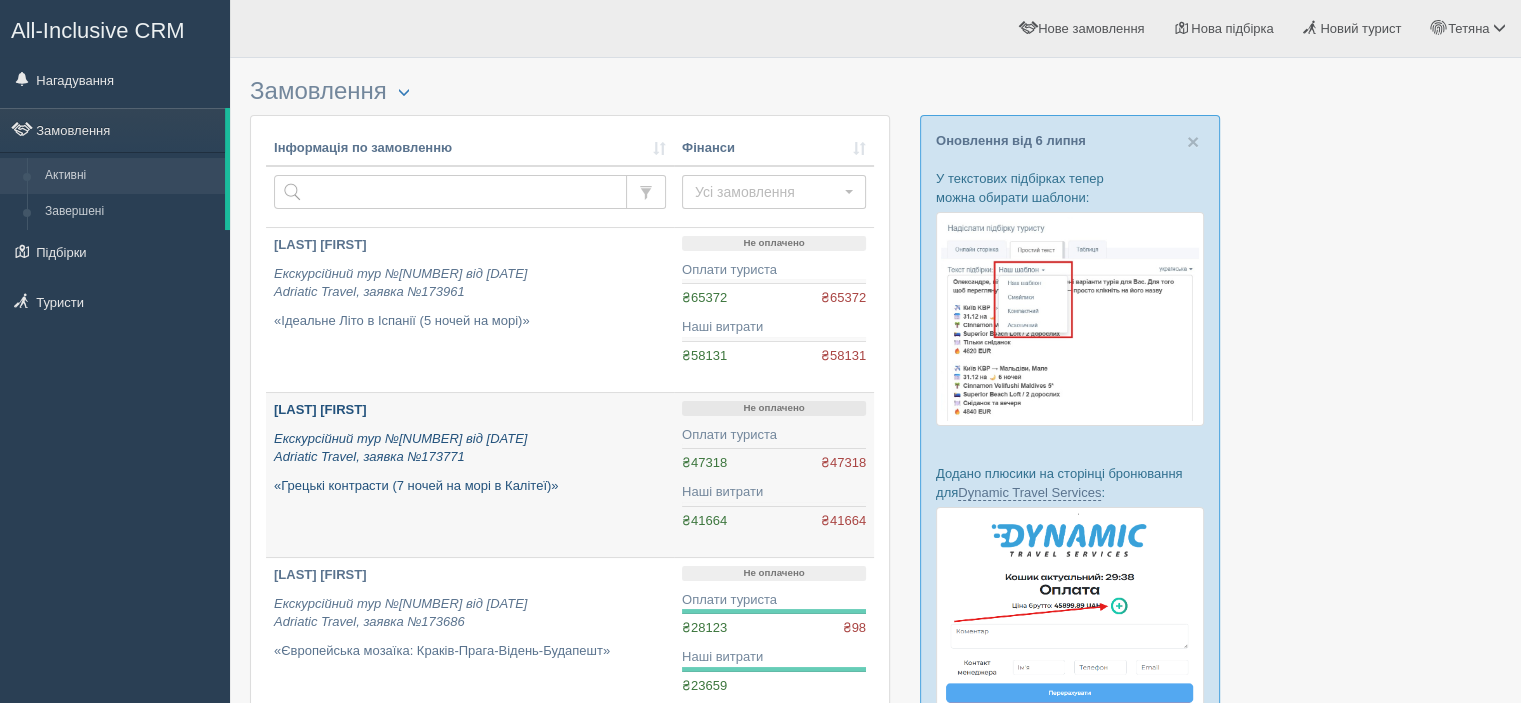 click on "[LAST] [FIRST]
Екскурсійний тур №[NUMBER] від [DATE]
[COMPANY] Travel, заявка №[NUMBER]
«Грецькі контрасти (7 ночей на морі в Калітеї)»" at bounding box center (470, 448) 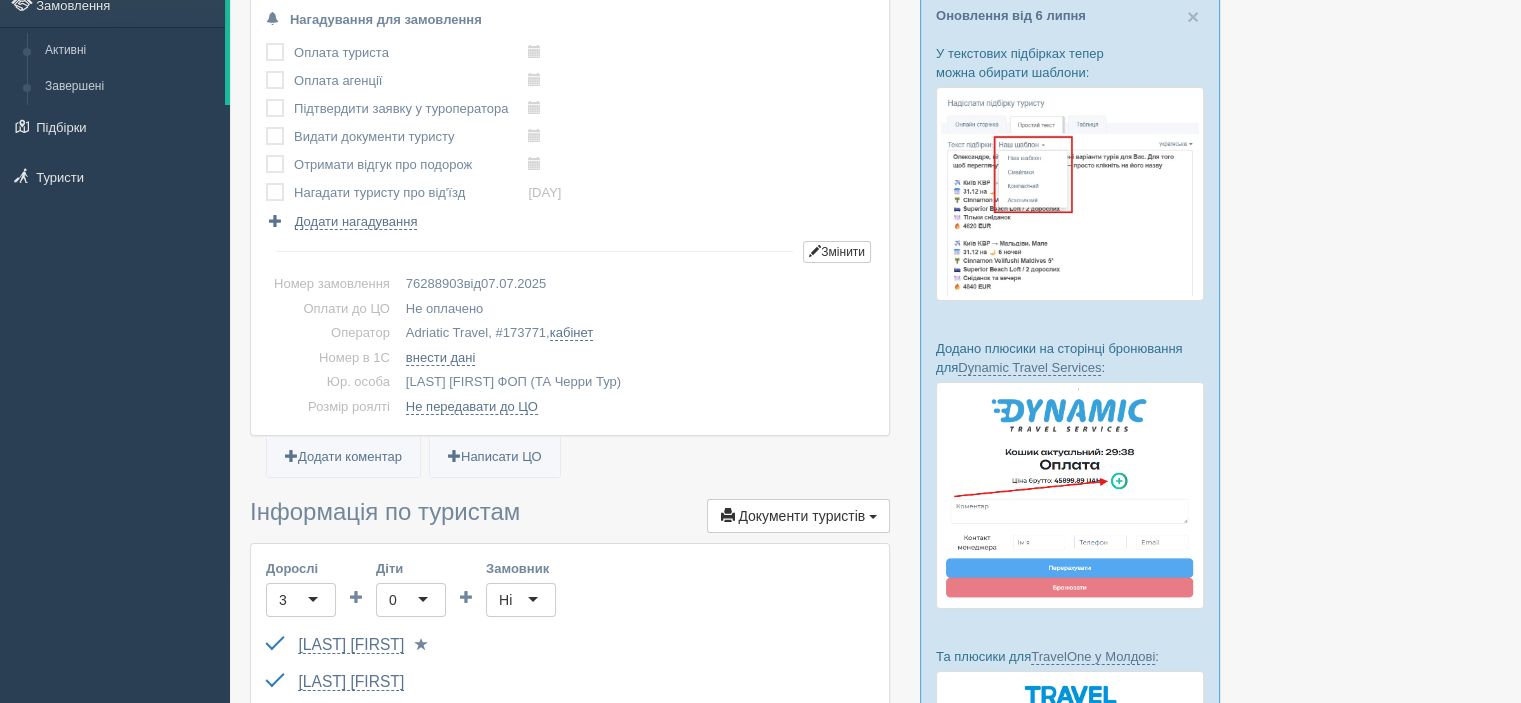 scroll, scrollTop: 0, scrollLeft: 0, axis: both 